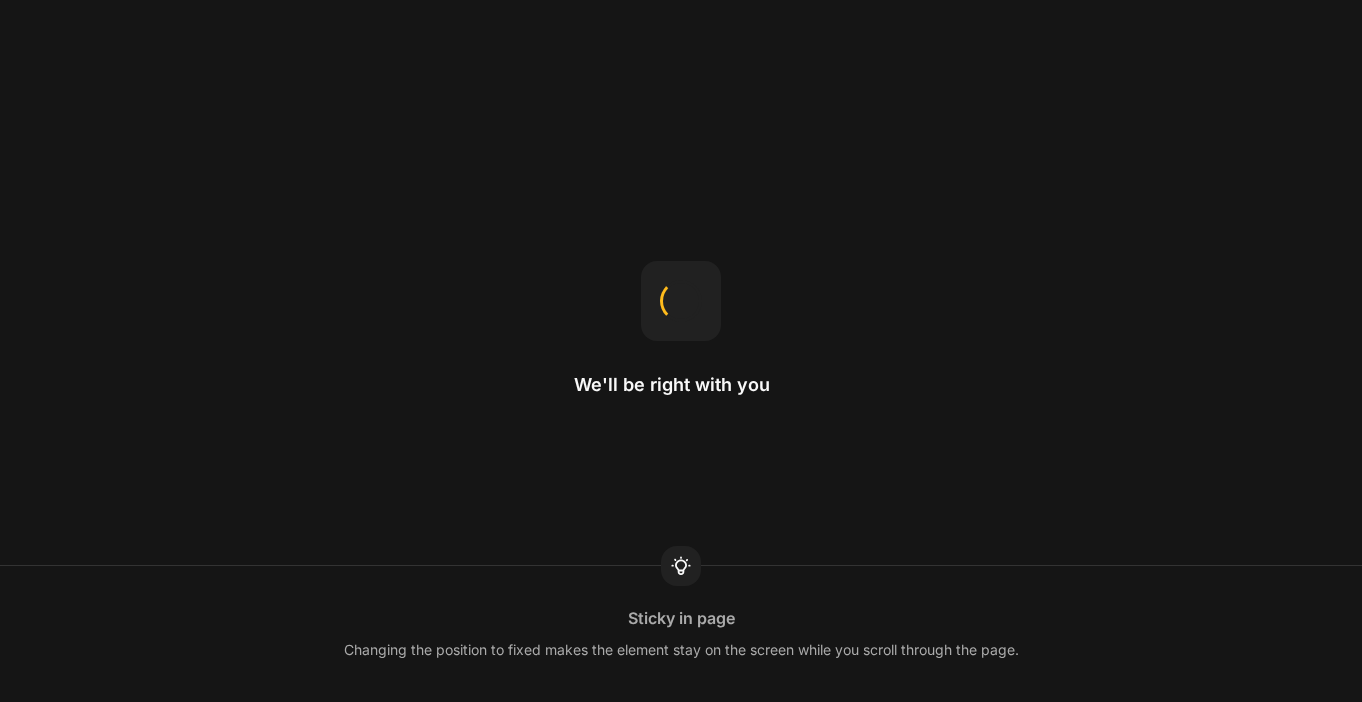 scroll, scrollTop: 0, scrollLeft: 0, axis: both 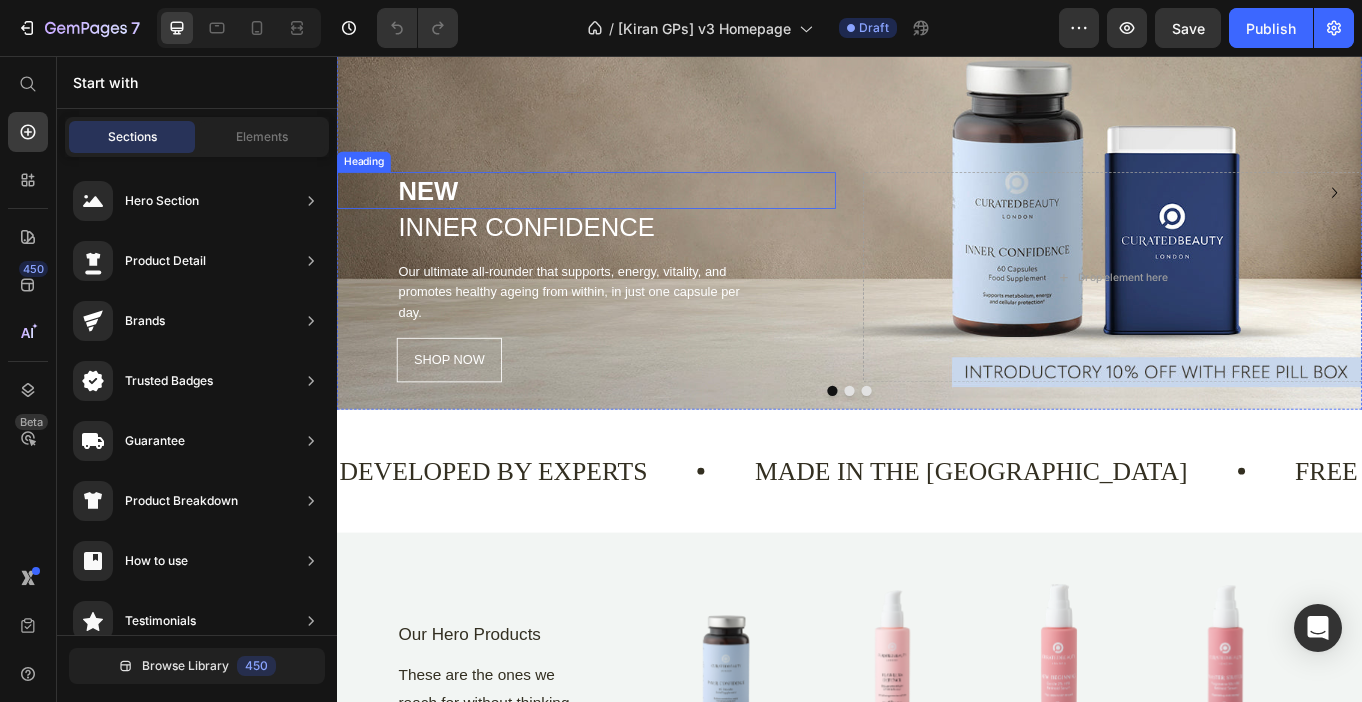click on "NEW" at bounding box center [664, 213] 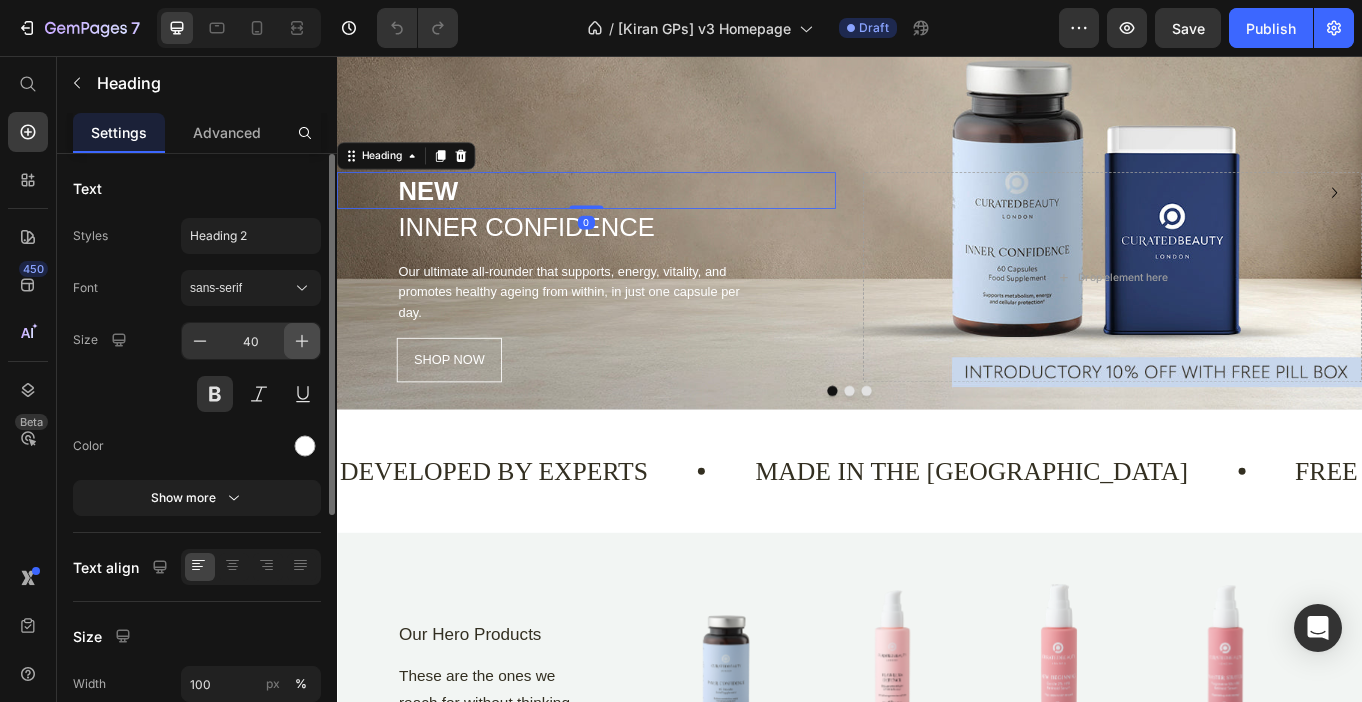 click 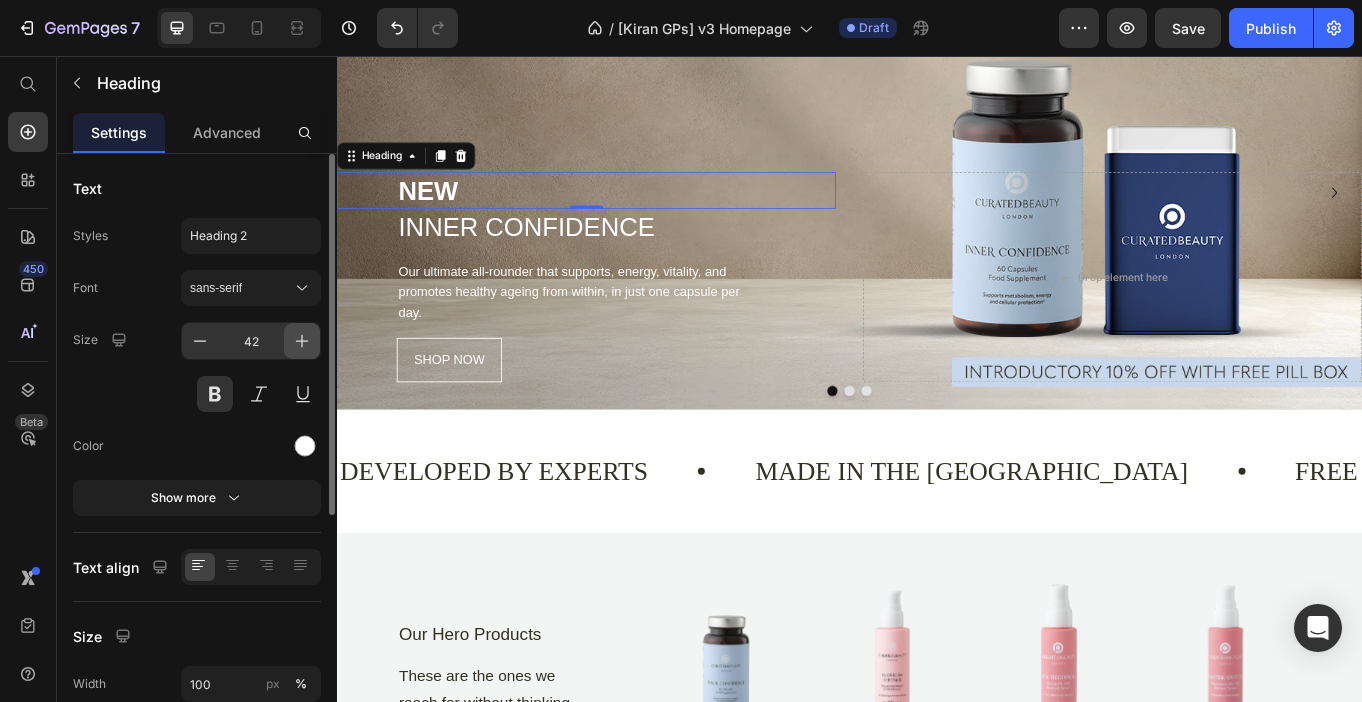 click 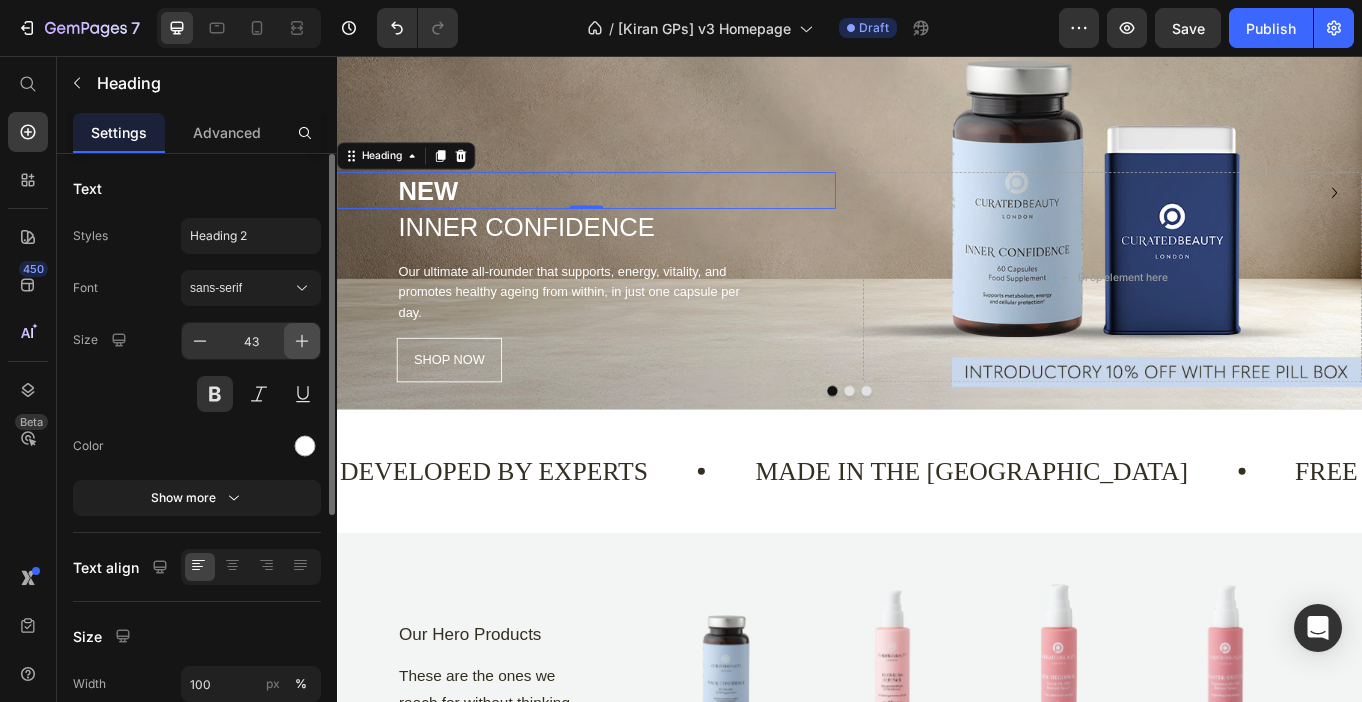 click 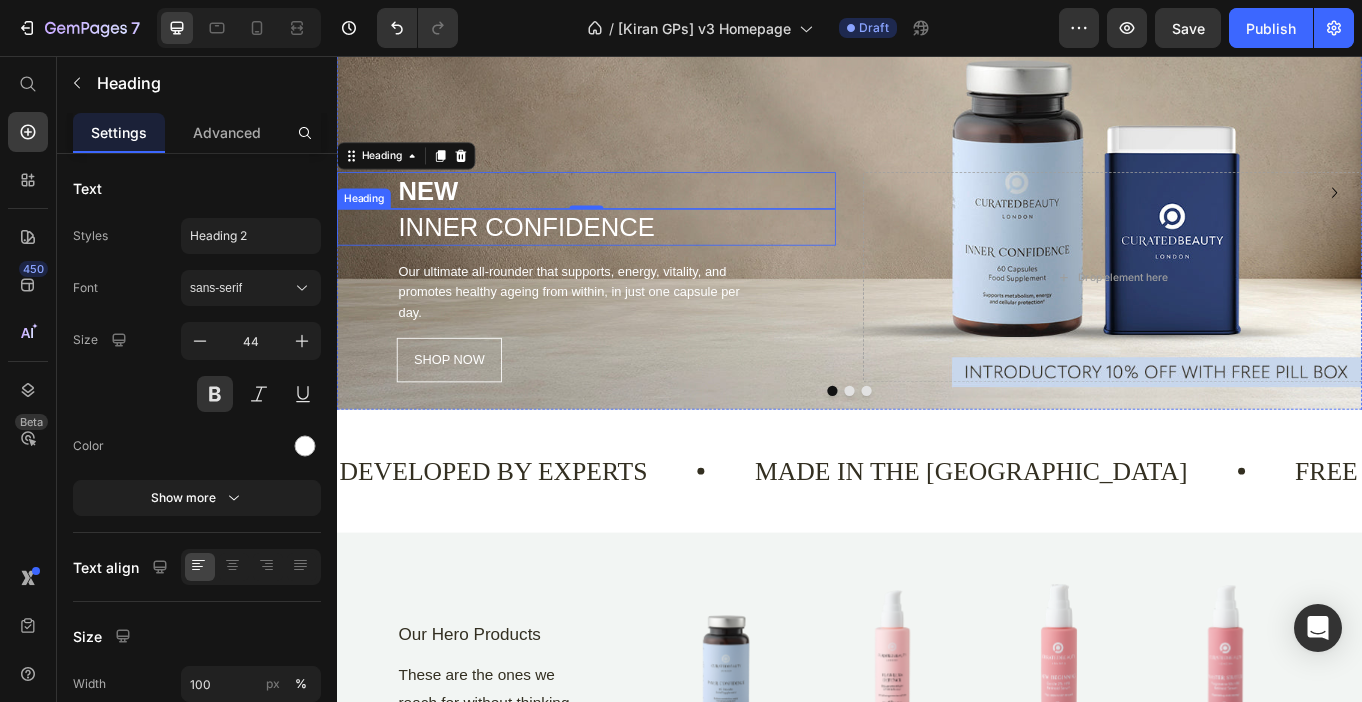 click on "INNER CONFIDENCE" at bounding box center (664, 256) 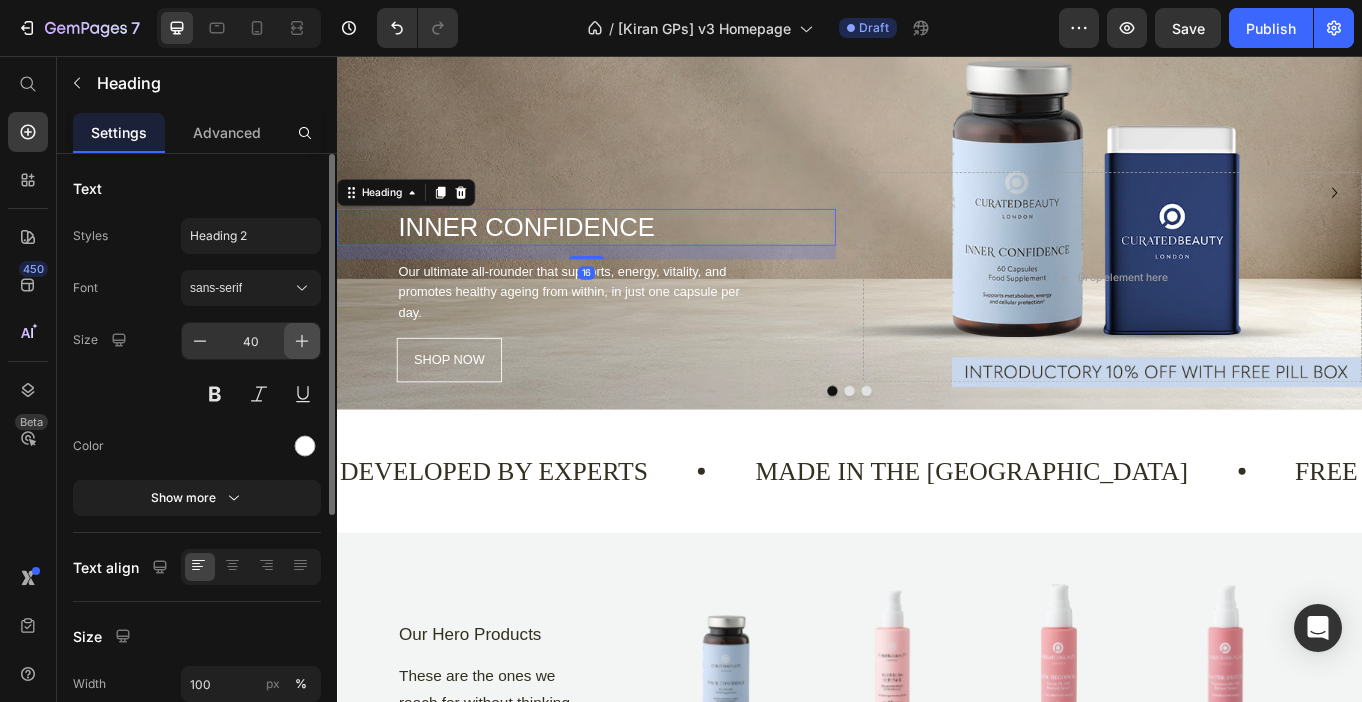 click 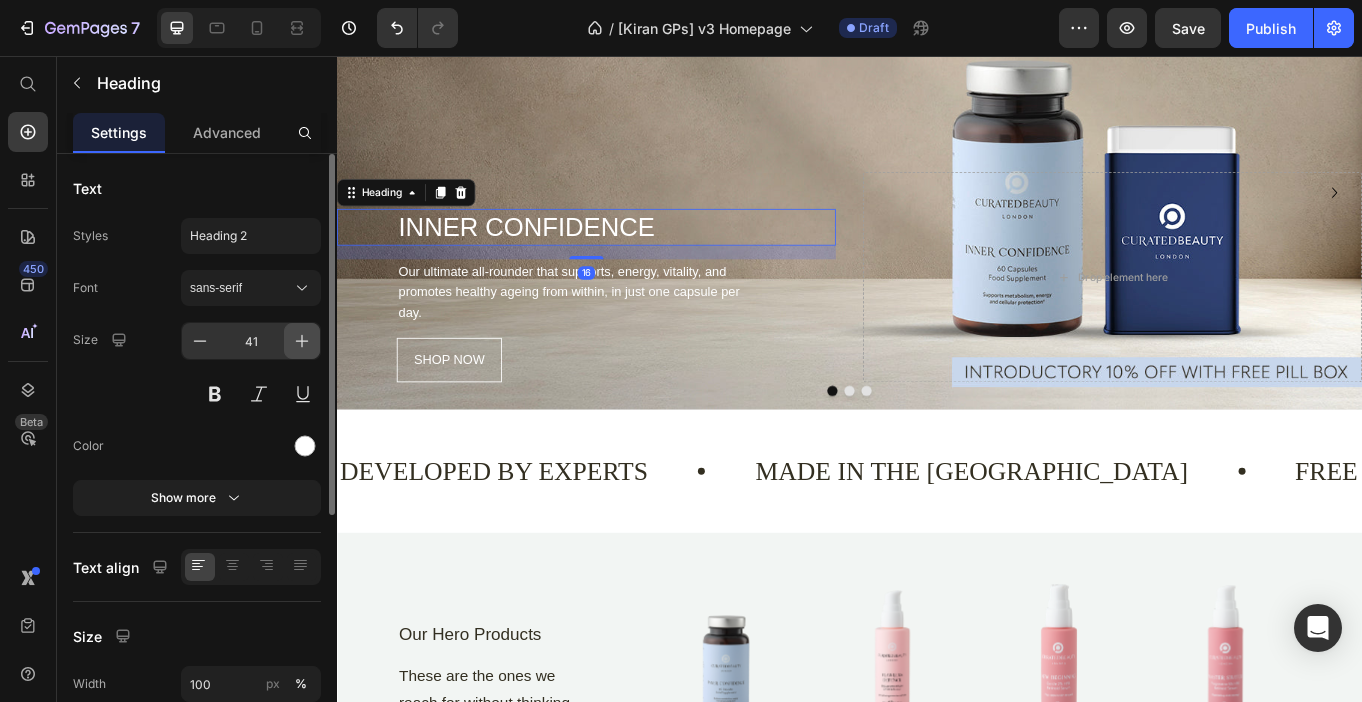 click 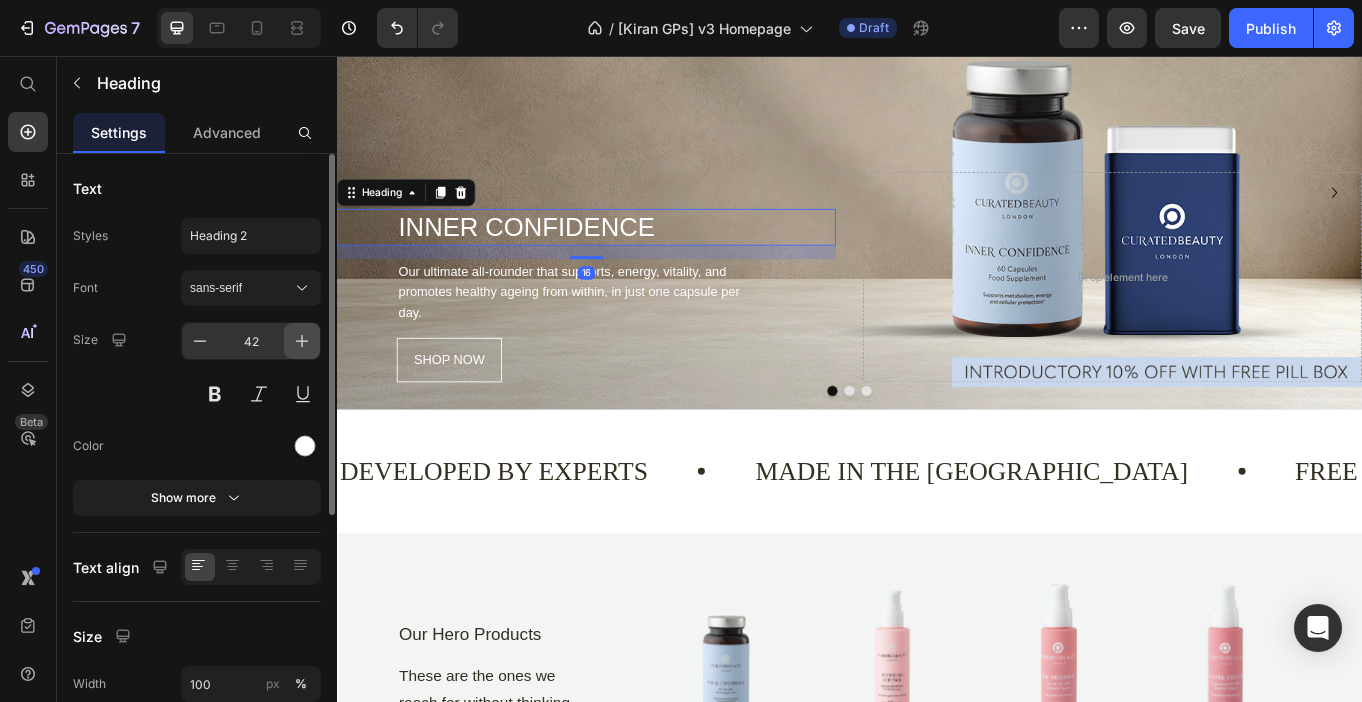 click 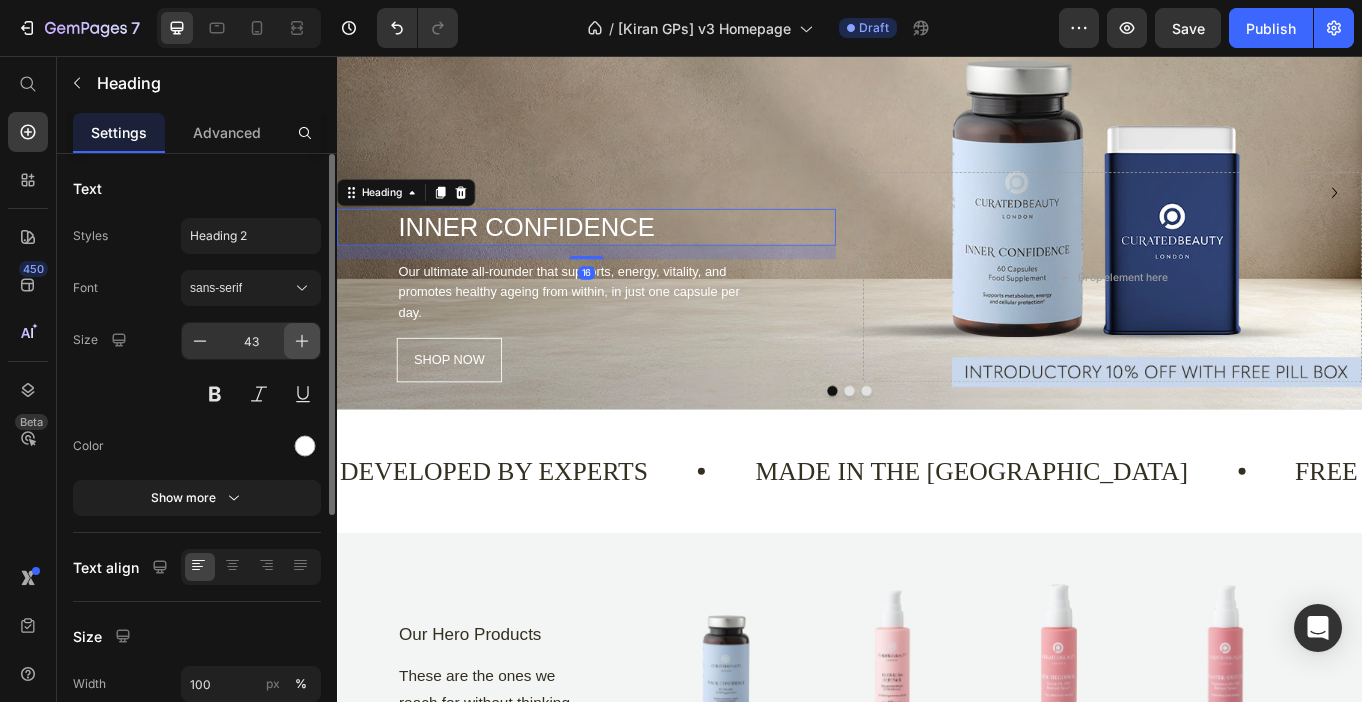 click 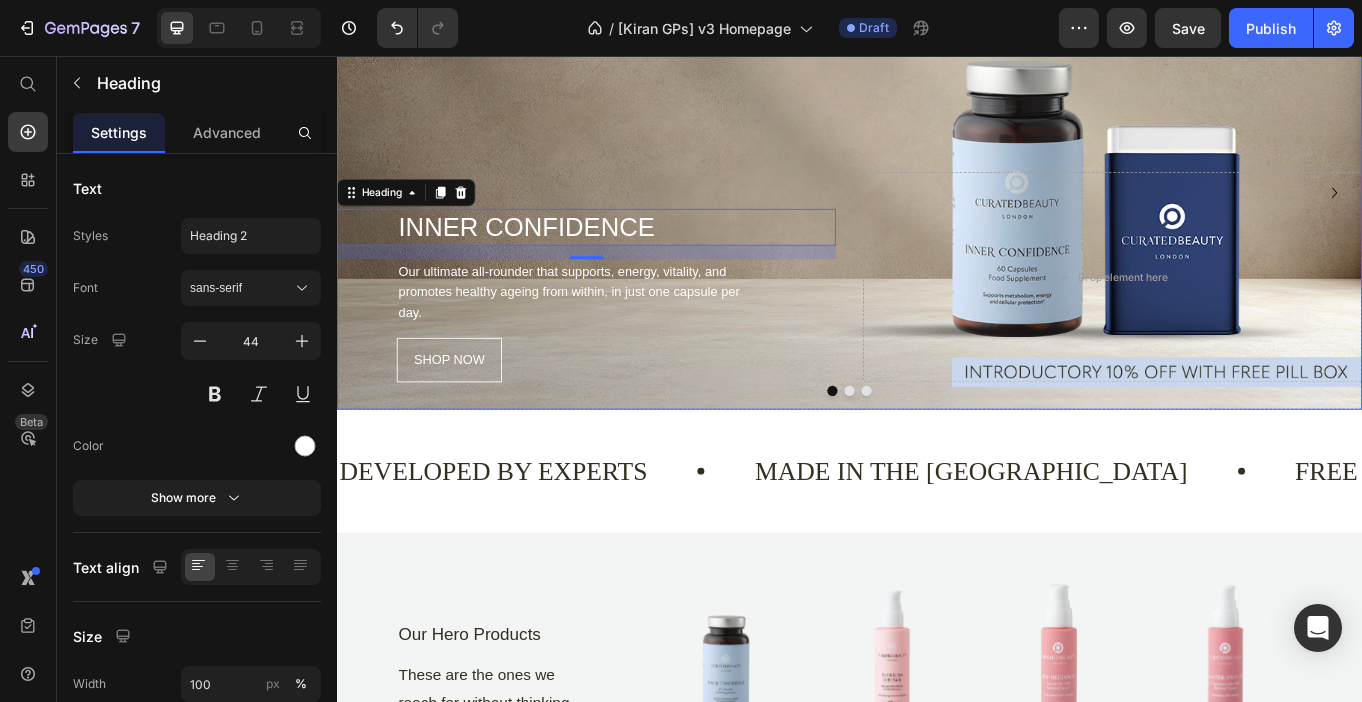 click at bounding box center [937, 448] 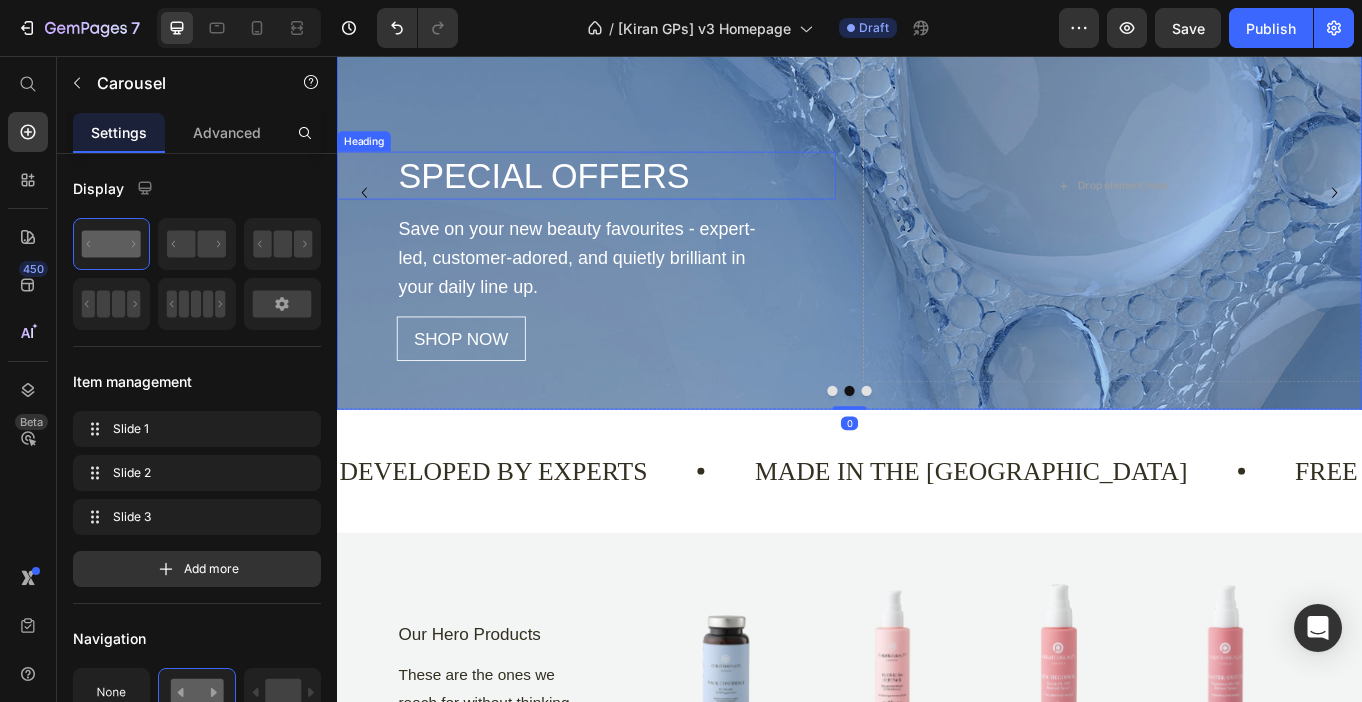 click on "SPECIAL OFFERS" at bounding box center (664, 196) 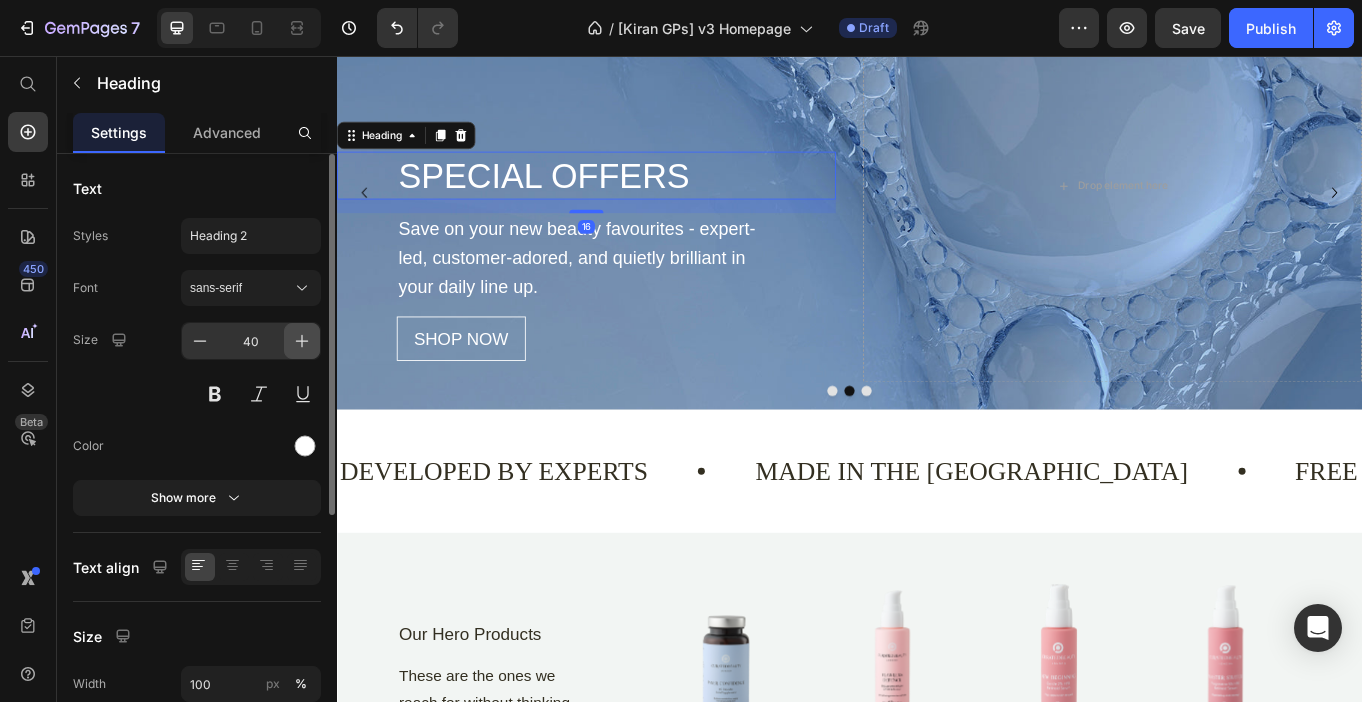 click 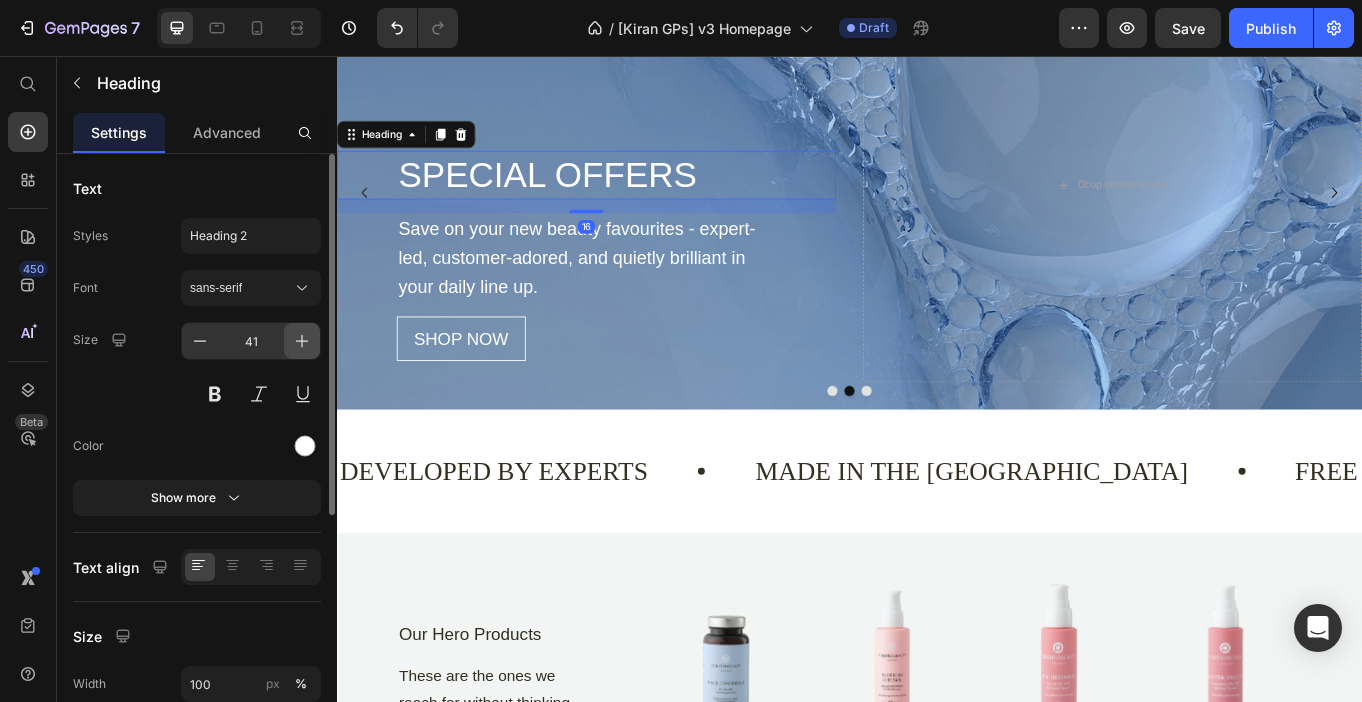 click 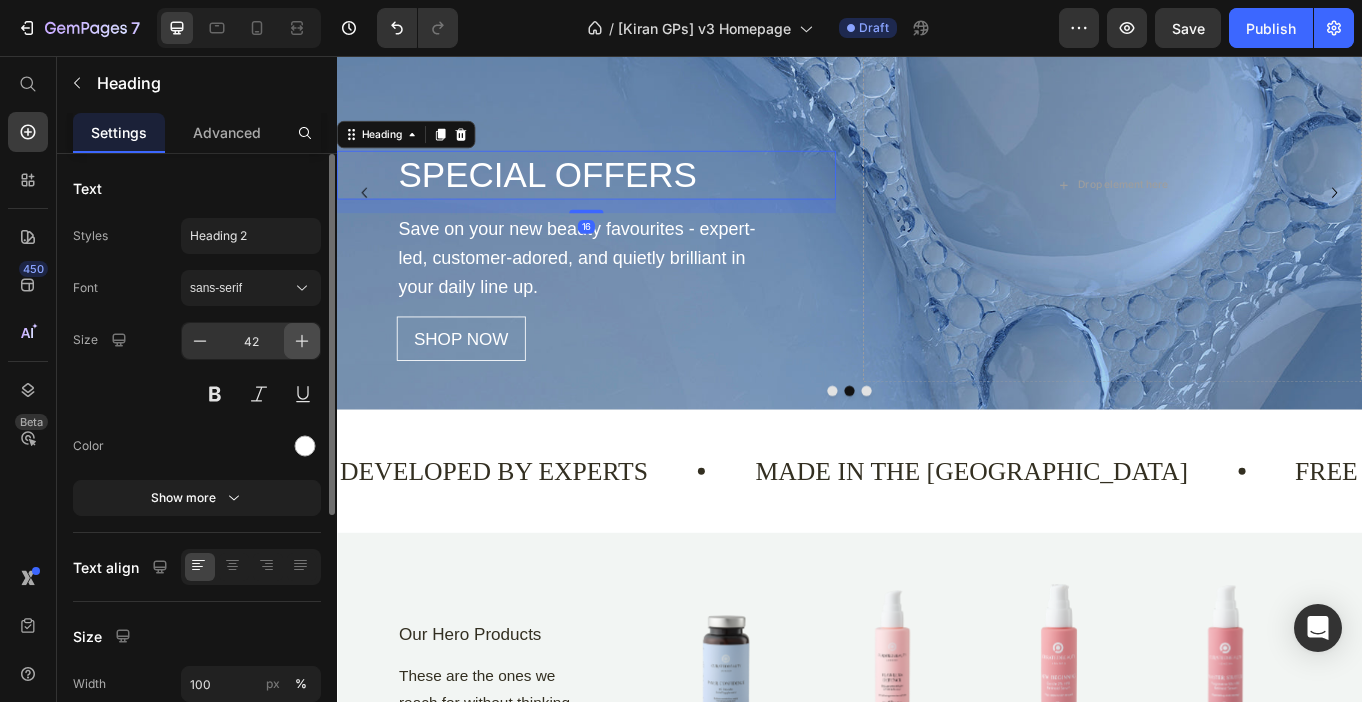 click 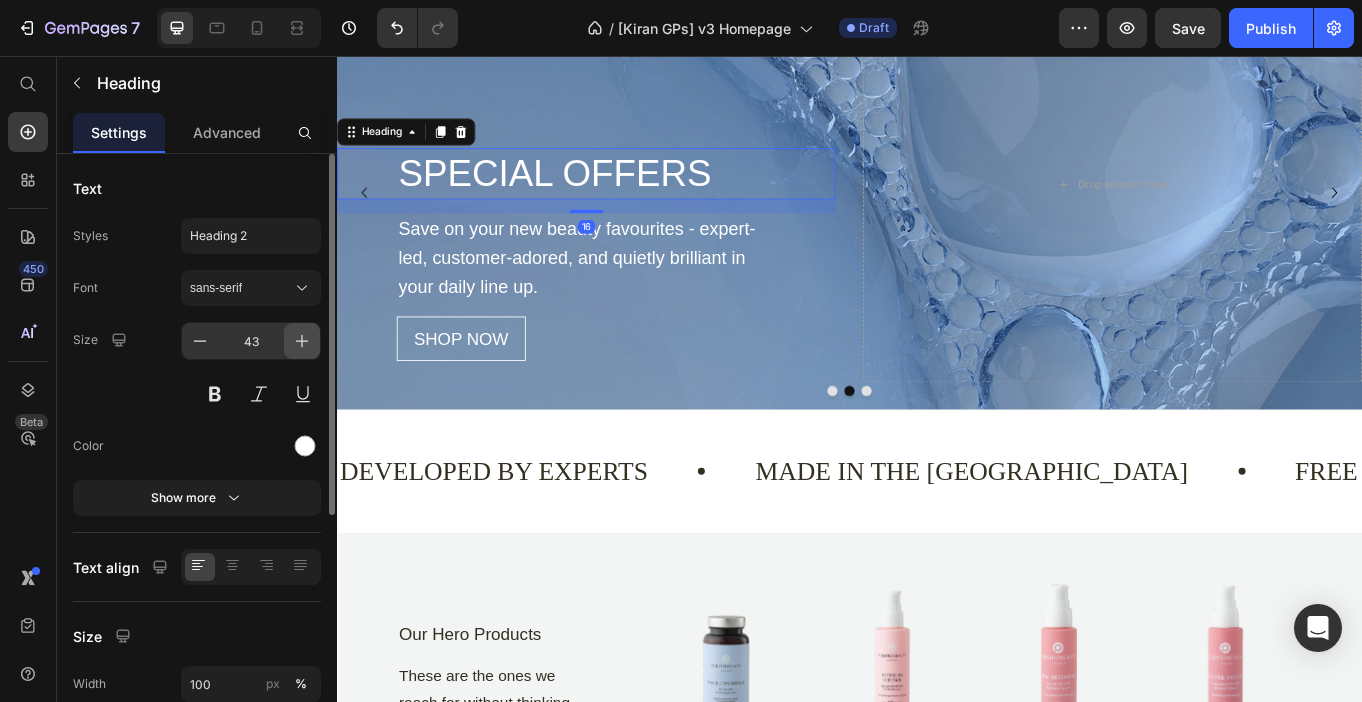 click 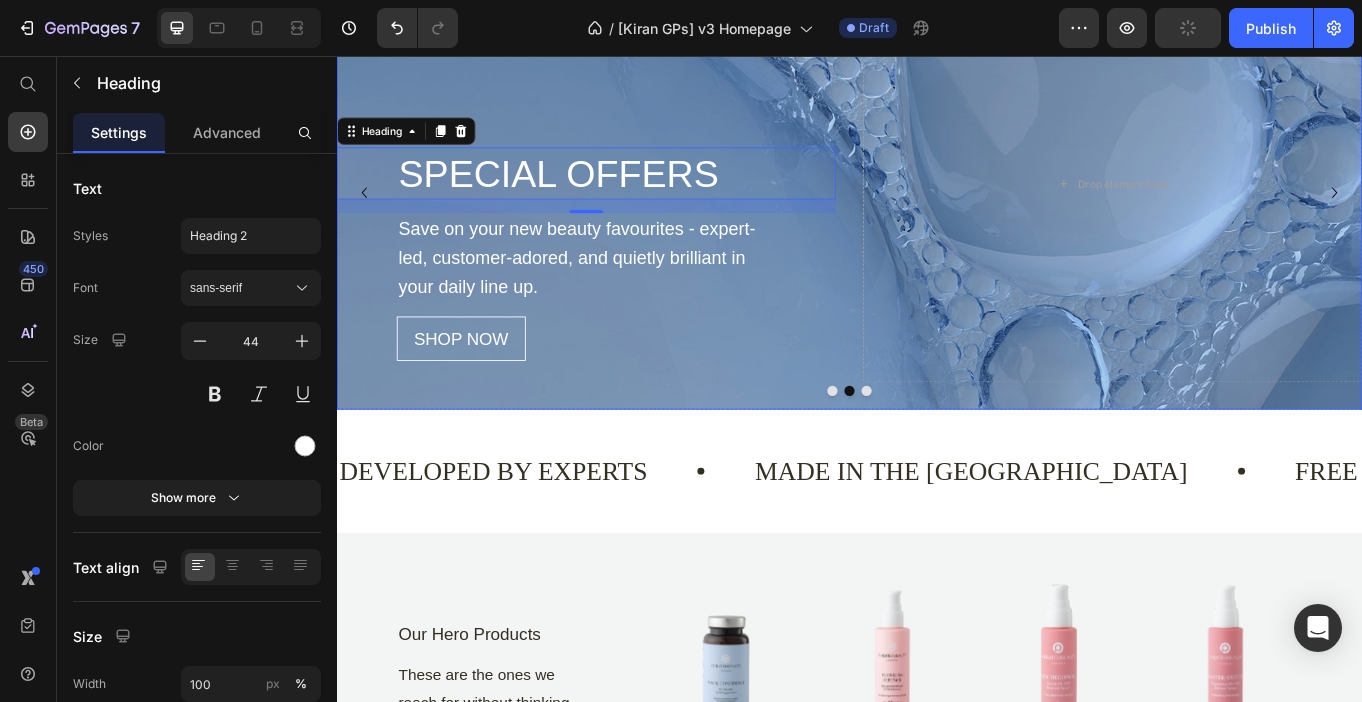 click at bounding box center [957, 448] 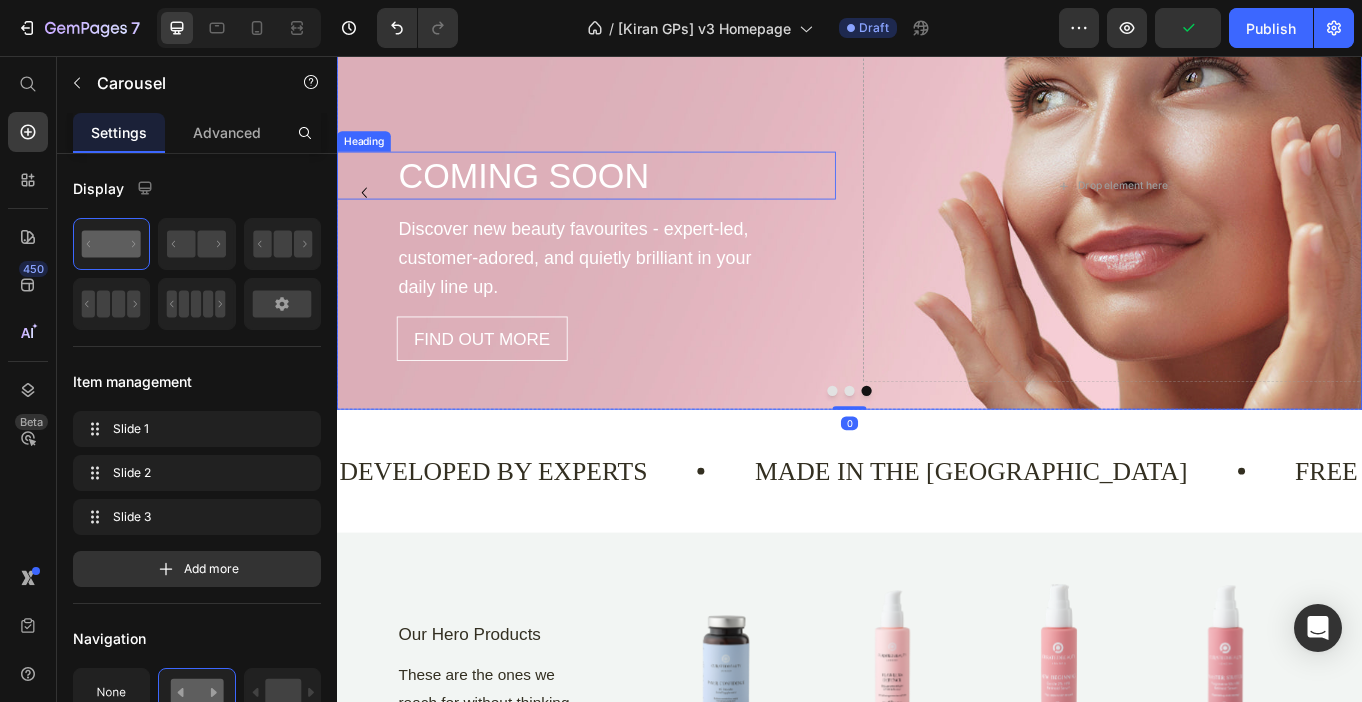click on "COMING SOON" at bounding box center [664, 196] 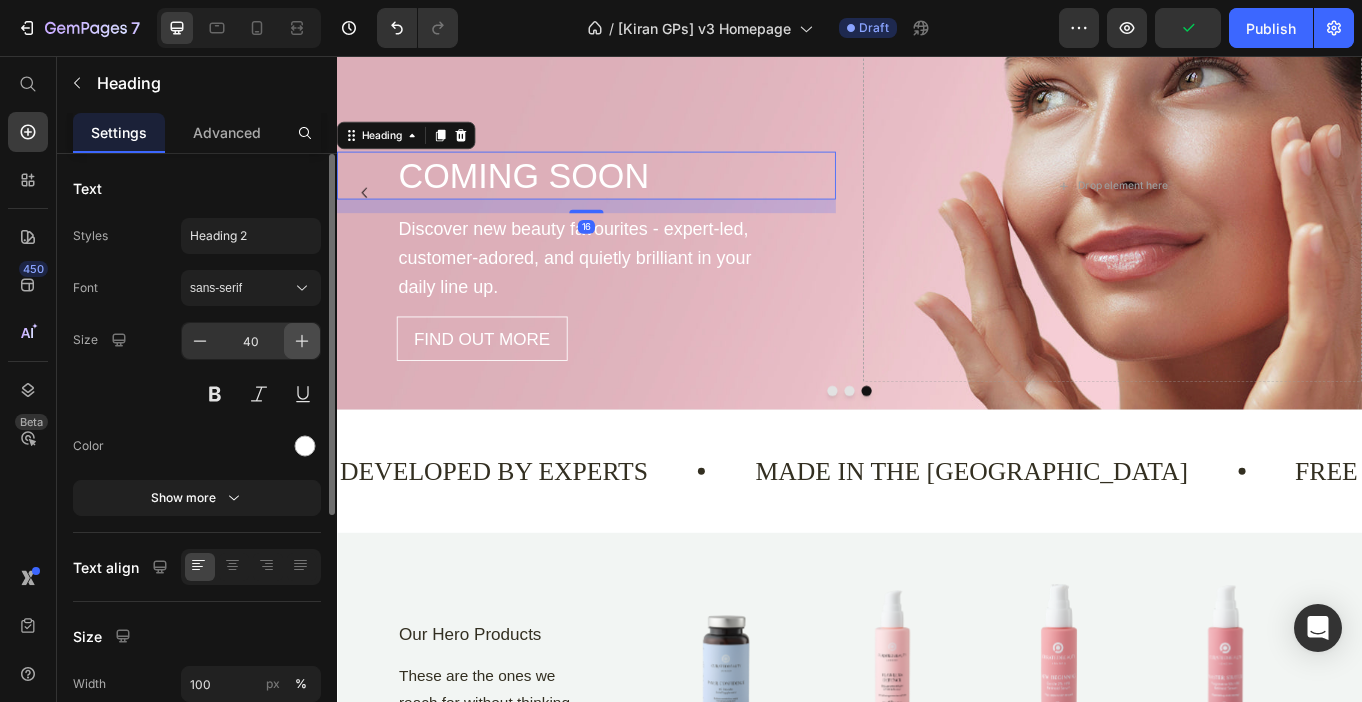 click 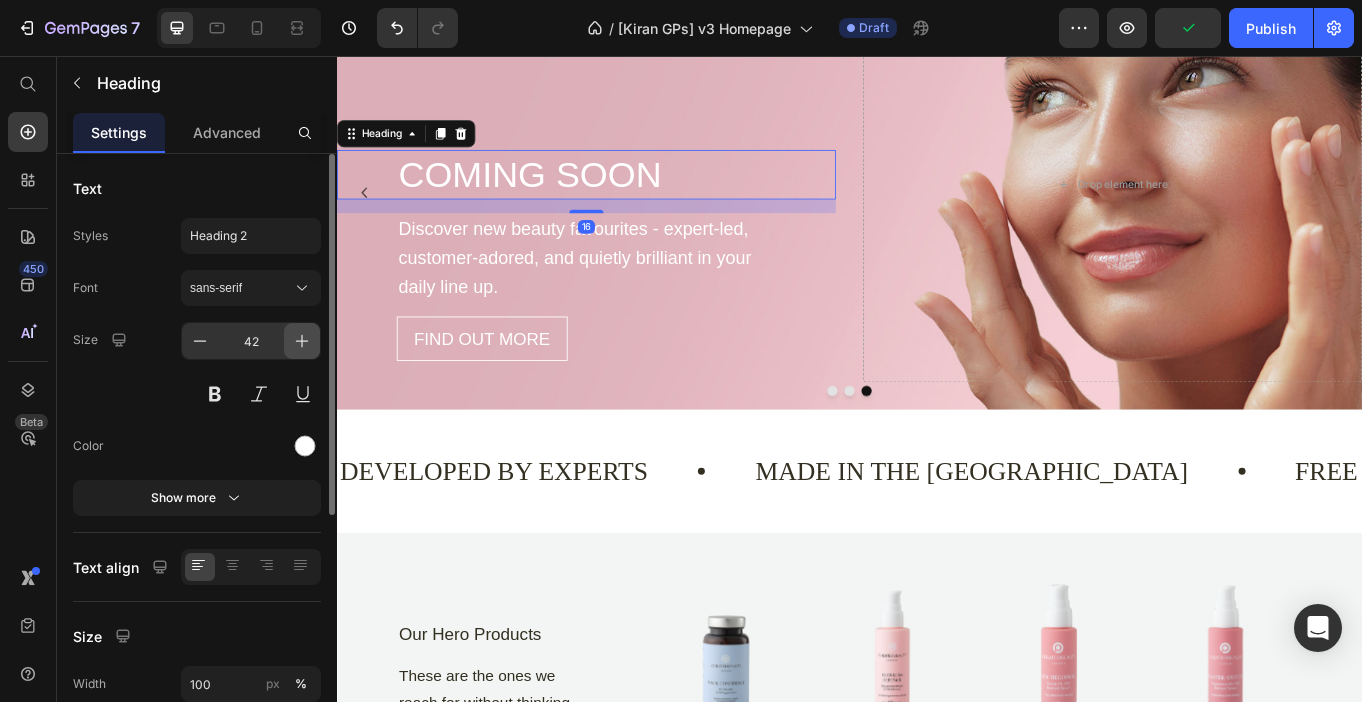 click 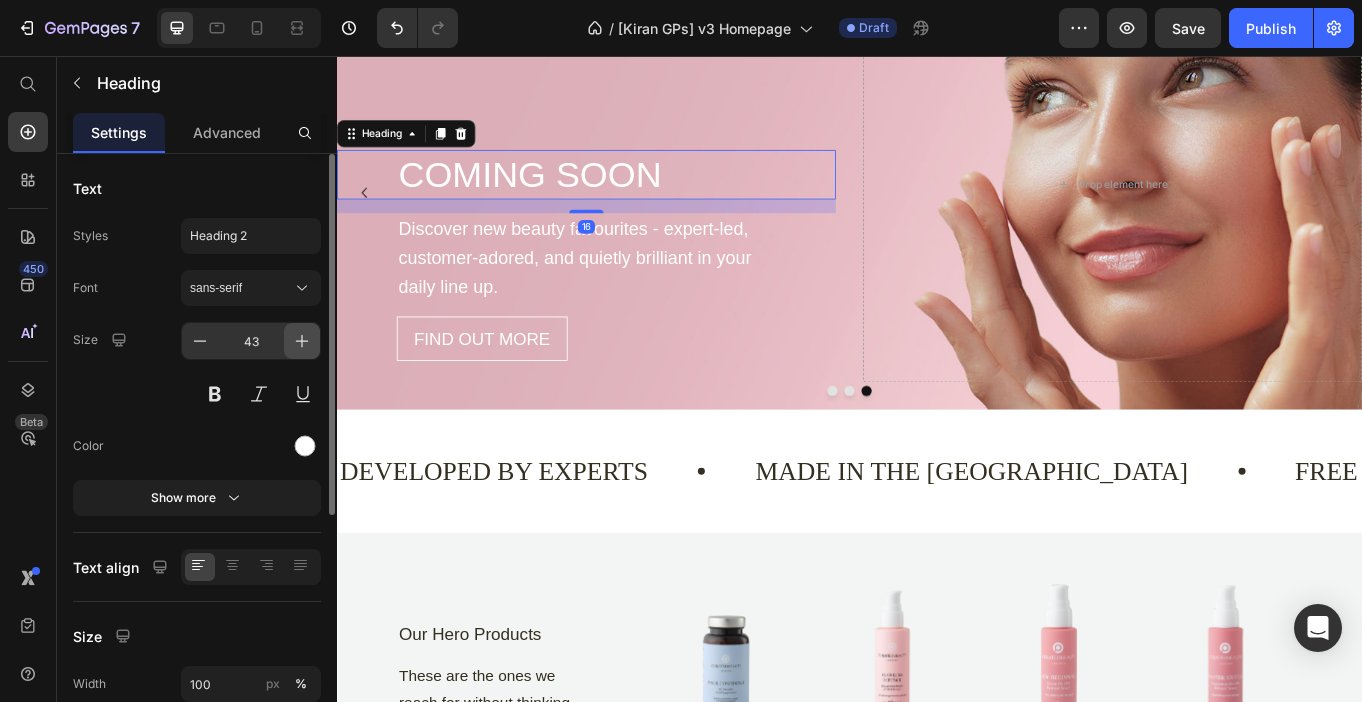 click 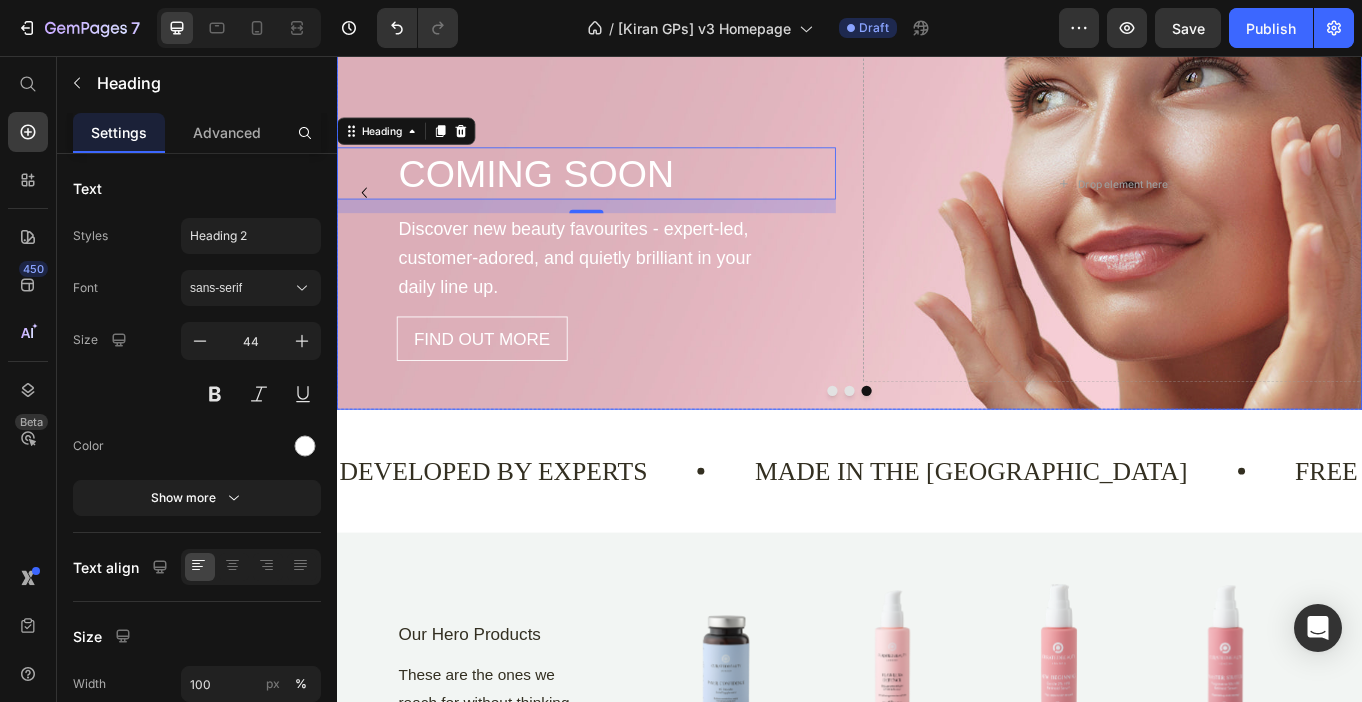 click at bounding box center (917, 448) 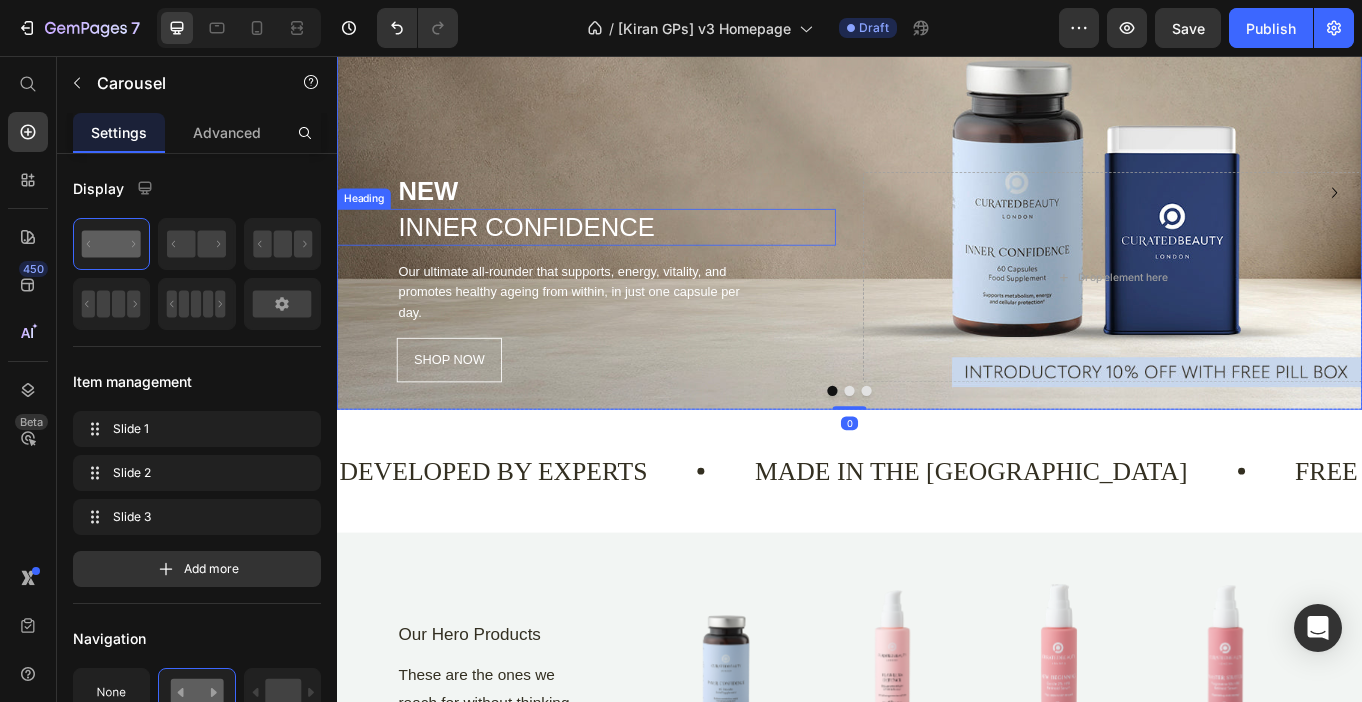 click on "INNER CONFIDENCE" at bounding box center (664, 256) 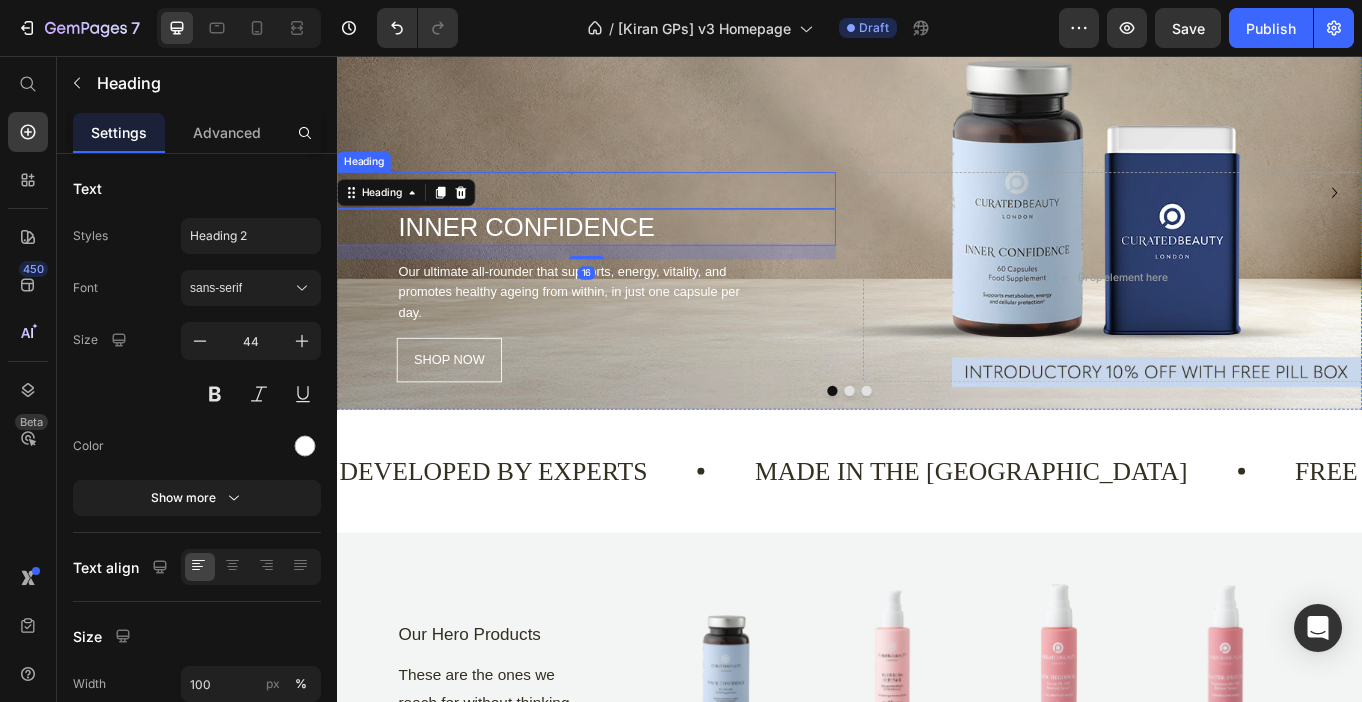 click on "NEW" at bounding box center (664, 213) 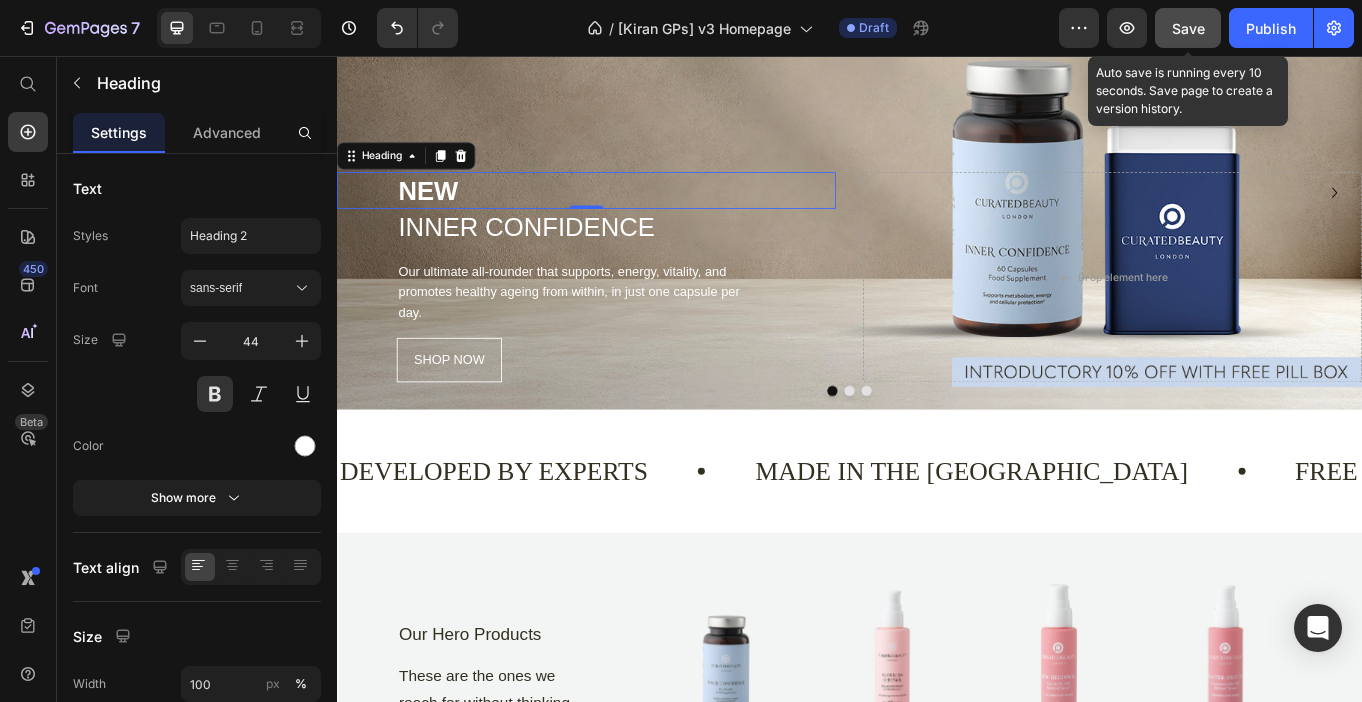 click on "Save" at bounding box center (1188, 28) 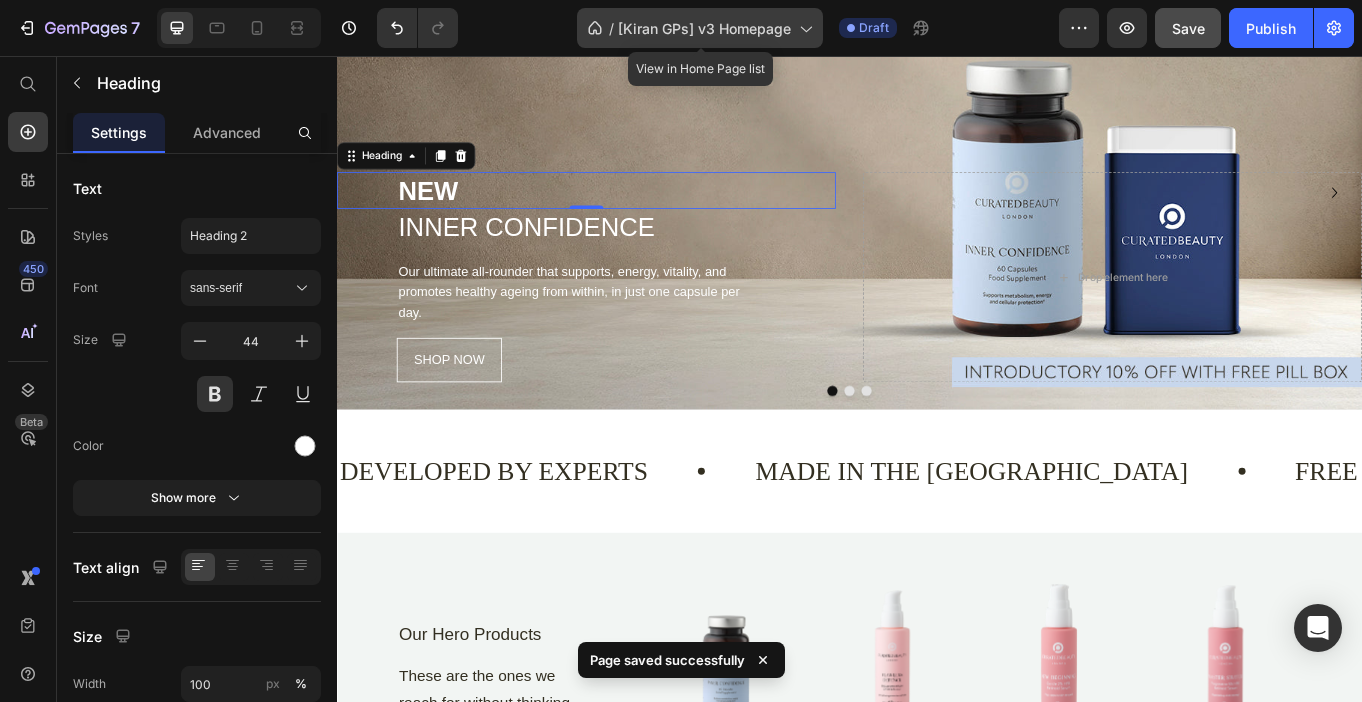 click 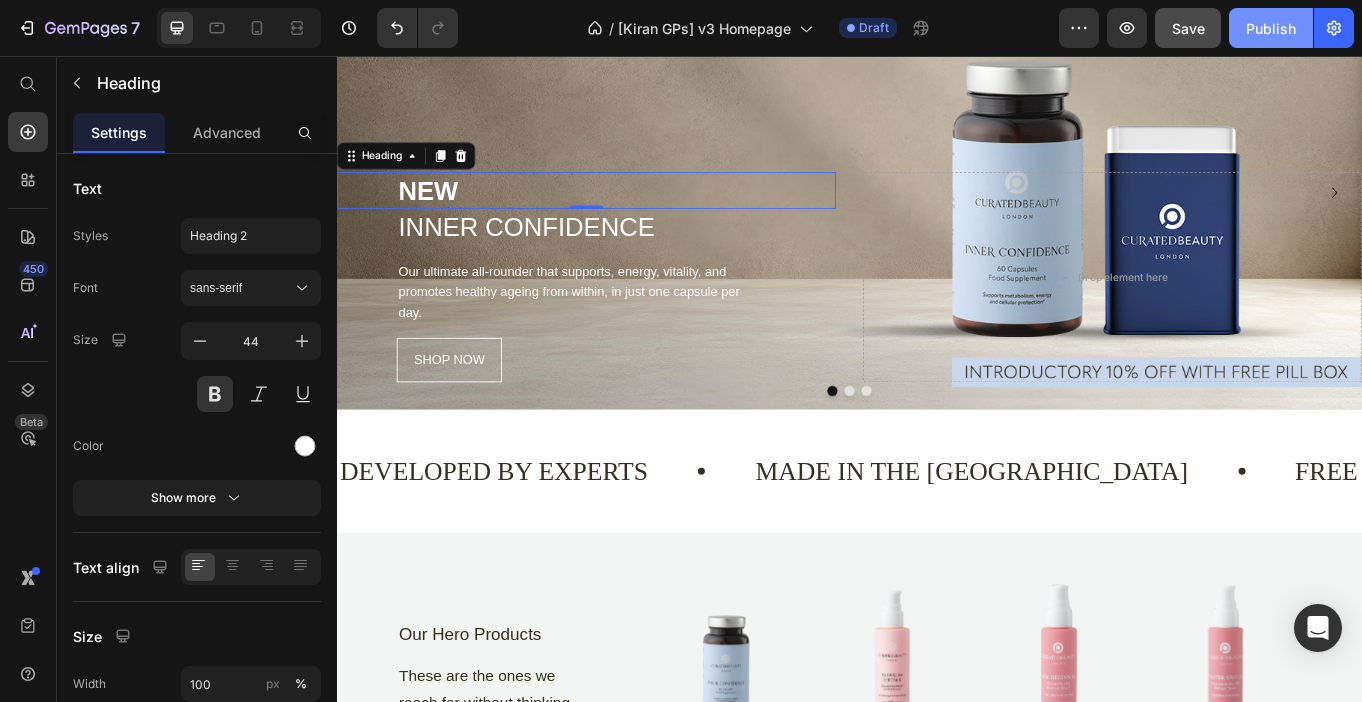 click on "Publish" at bounding box center [1271, 28] 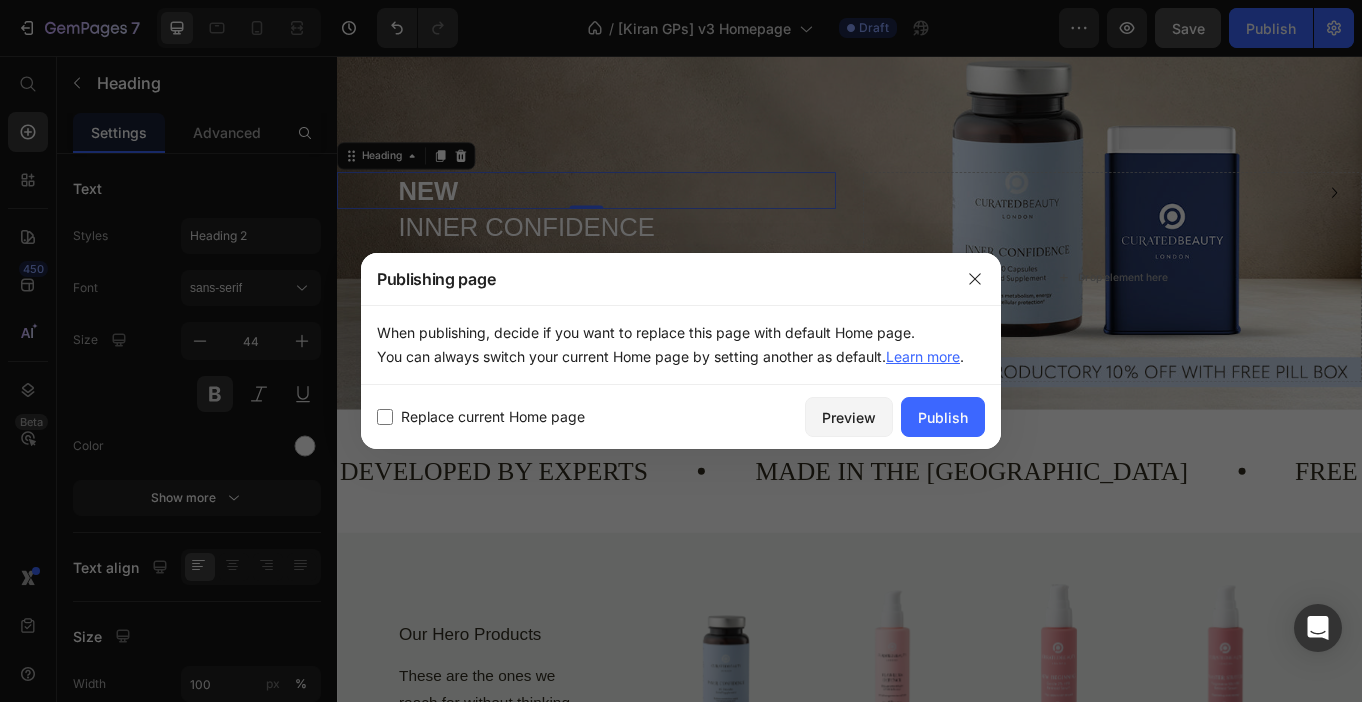 click on "Replace current Home page" at bounding box center [493, 417] 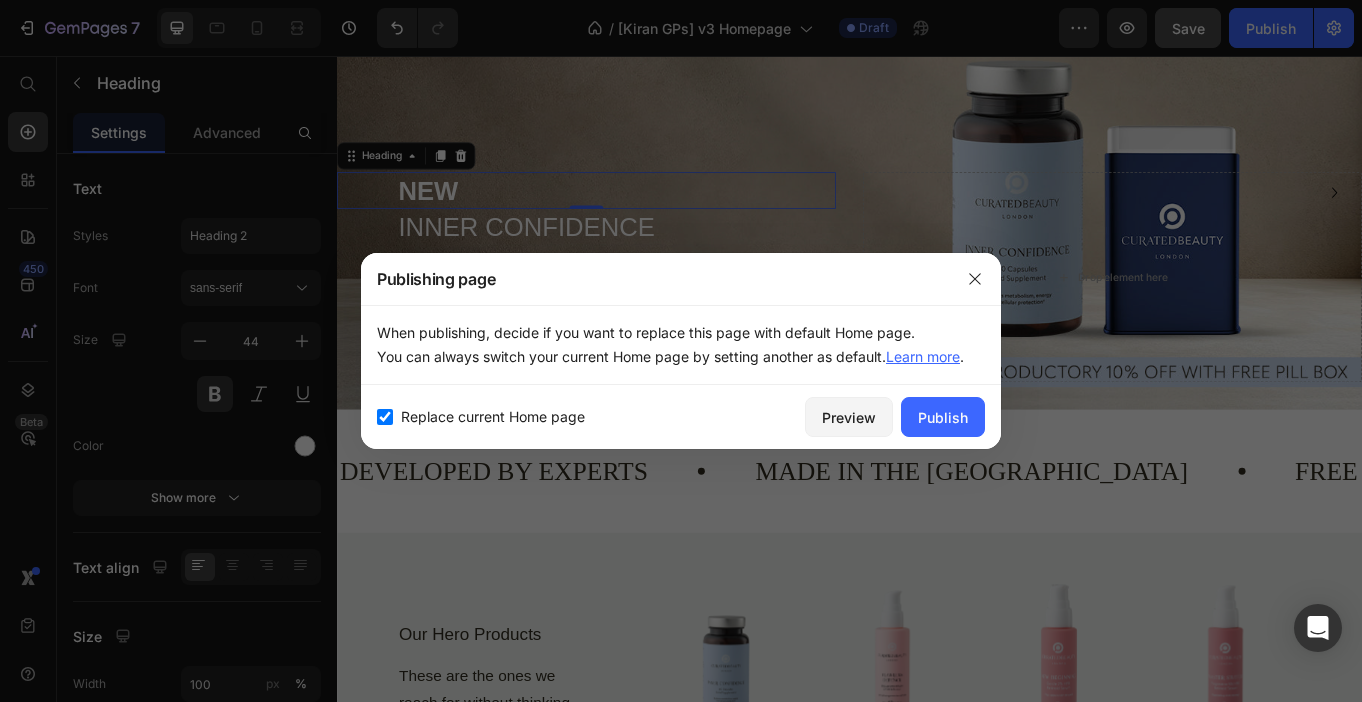 checkbox on "true" 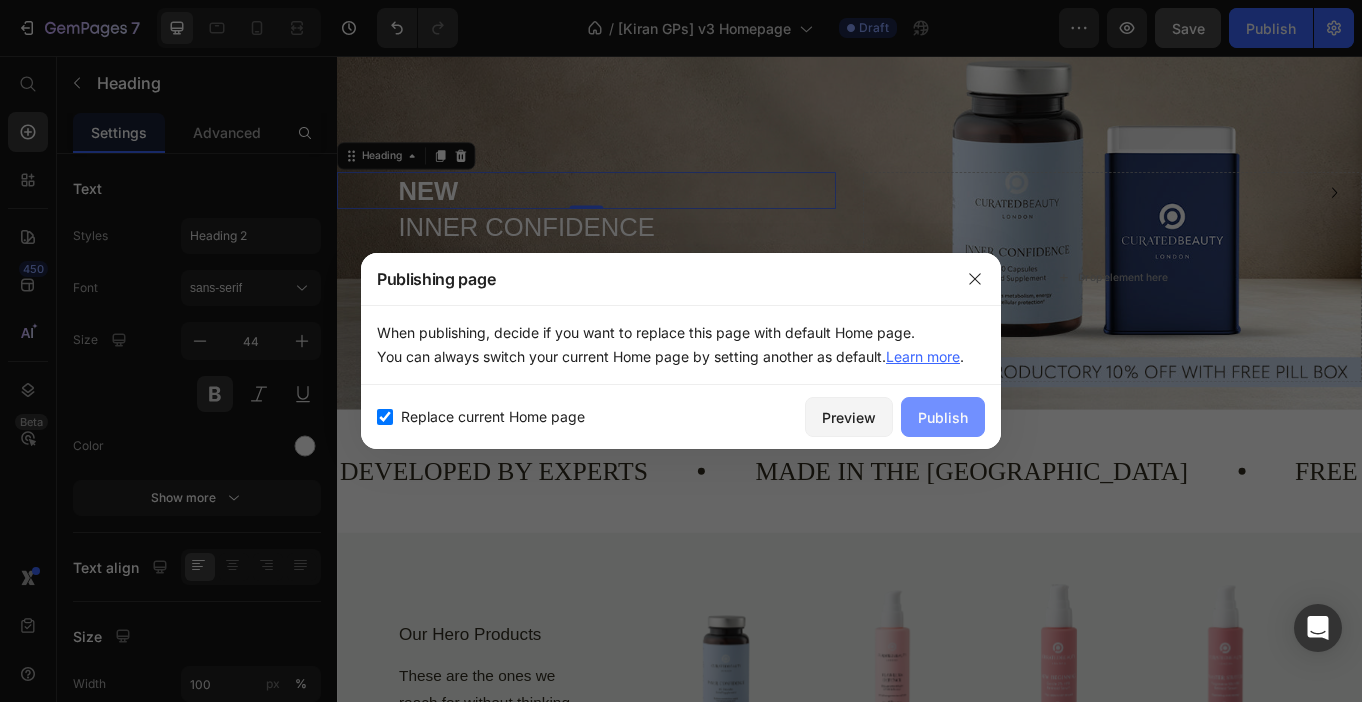 click on "Publish" at bounding box center [943, 417] 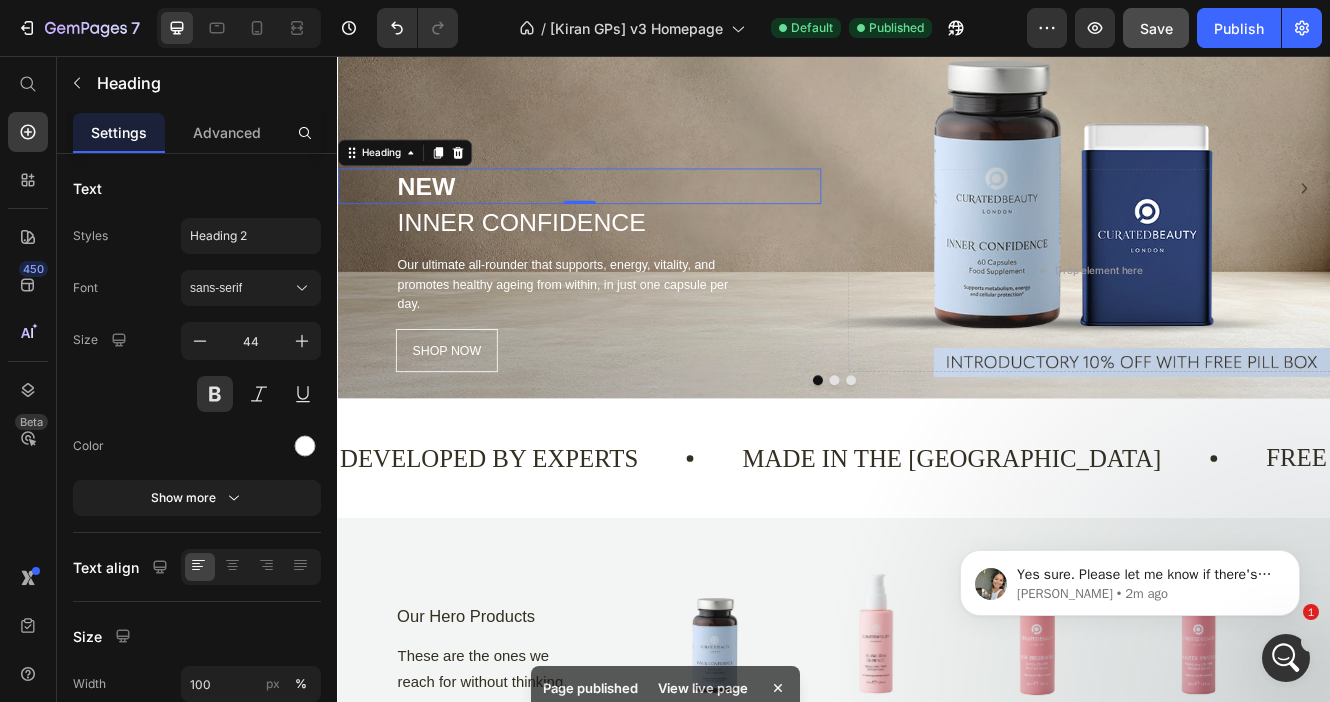 scroll, scrollTop: 0, scrollLeft: 0, axis: both 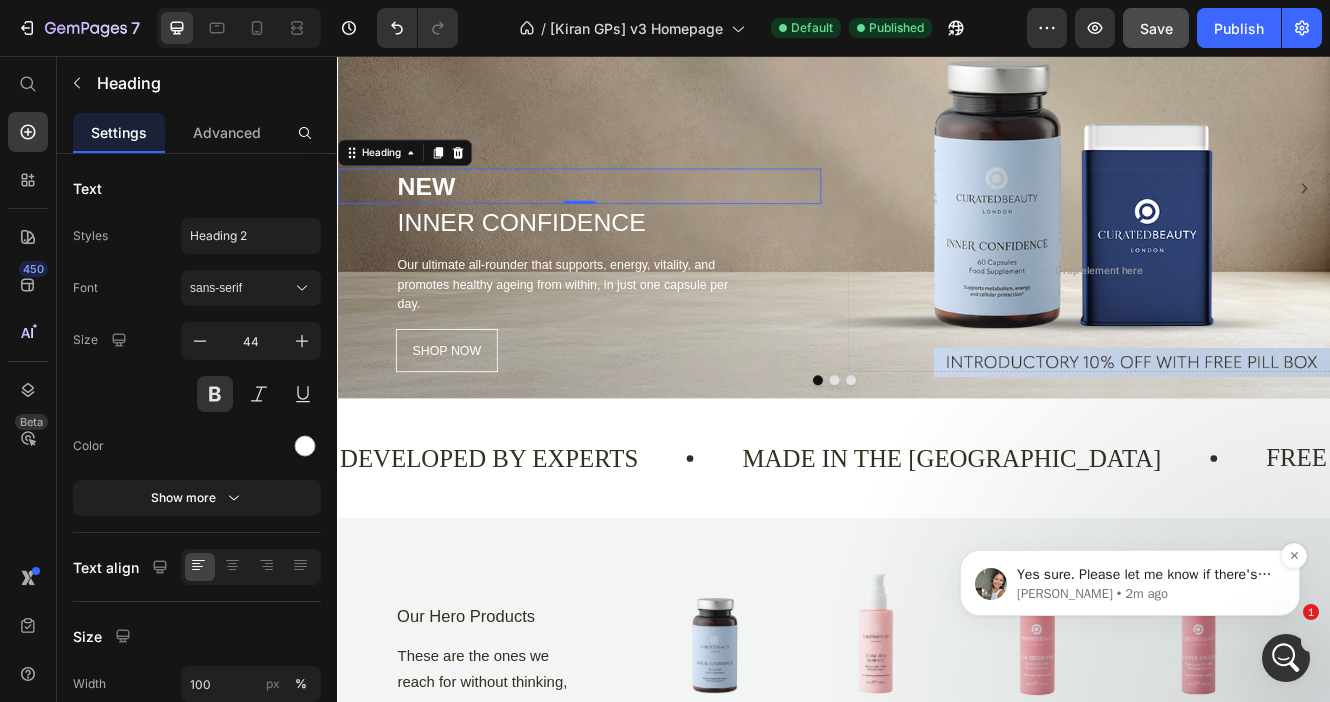 click on "Yes sure. Please let me know if there's any thing else you would like to adjust!" at bounding box center (1146, 575) 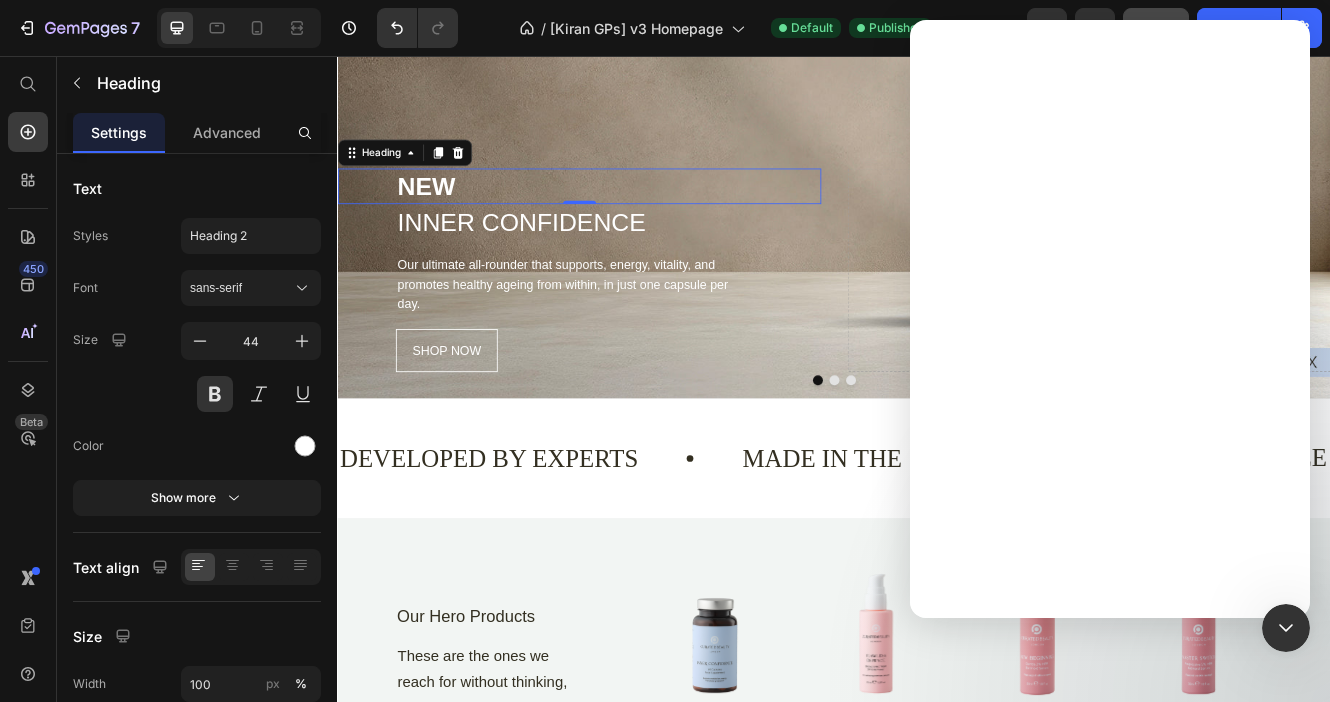 scroll, scrollTop: 0, scrollLeft: 0, axis: both 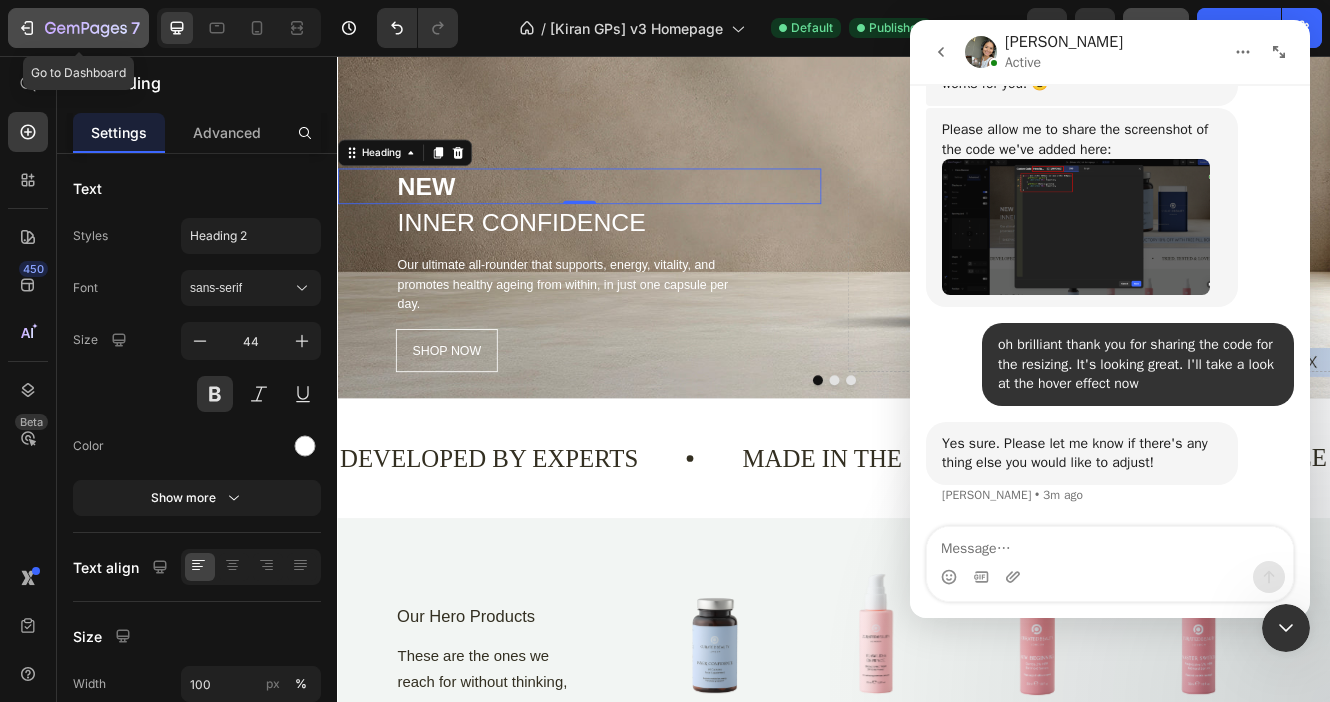 click 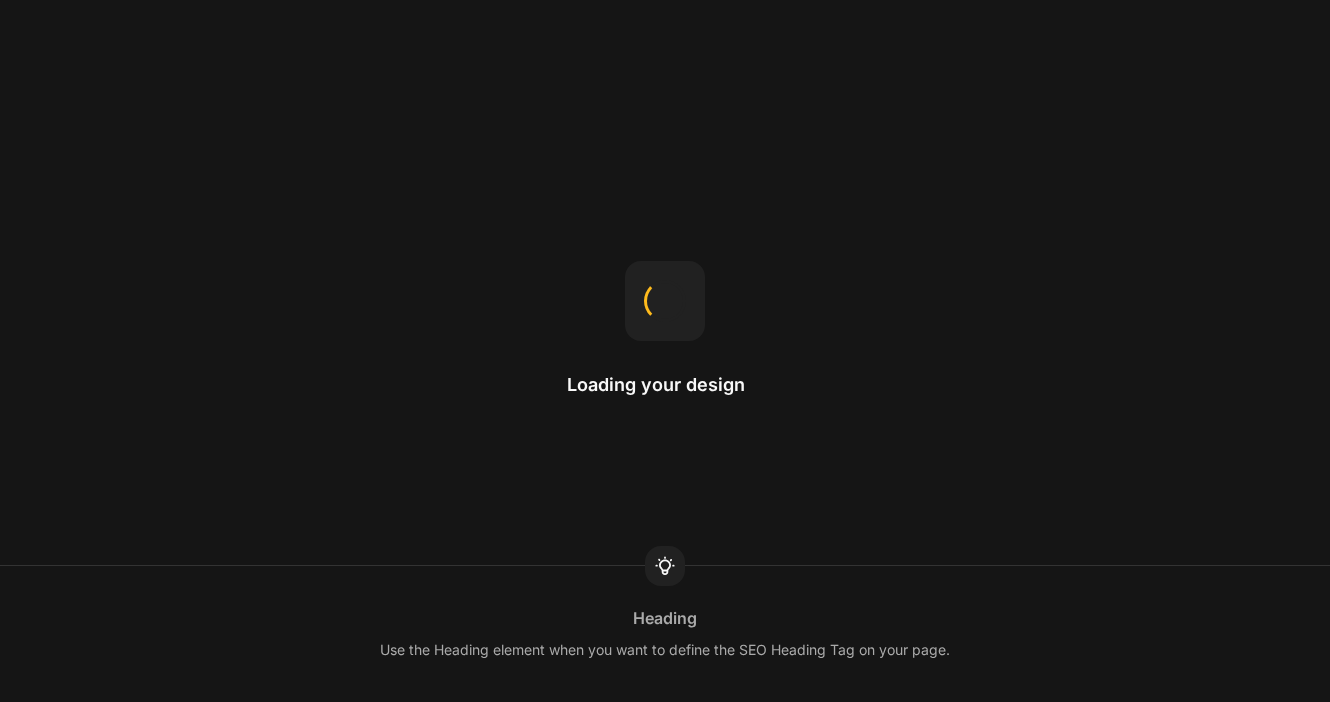 scroll, scrollTop: 0, scrollLeft: 0, axis: both 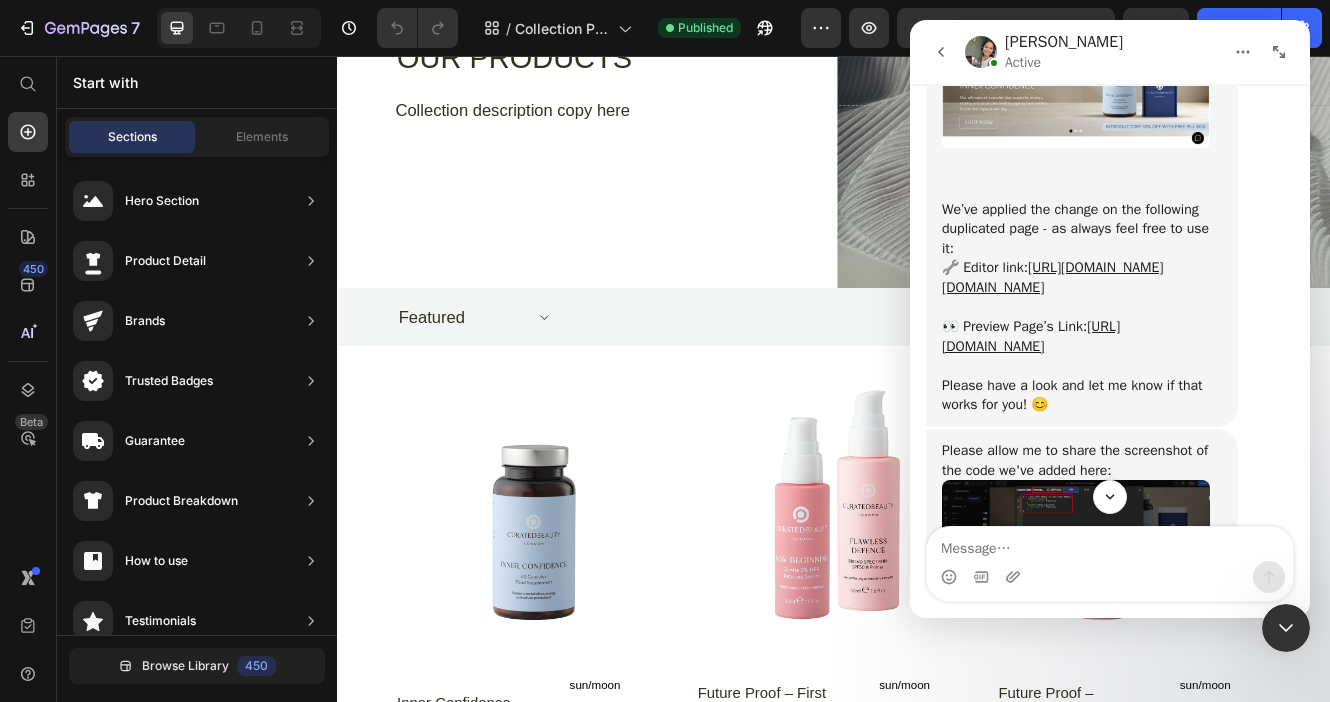 click 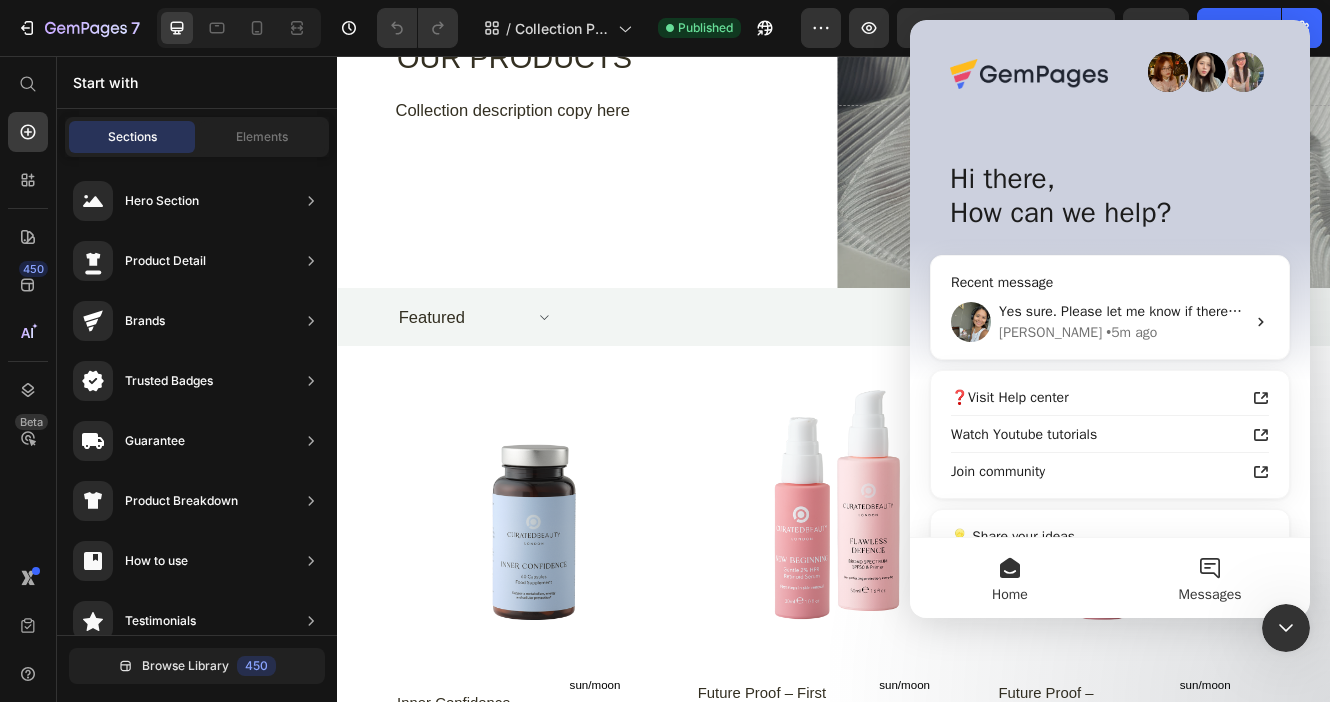 click on "Messages" at bounding box center (1210, 578) 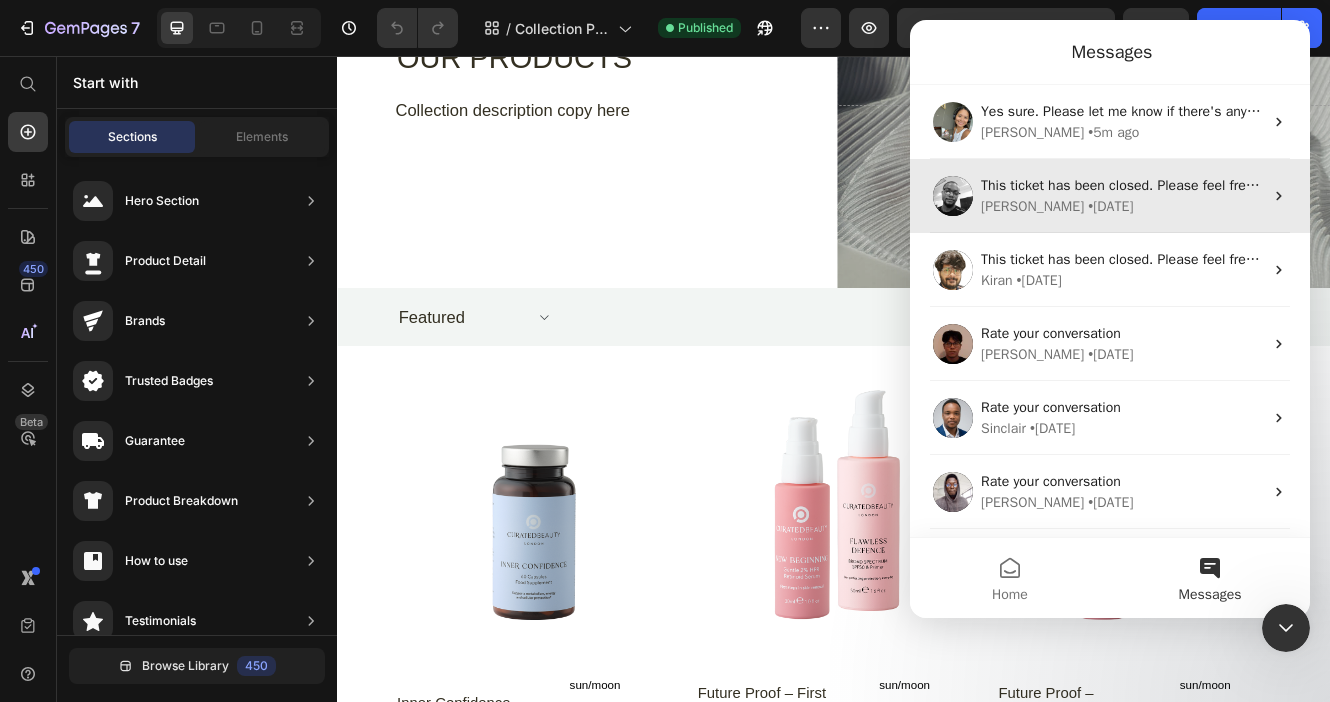 click on "Peter •  5d ago" at bounding box center (1122, 206) 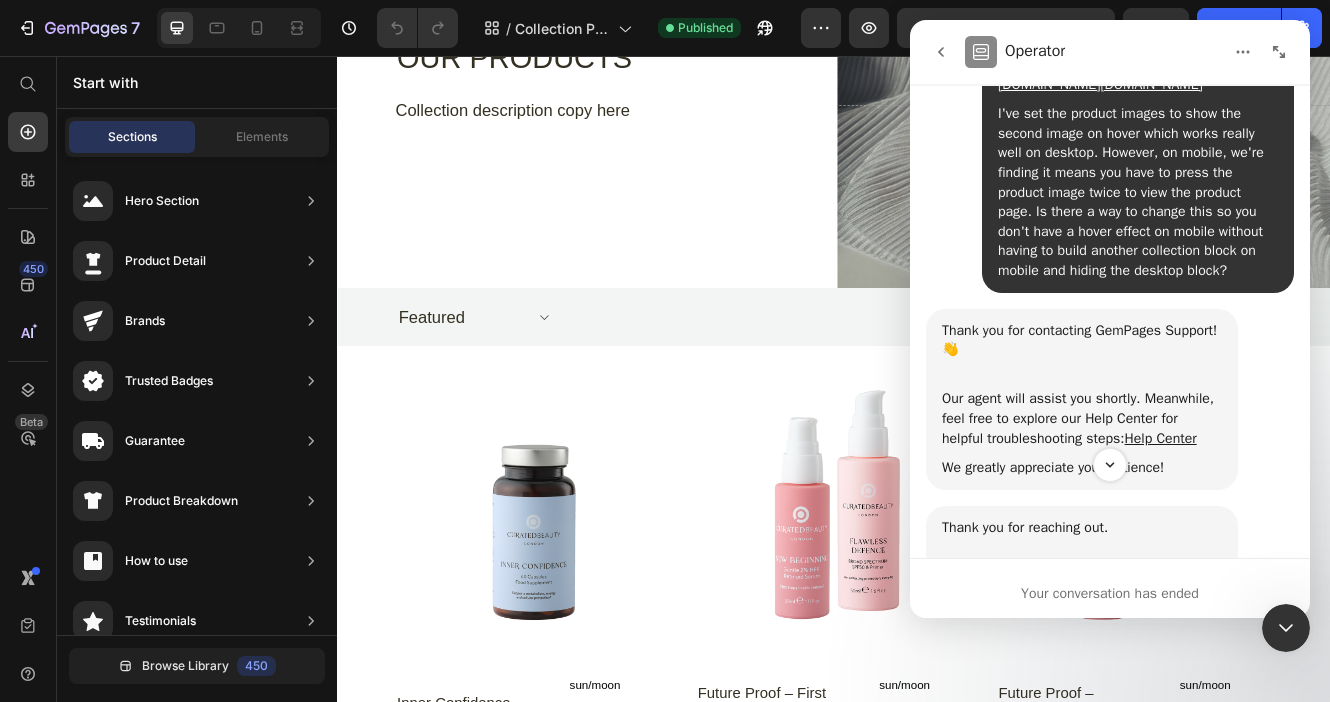 scroll, scrollTop: 268, scrollLeft: 0, axis: vertical 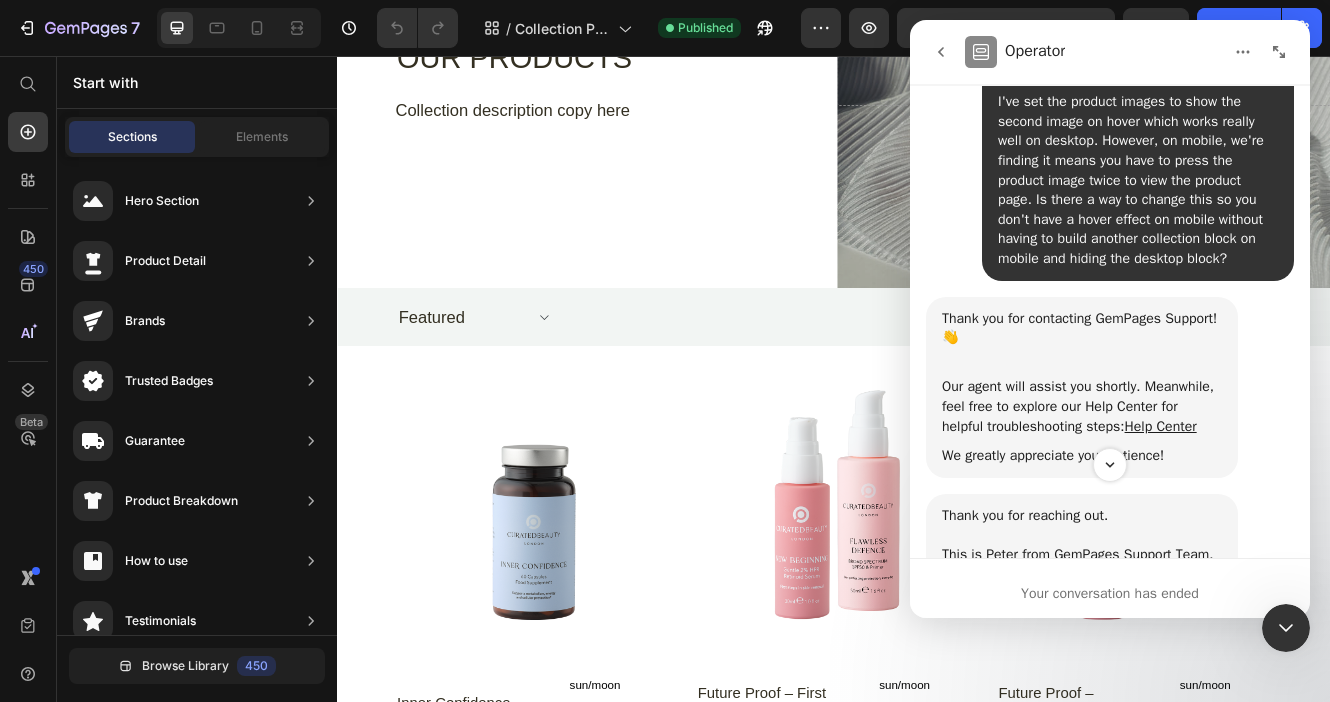 click 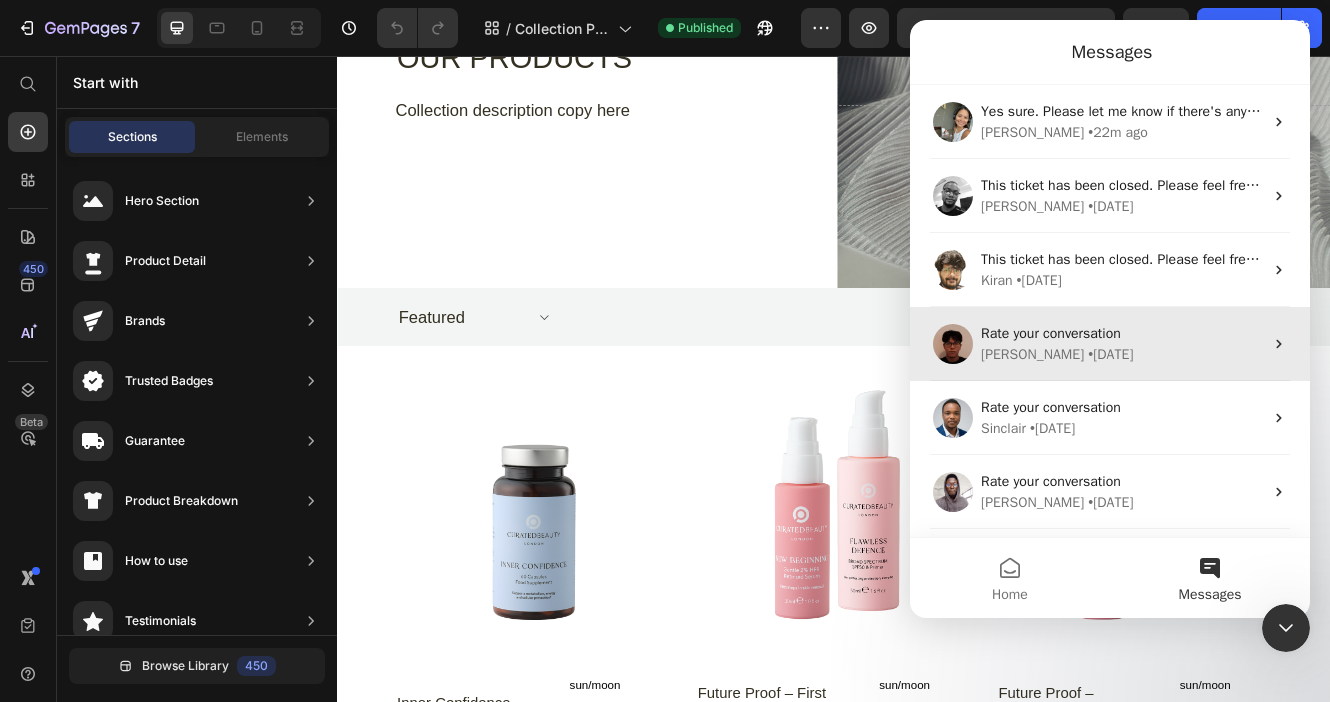 scroll, scrollTop: 0, scrollLeft: 0, axis: both 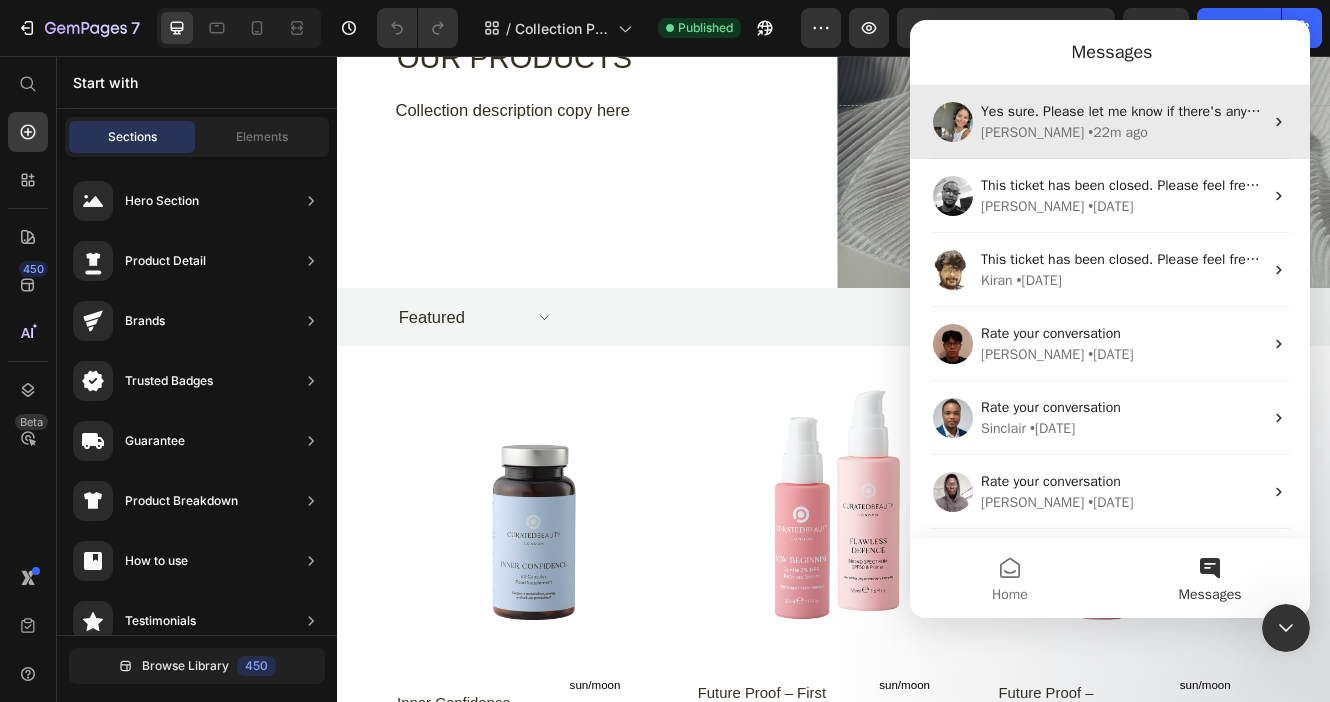 click on "•  22m ago" at bounding box center [1117, 132] 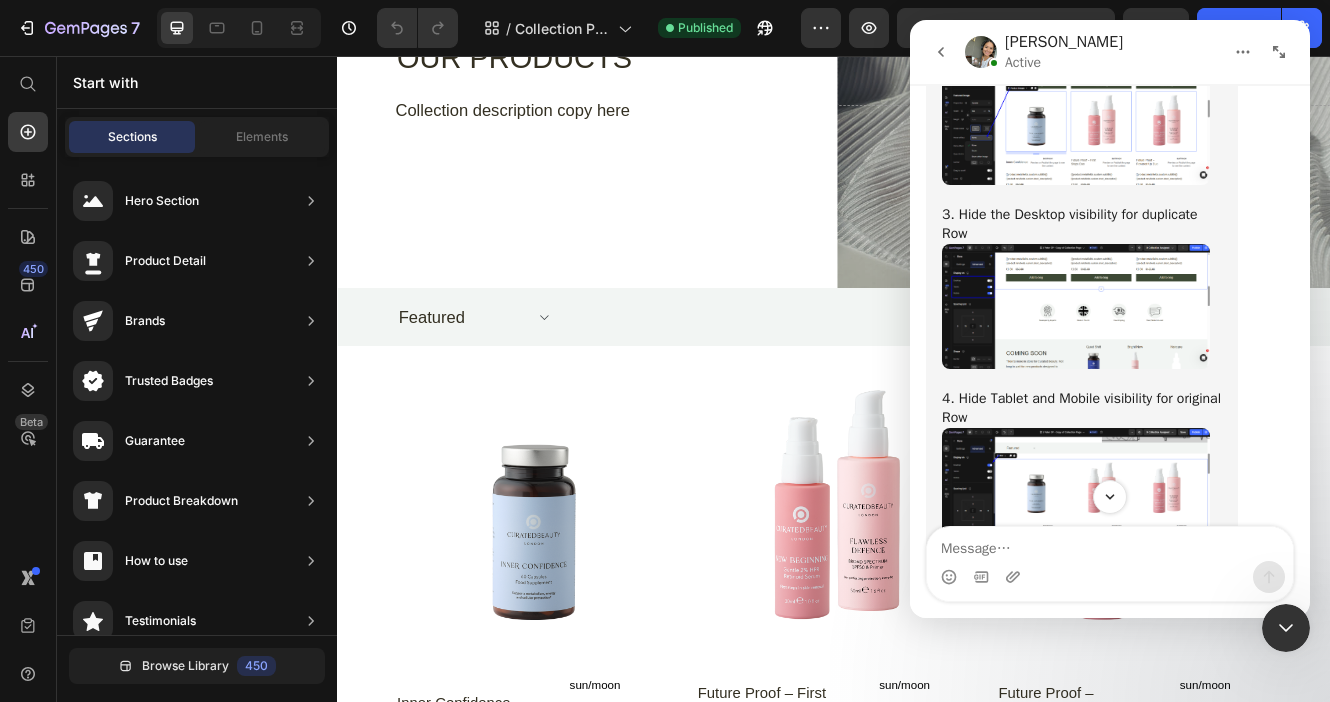 scroll, scrollTop: 7187, scrollLeft: 0, axis: vertical 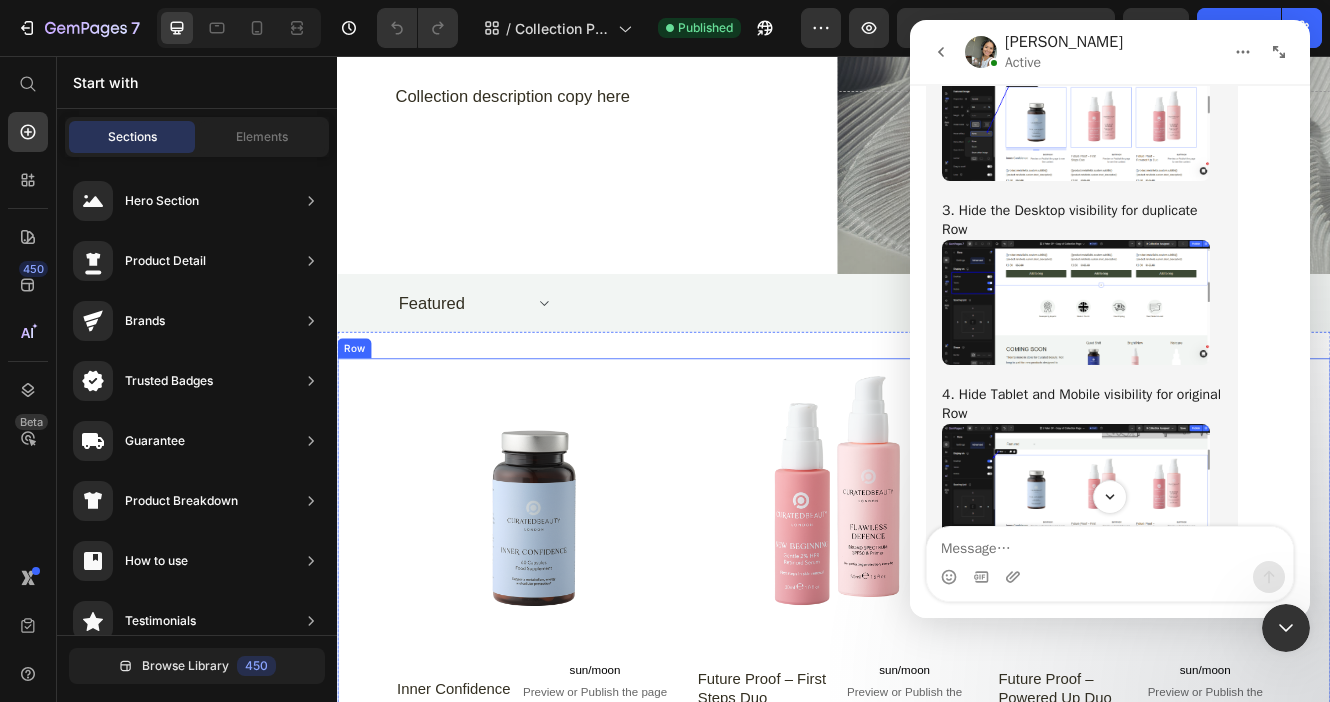click on "Product Images Inner Confidence Product Title
sun/moon
Preview or Publish the page to see the content. sun/moon Row {{product.metafields.custom.subtitle}} Custom Code {{product.metafields.custom.short_description}} Custom Code £0.50 Product Price £60.00 Product Price Row Add to bag Product Cart Button Row Product Images Future Proof – First Steps Duo Product Title
sun/moon
Preview or Publish the page to see the content. sun/moon Row {{product.metafields.custom.subtitle}} Custom Code {{product.metafields.custom.short_description}} Custom Code £0.50 Product Price £105.00 Product Price Row Add to bag Product Cart Button Row Product Images Future Proof – Powered Up Duo Product Title
sun/moon
Preview or Publish the page to see the content. sun/moon Row {{product.metafields.custom.subtitle}} Custom Code {{product.metafields.custom.short_description}} Custom Code £0.50 Product Price £105.00 Product Price Row Add to bag Product Cart Button Row Product Images New Beginning" at bounding box center [937, 1392] 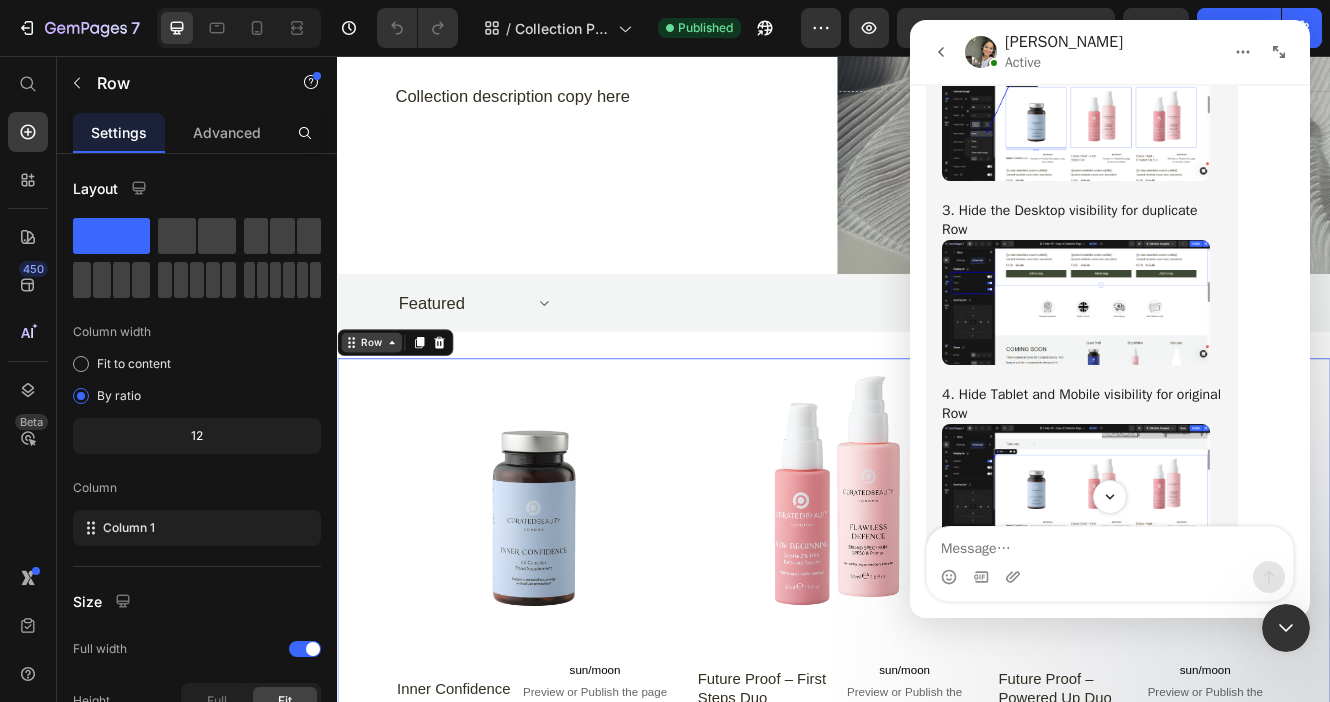 click on "Row" at bounding box center [378, 402] 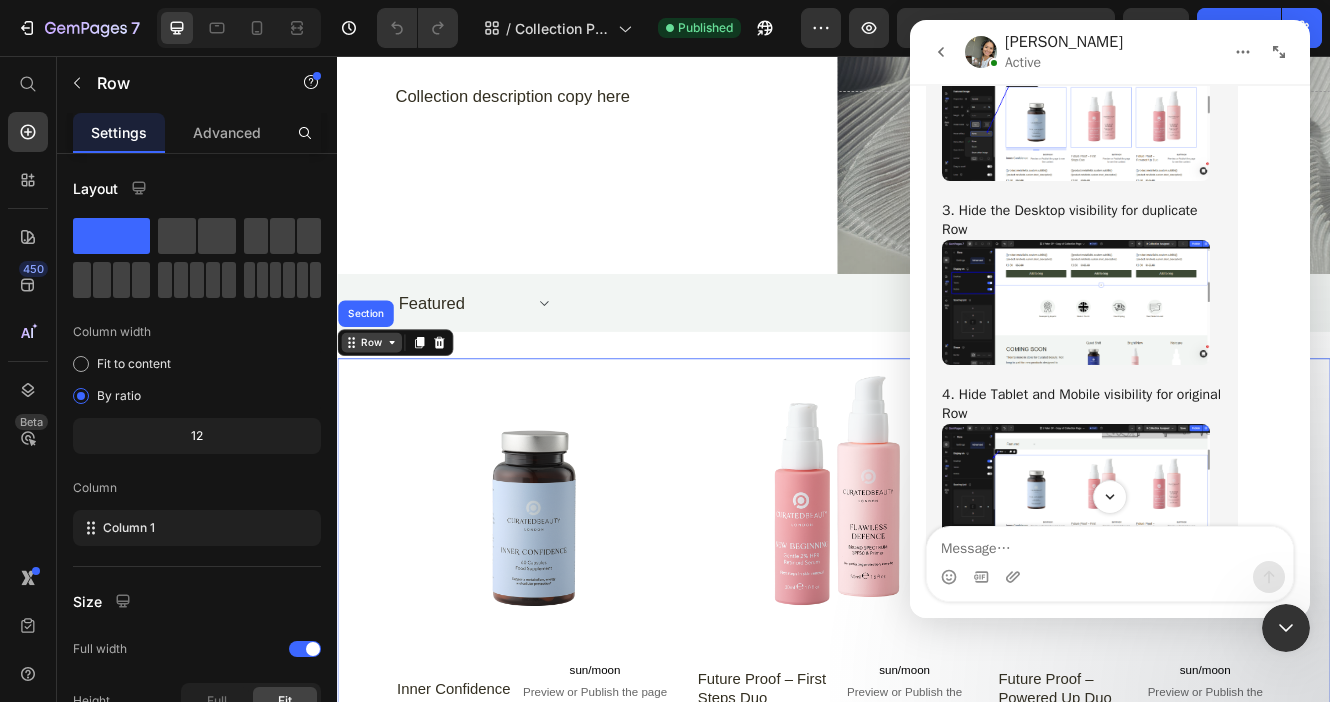 click on "Row" at bounding box center (378, 402) 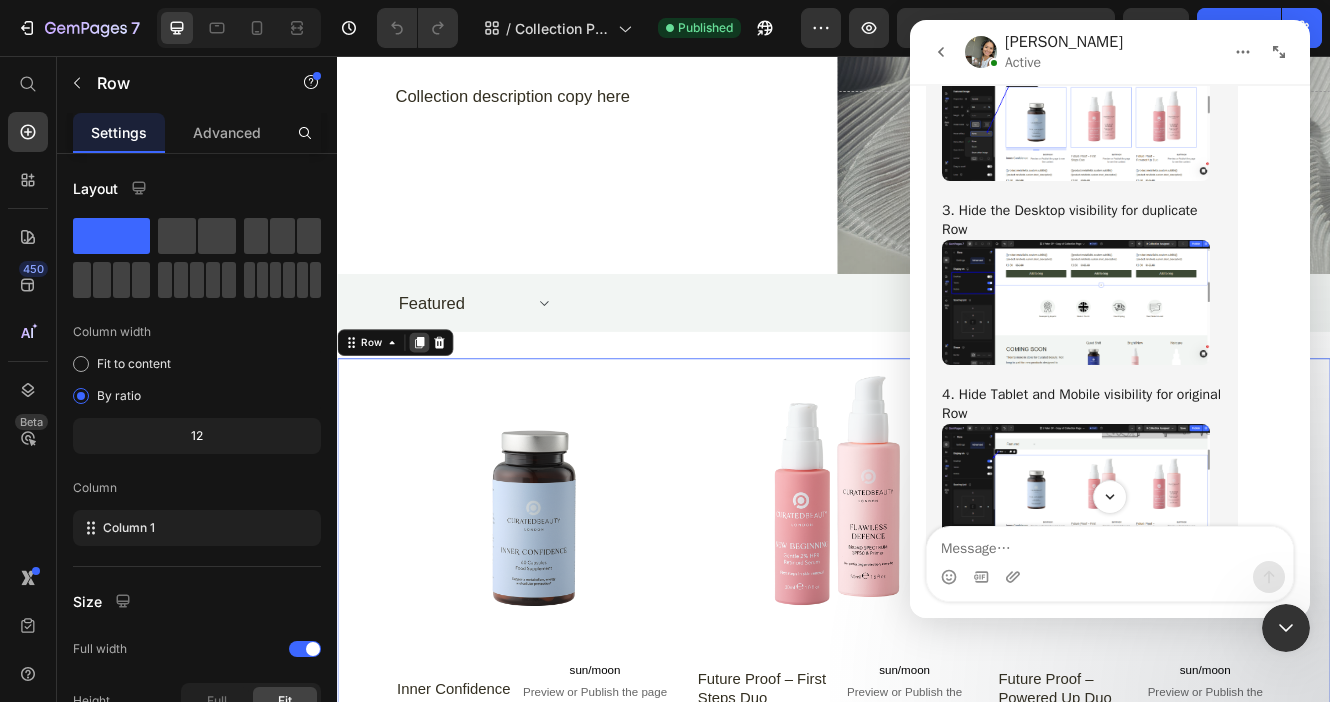 click 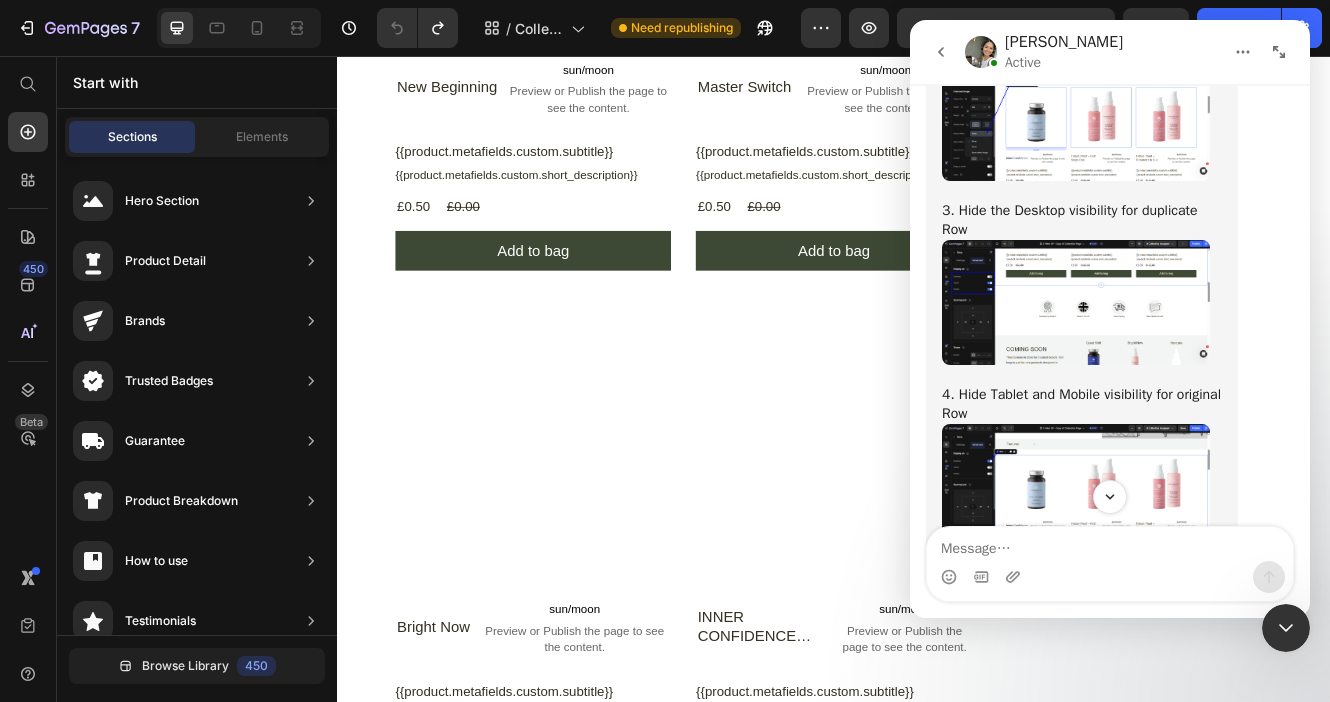 scroll, scrollTop: 1801, scrollLeft: 0, axis: vertical 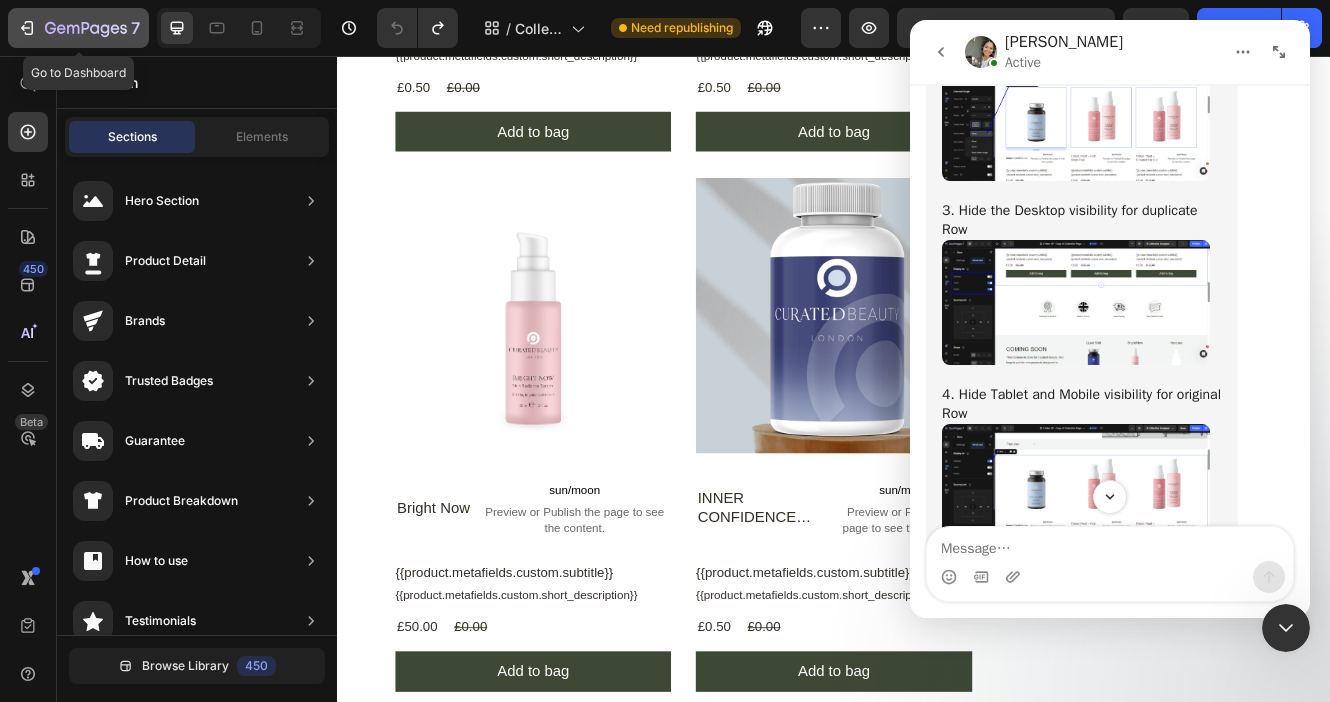 click 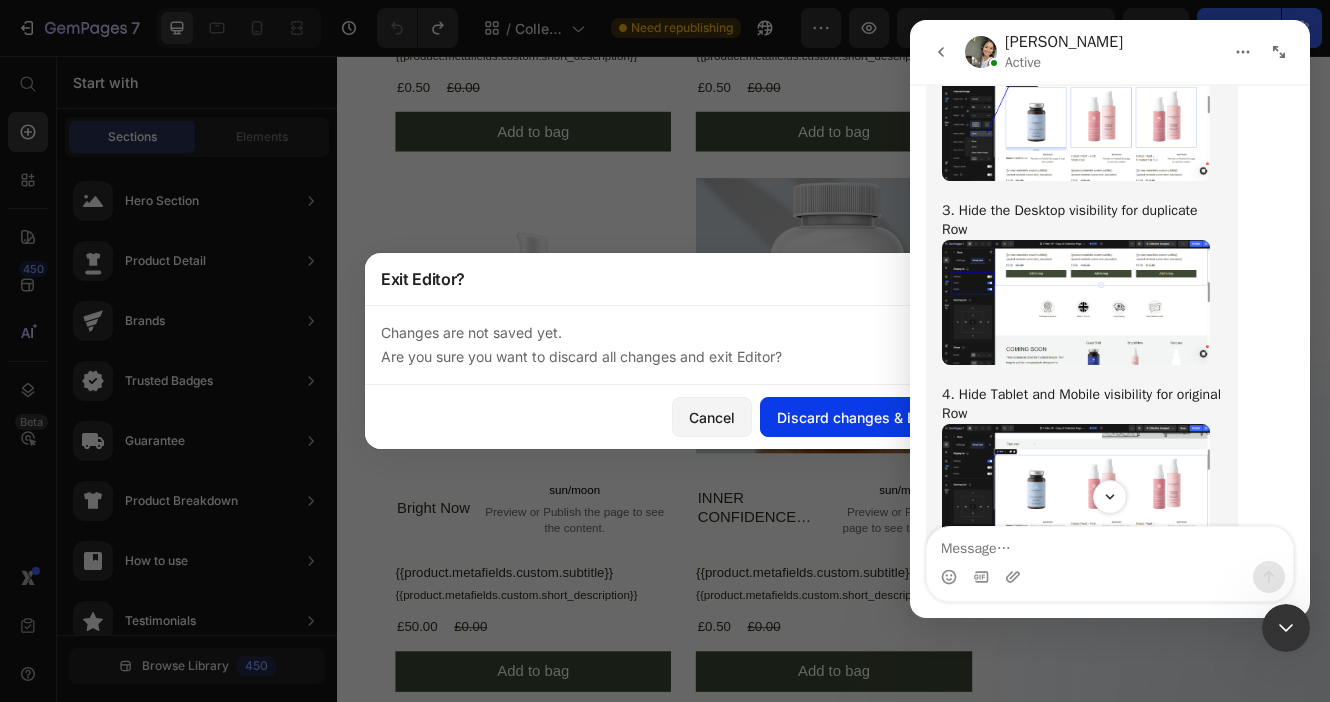 click on "Discard changes & Exit" 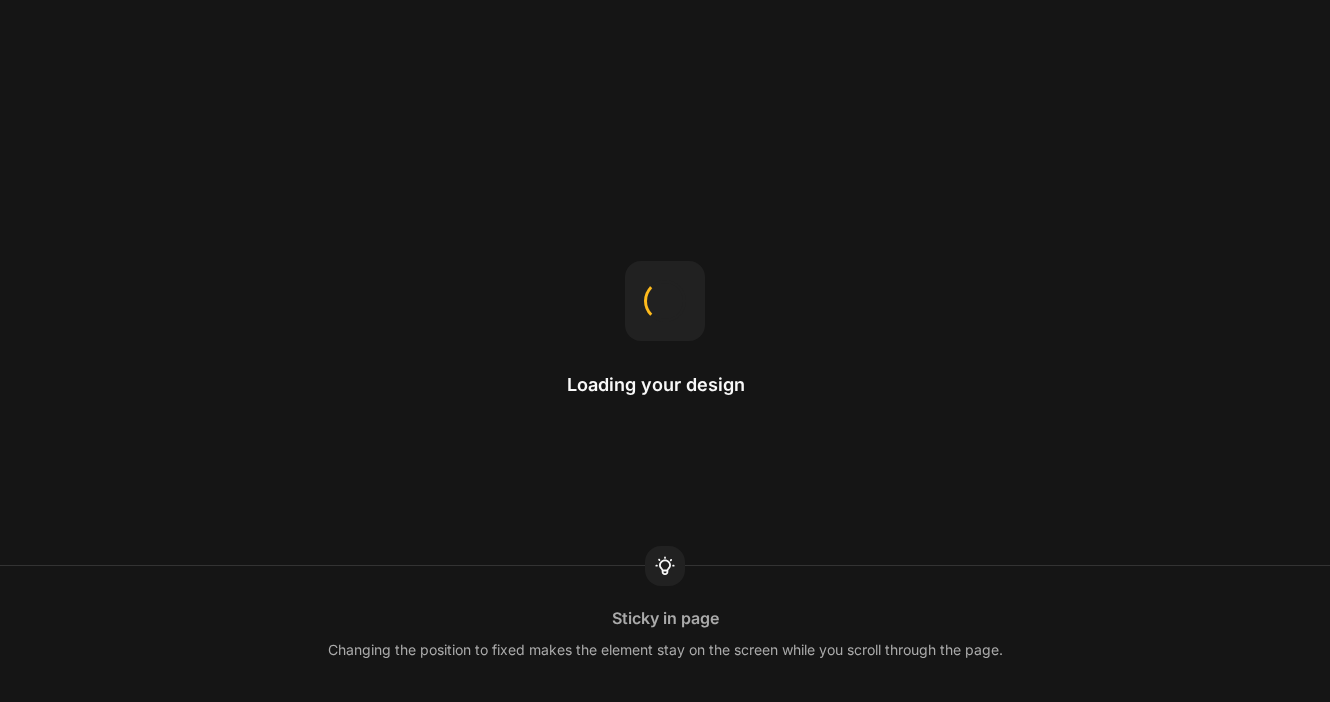 scroll, scrollTop: 0, scrollLeft: 0, axis: both 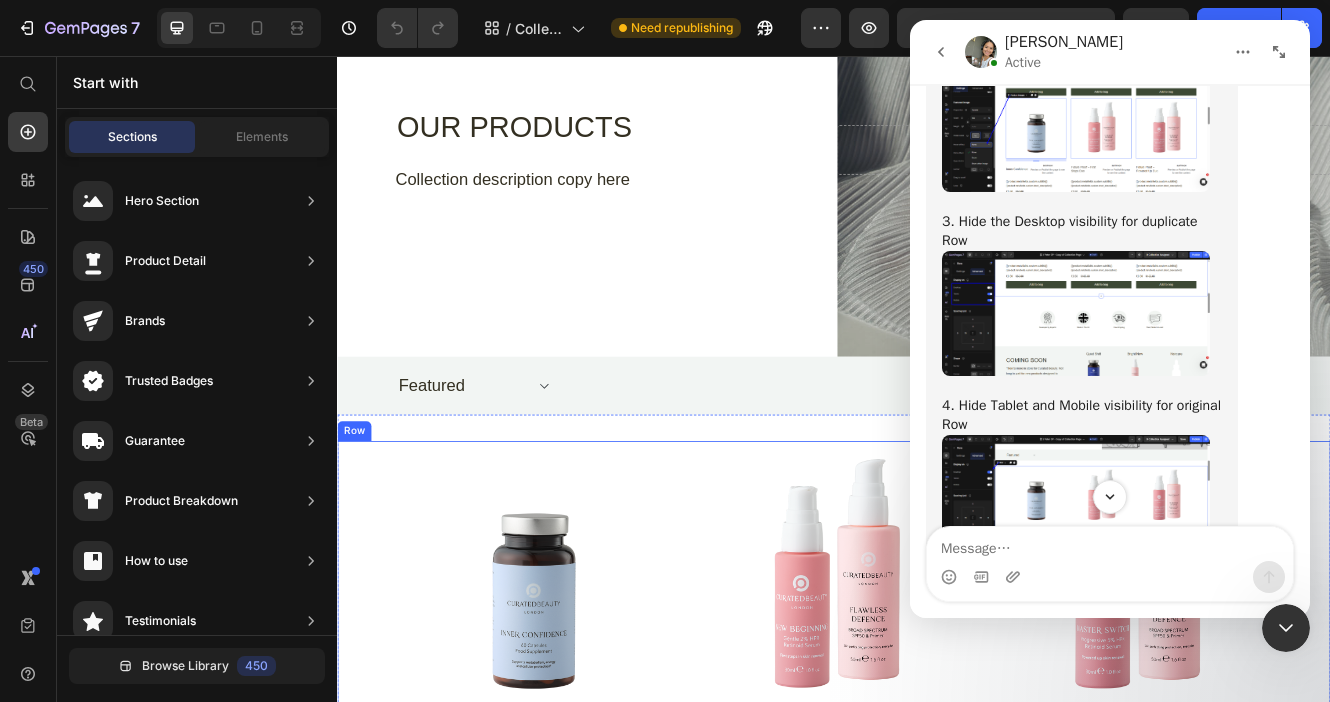 click on "Product Images Inner Confidence Product Title
sun/moon
Preview or Publish the page to see the content. sun/moon Row {{product.metafields.custom.subtitle}} Custom Code {{product.metafields.custom.short_description}} Custom Code £0.50 Product Price £60.00 Product Price Row Add to bag Product Cart Button Row Product Images Future Proof – First Steps Duo Product Title
sun/moon
Preview or Publish the page to see the content. sun/moon Row {{product.metafields.custom.subtitle}} Custom Code {{product.metafields.custom.short_description}} Custom Code £0.50 Product Price £105.00 Product Price Row Add to bag Product Cart Button Row Product Images Future Proof – Powered Up Duo Product Title
sun/moon
Preview or Publish the page to see the content. sun/moon Row {{product.metafields.custom.subtitle}} Custom Code {{product.metafields.custom.short_description}} Custom Code £0.50 Product Price £105.00 Product Price Row Add to bag Product Cart Button Row Product Images New Beginning" at bounding box center [937, 1492] 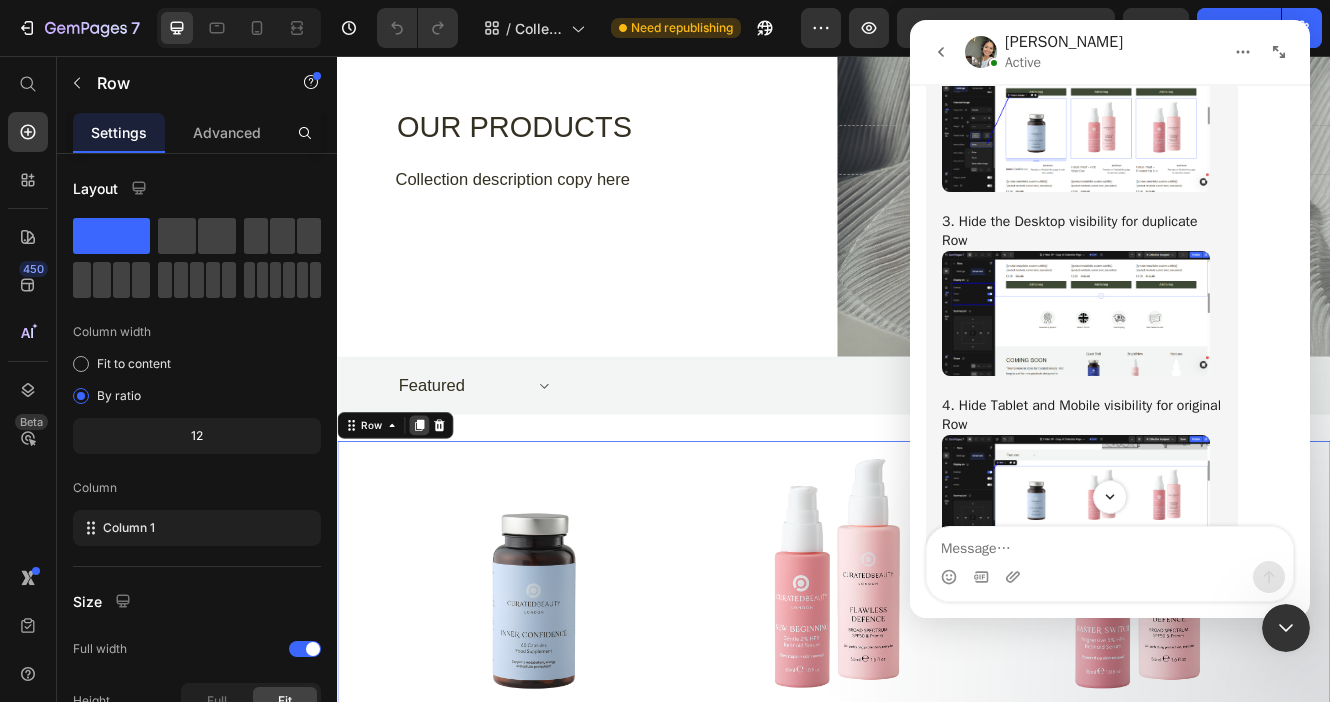 click 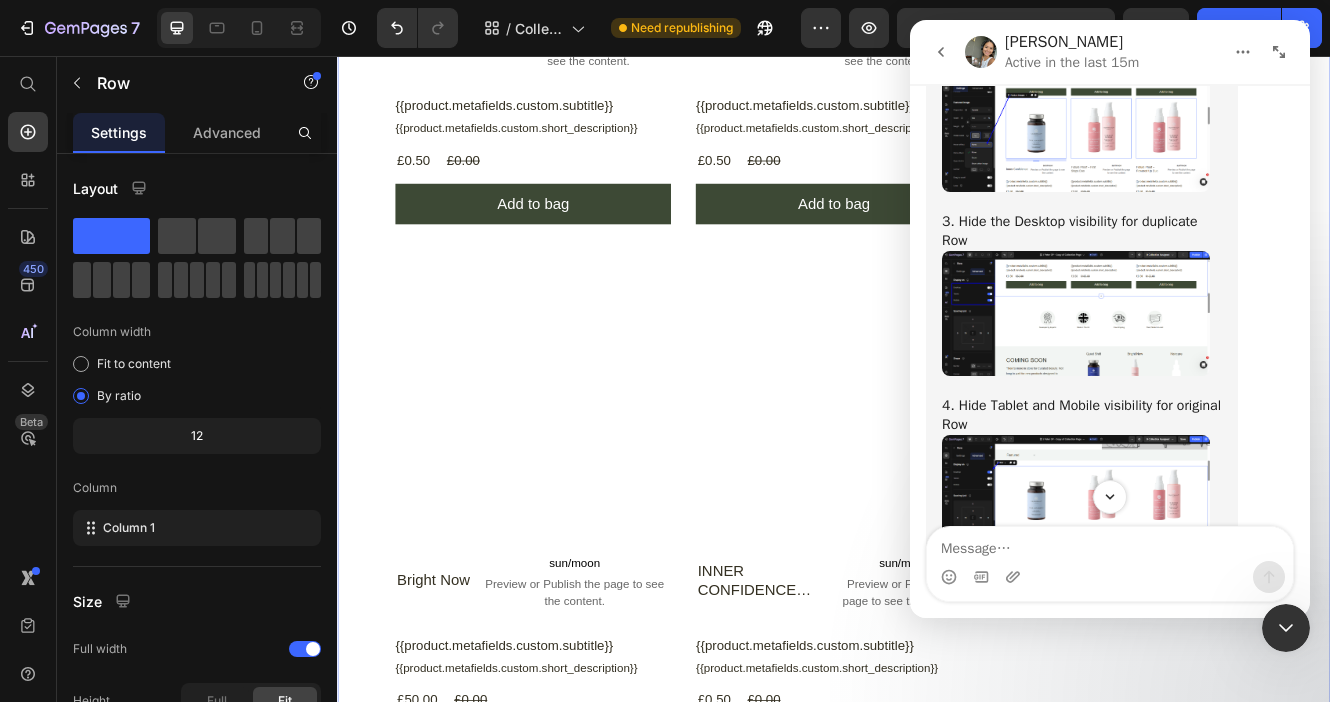 scroll, scrollTop: 3602, scrollLeft: 0, axis: vertical 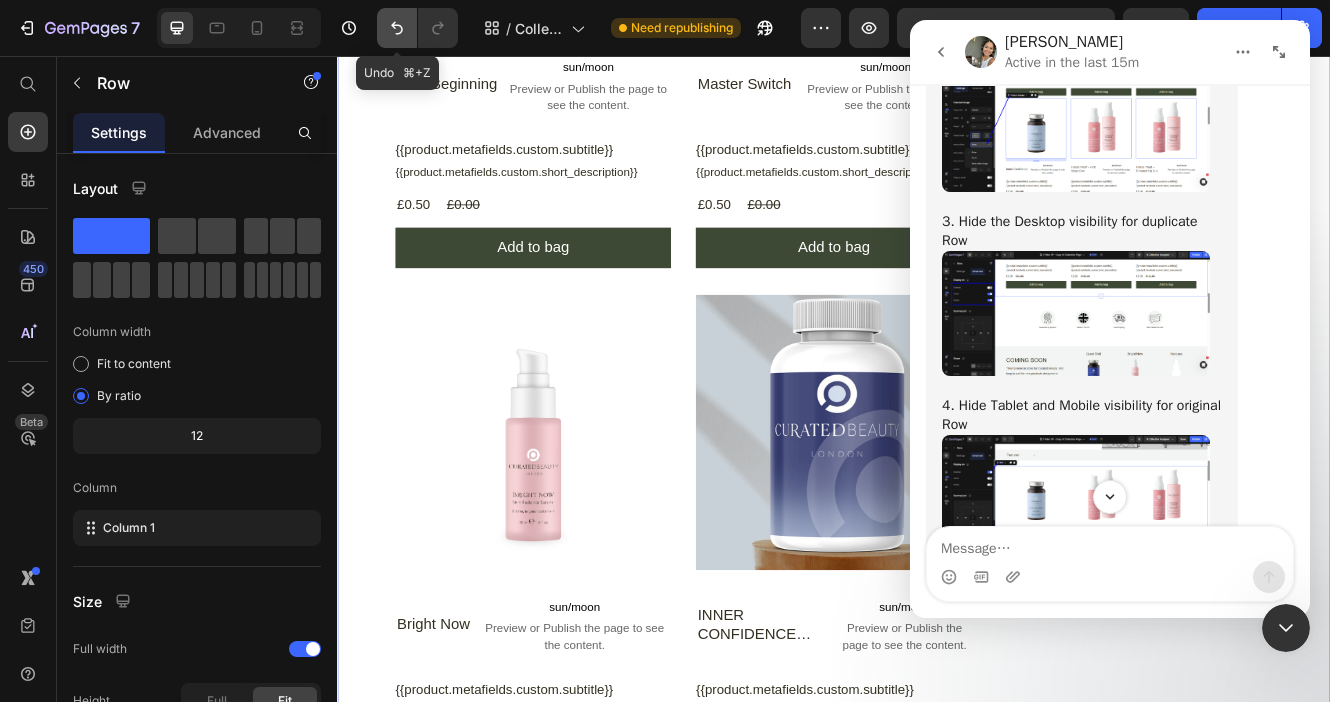 click 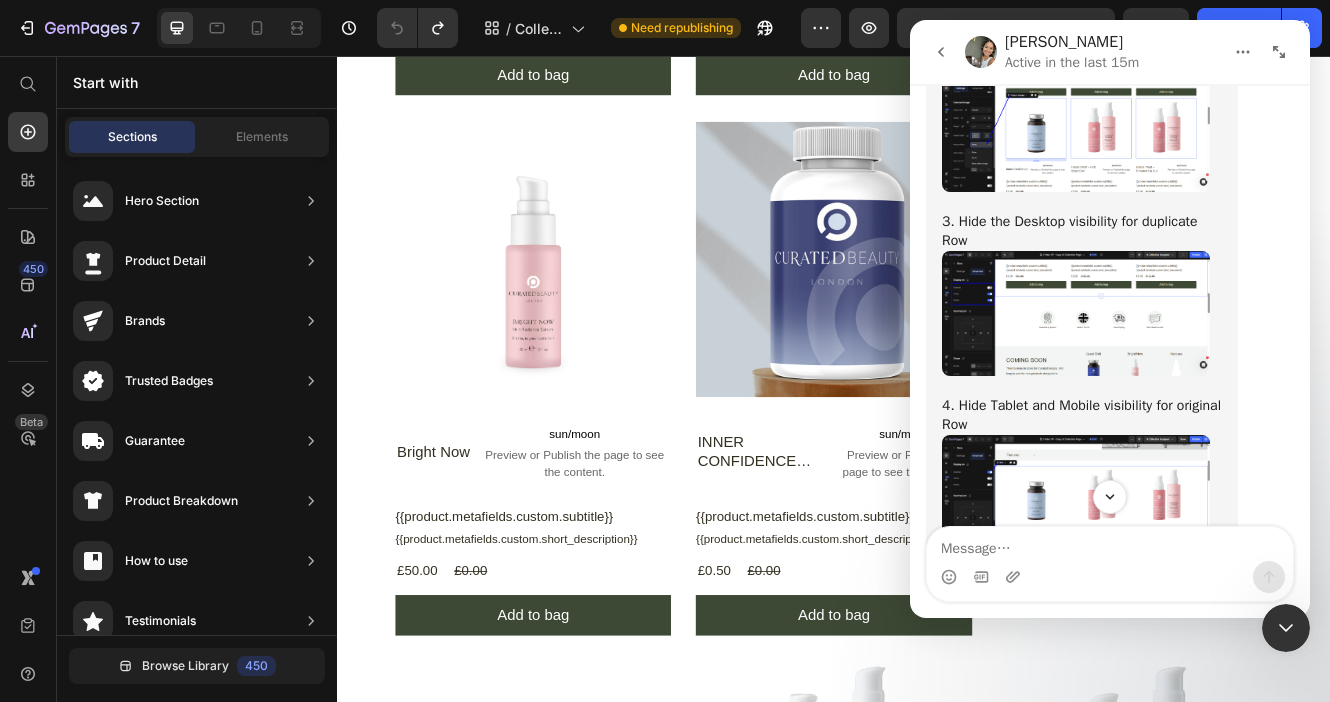 scroll, scrollTop: 1715, scrollLeft: 0, axis: vertical 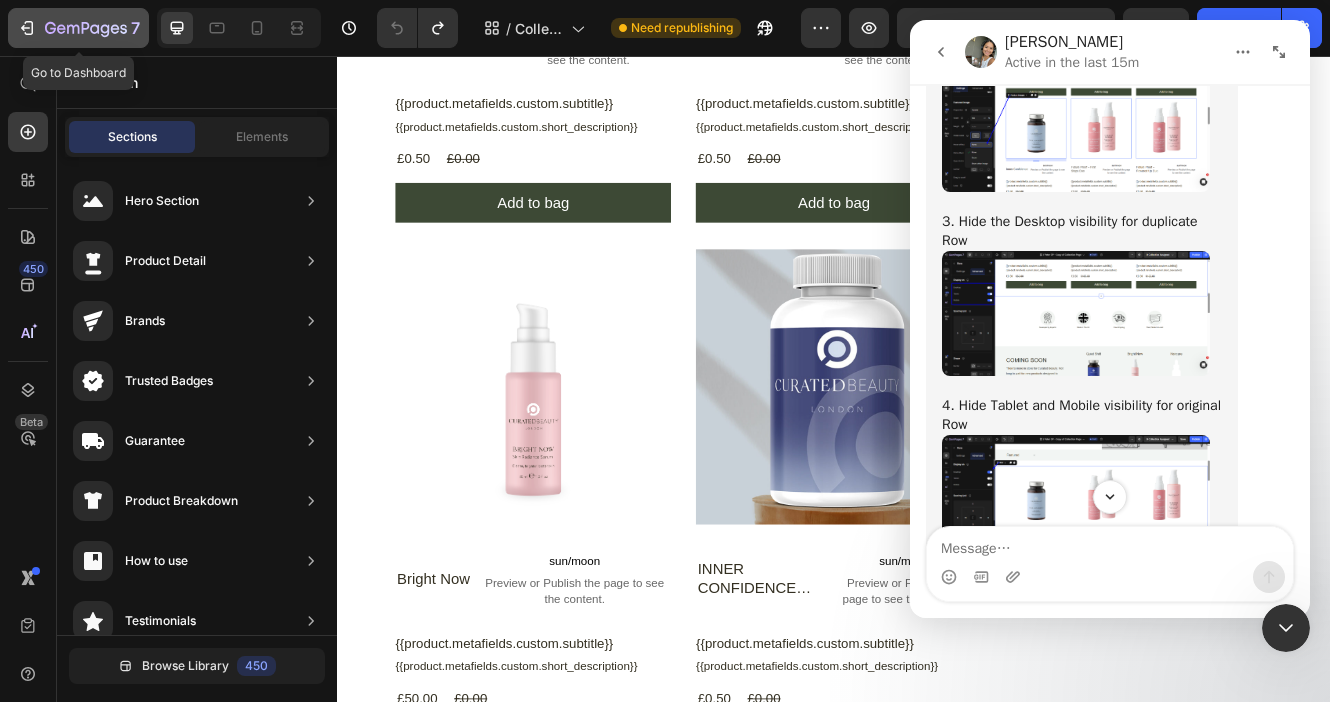 click 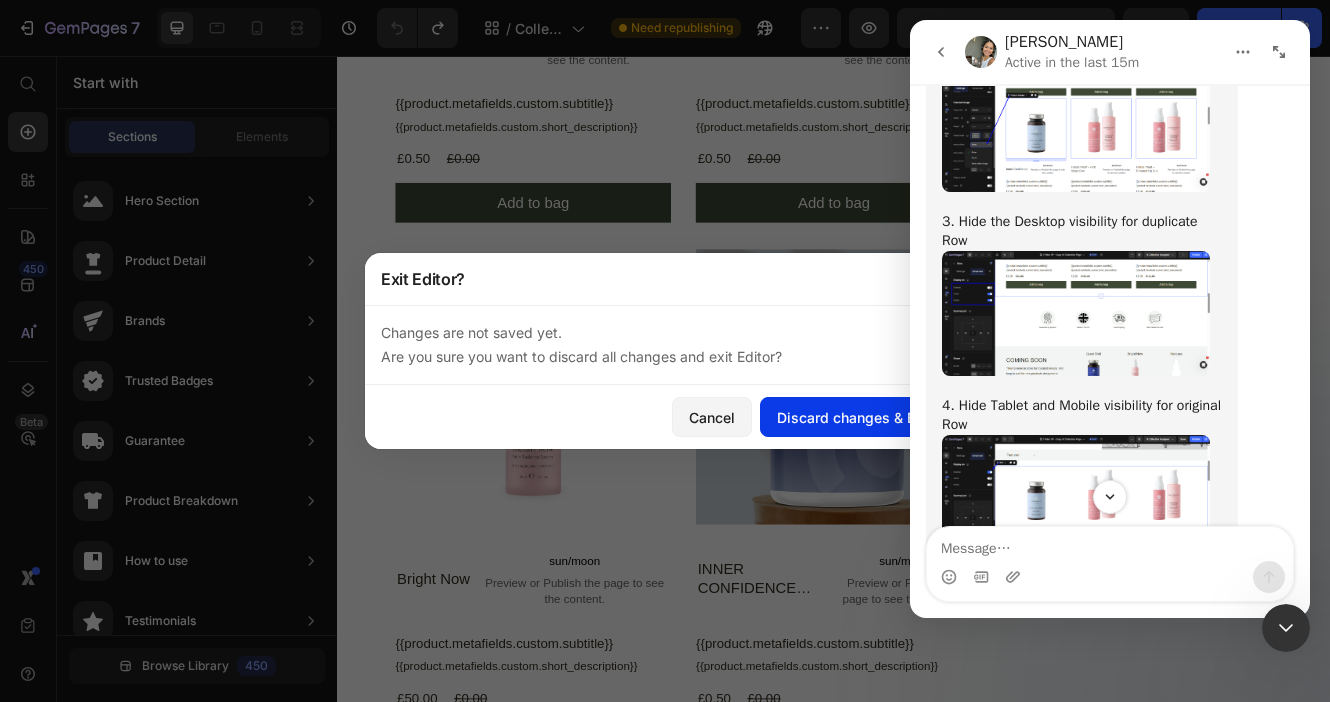 click on "Discard changes & Exit" at bounding box center (854, 417) 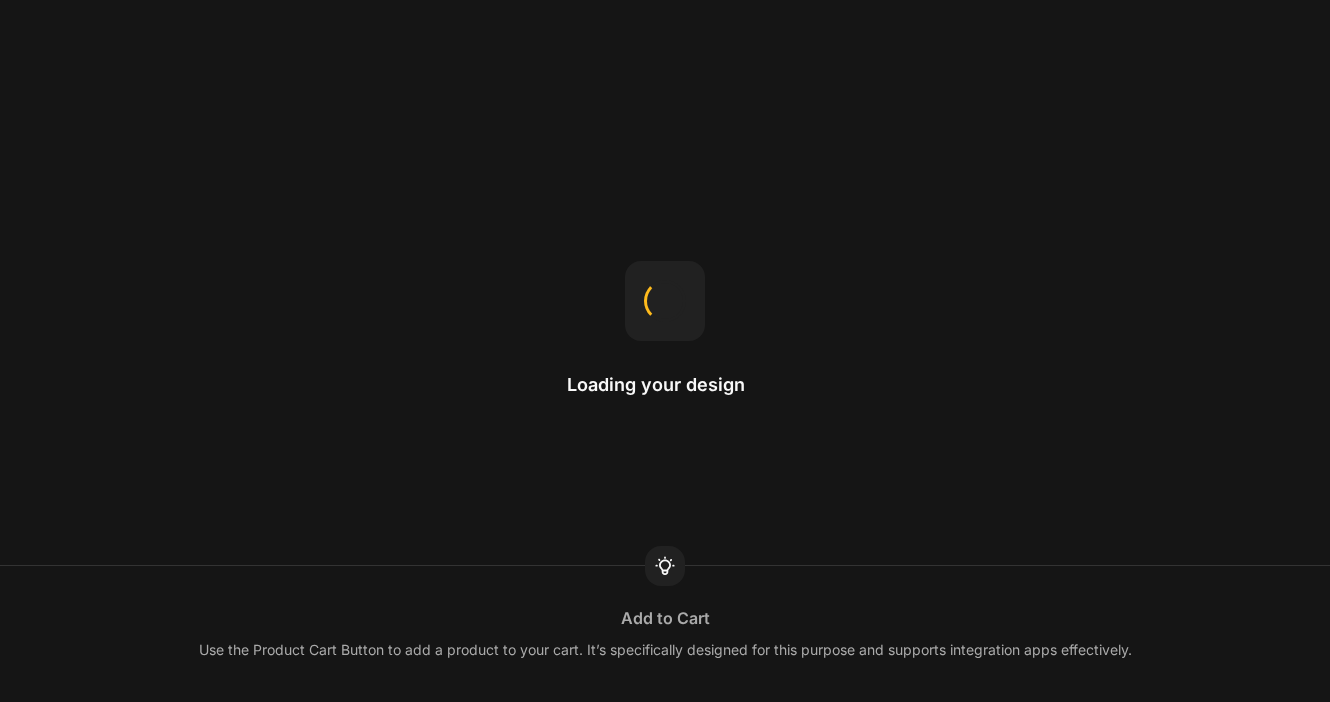 scroll, scrollTop: 0, scrollLeft: 0, axis: both 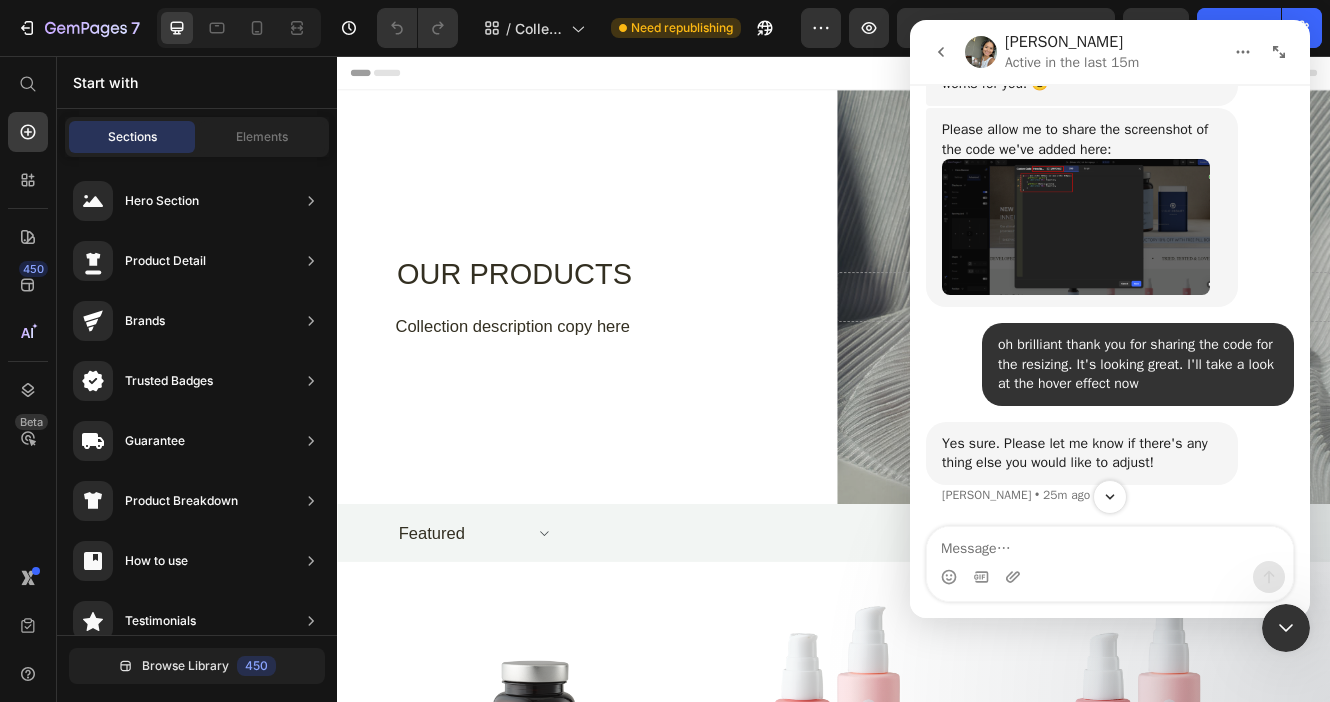 click 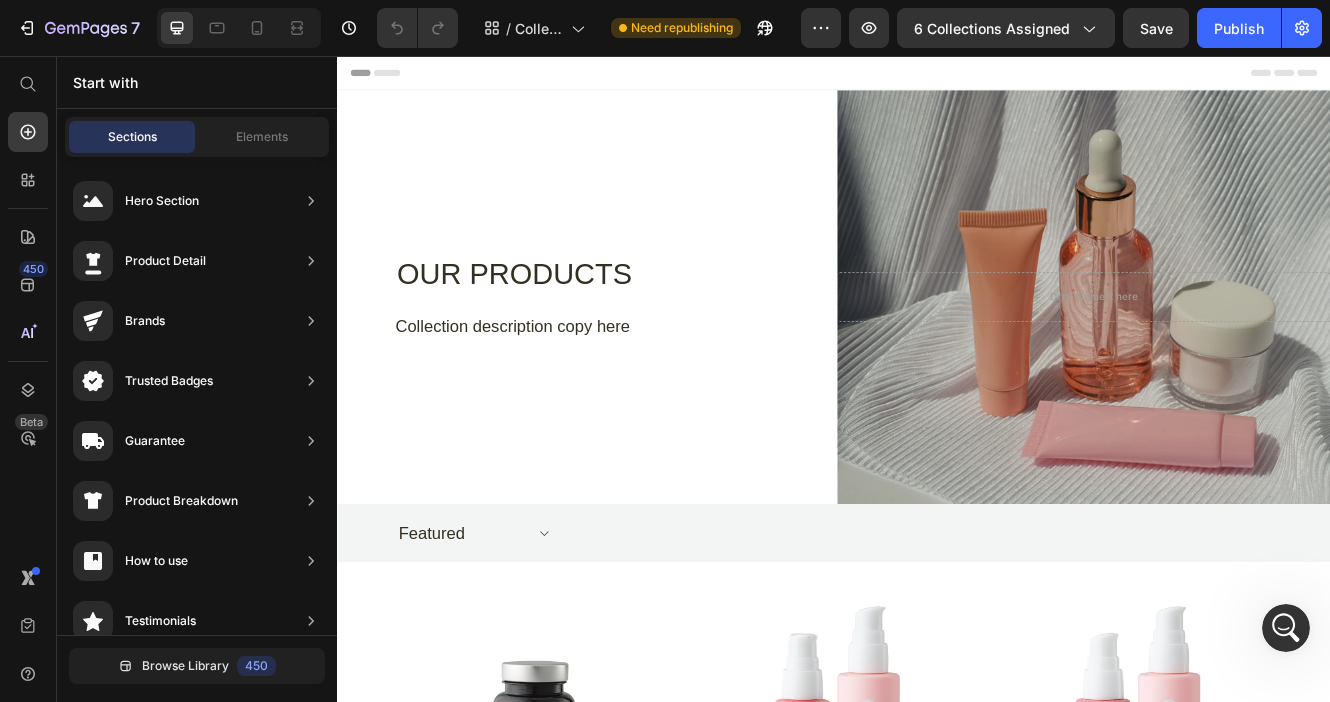scroll, scrollTop: 0, scrollLeft: 0, axis: both 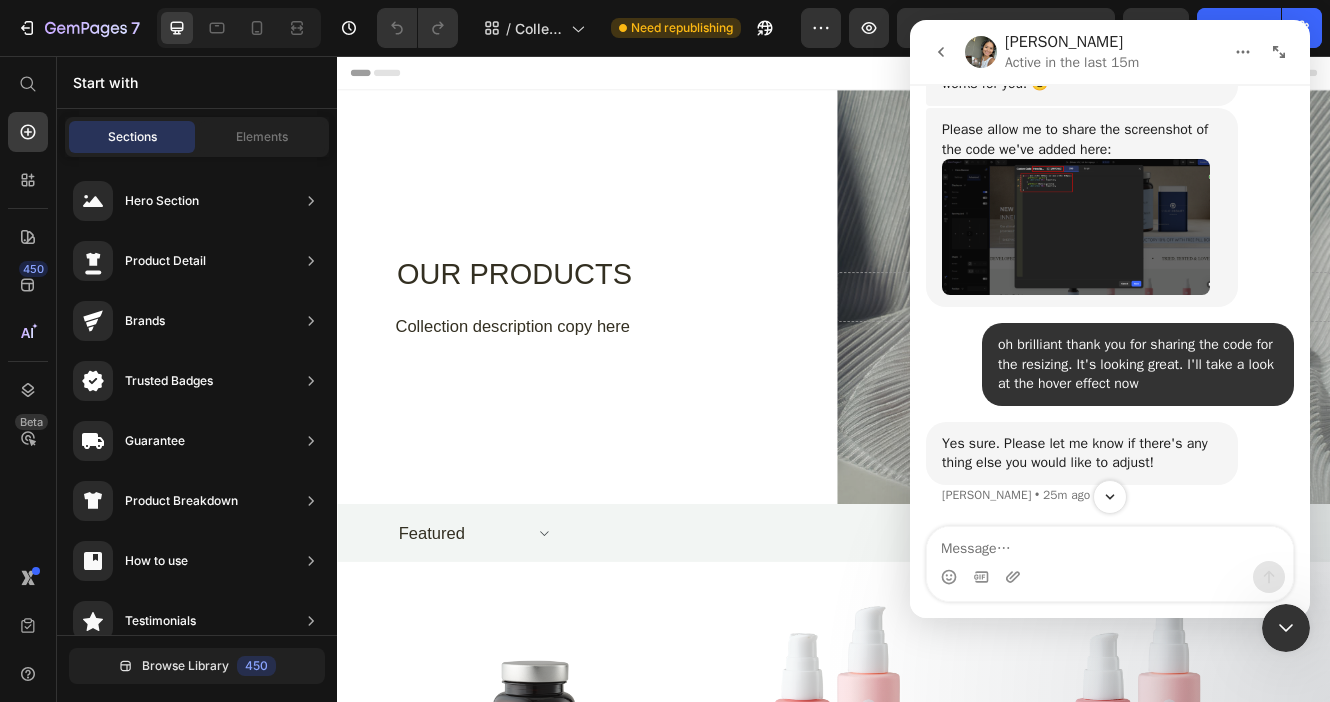 click 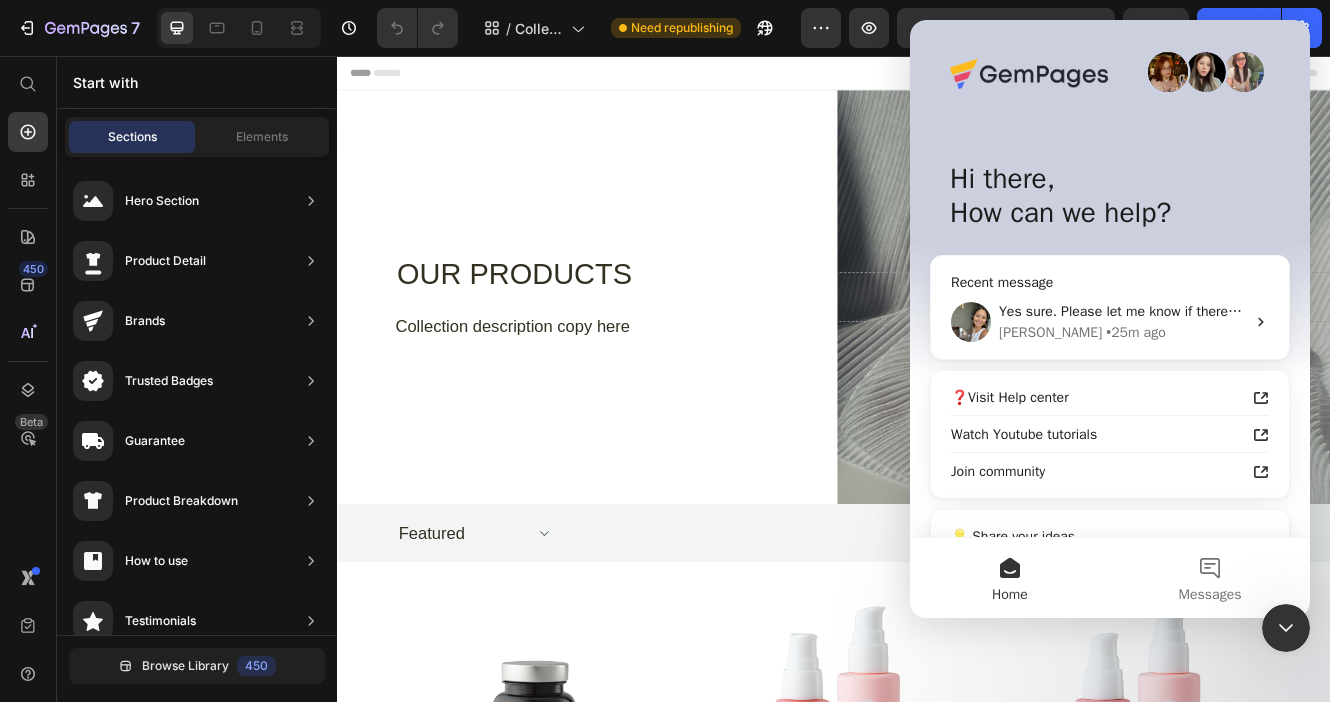 scroll, scrollTop: 0, scrollLeft: 0, axis: both 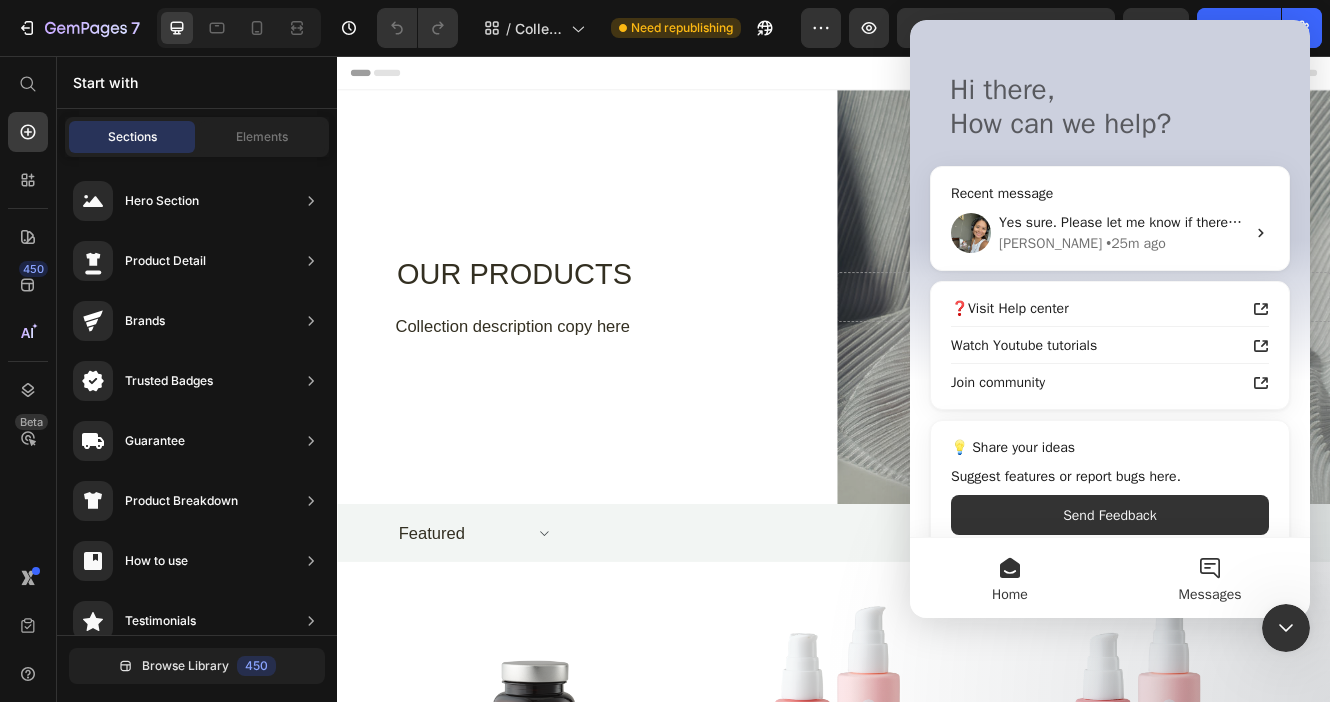 click on "Messages" at bounding box center [1210, 578] 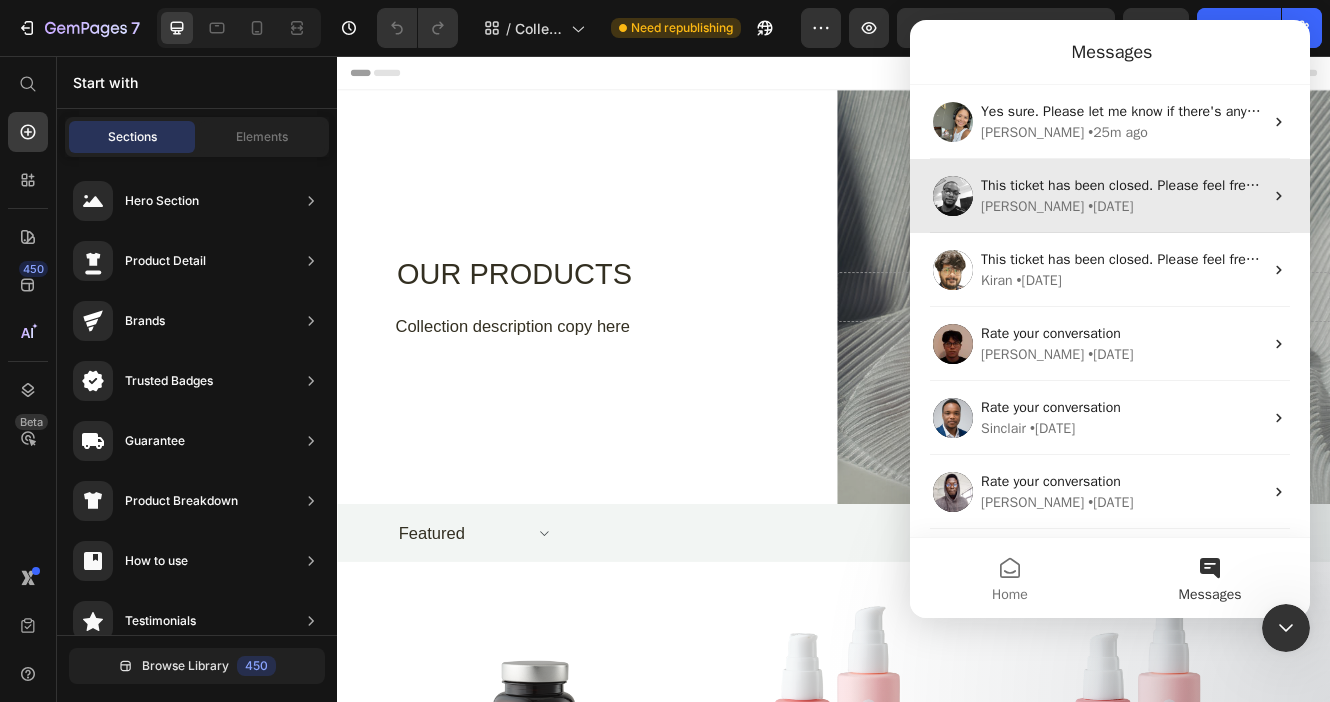 click on "This ticket has been closed. Please feel free to open a new conversation if you have any other concerns. We are always here to support you!" at bounding box center [1410, 185] 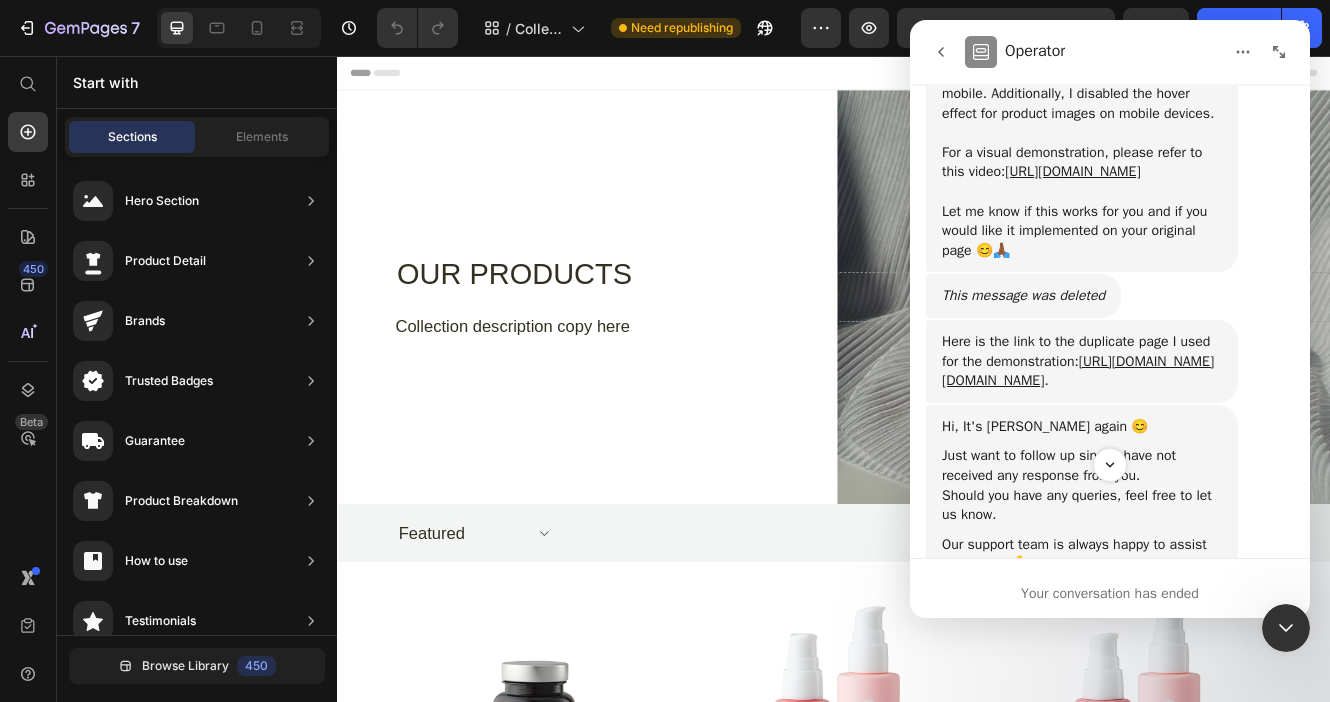 scroll, scrollTop: 1935, scrollLeft: 0, axis: vertical 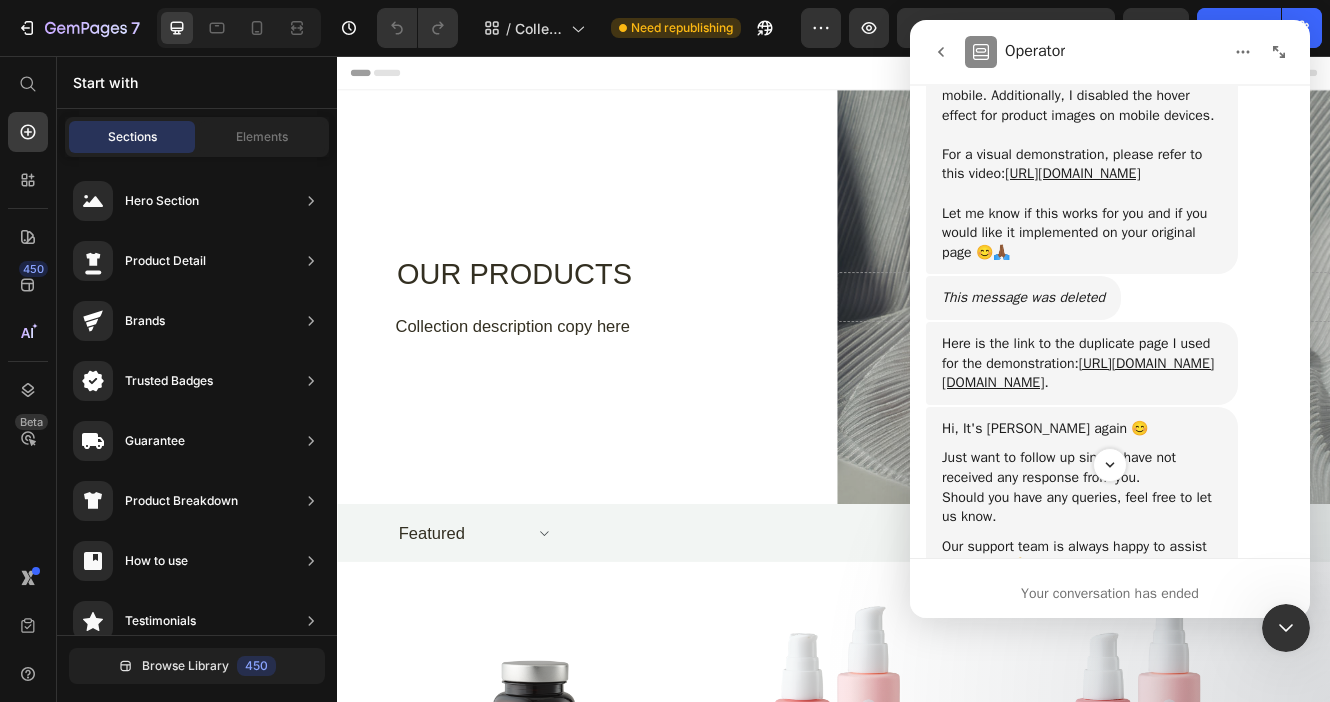 click 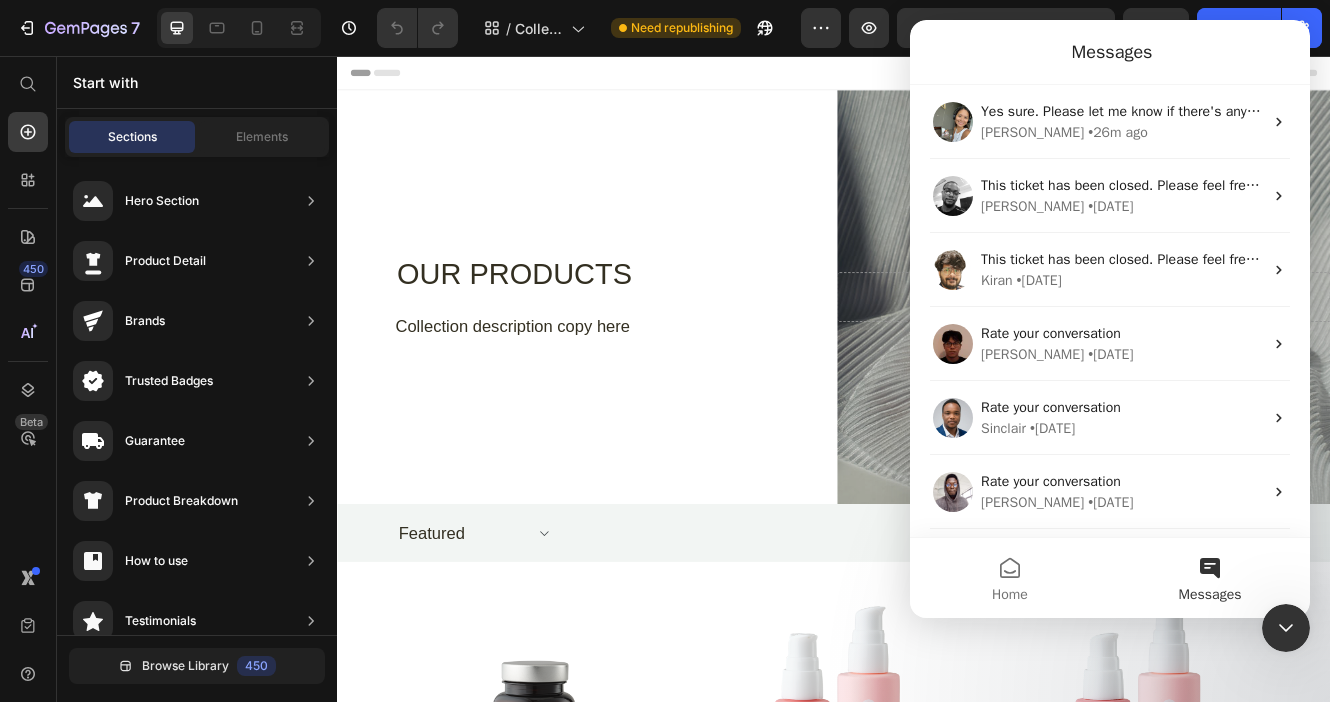 scroll, scrollTop: 0, scrollLeft: 0, axis: both 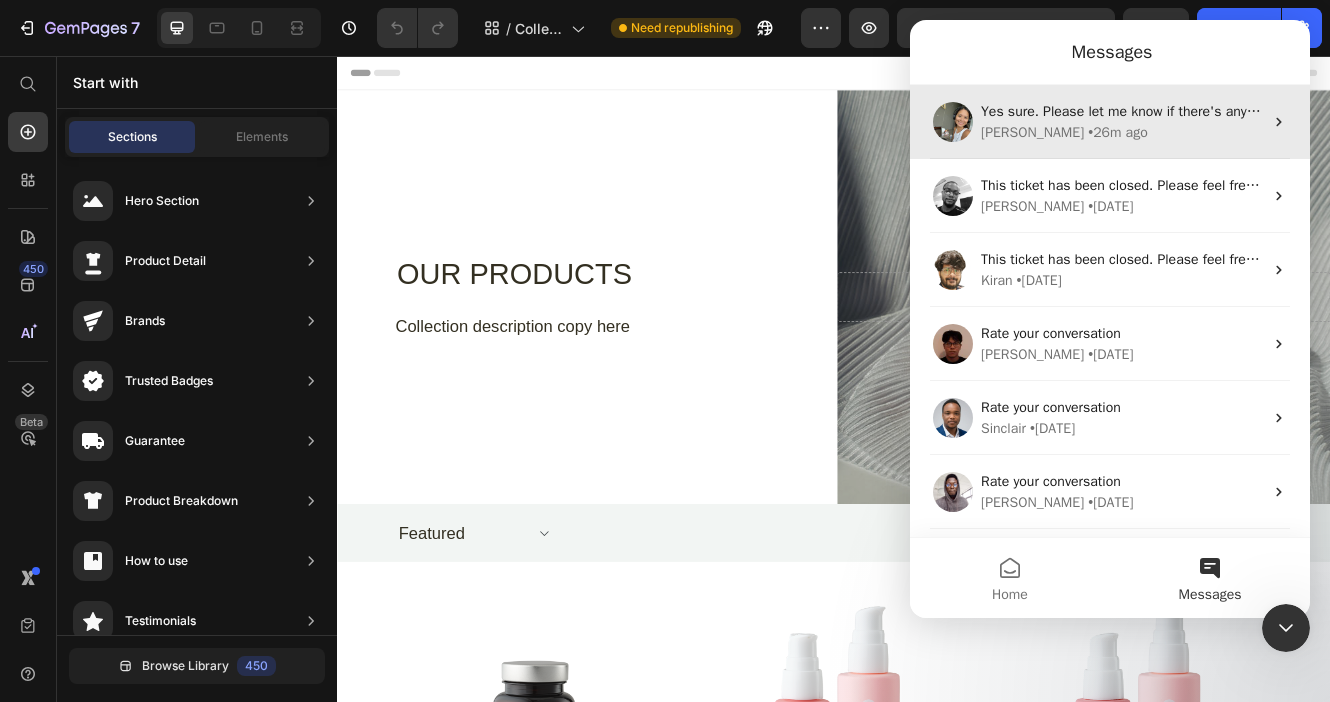 click on "•  26m ago" at bounding box center [1117, 132] 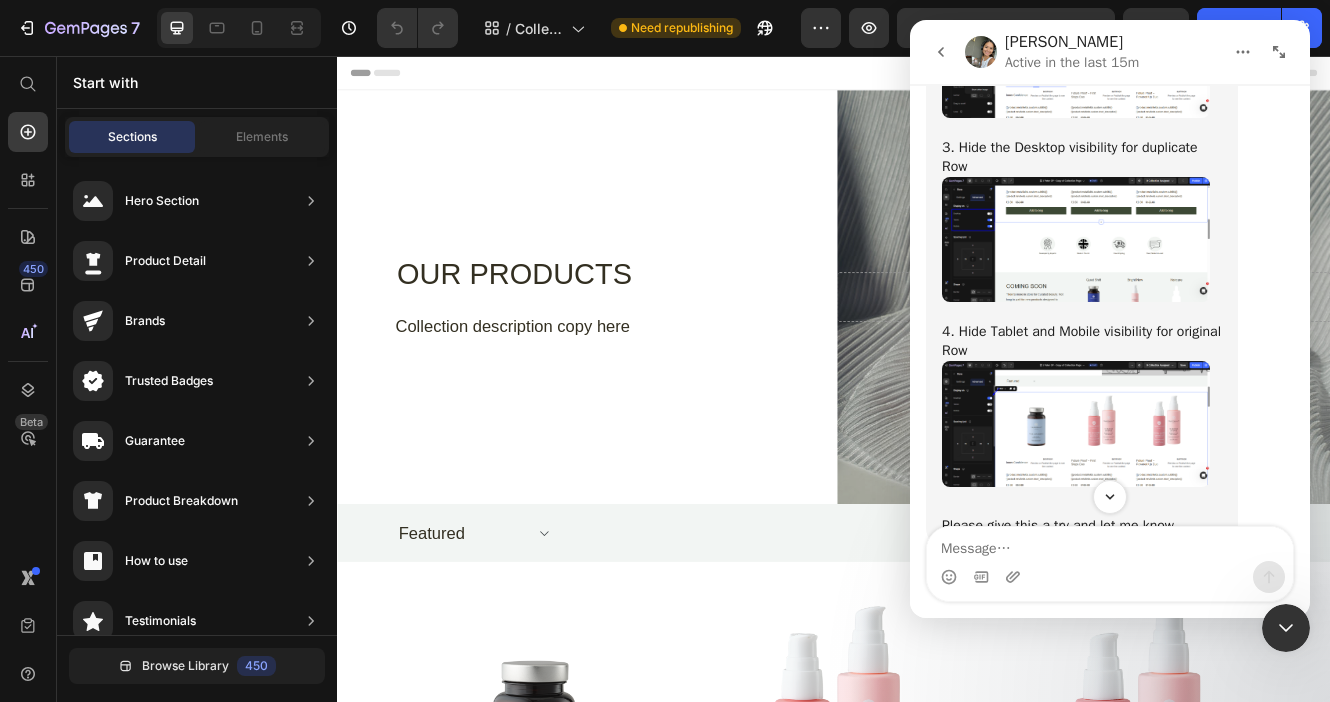 scroll, scrollTop: 7258, scrollLeft: 0, axis: vertical 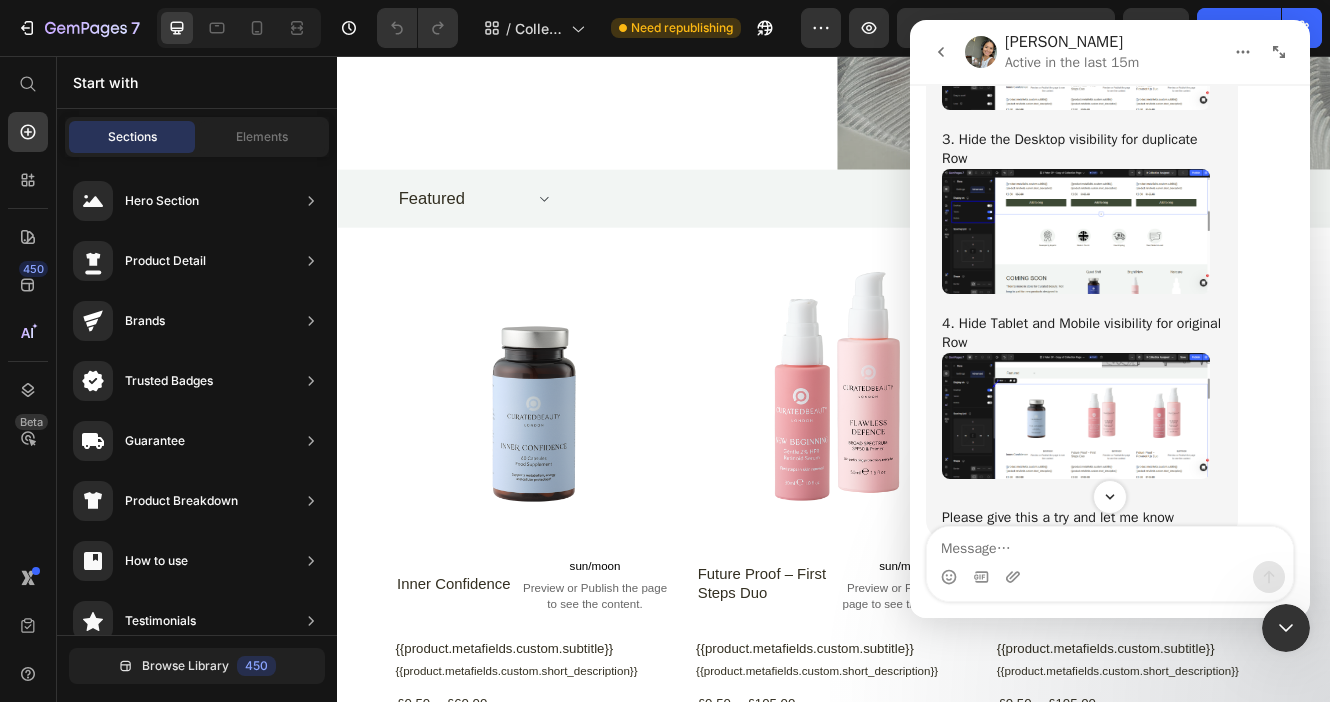 click at bounding box center (1076, -137) 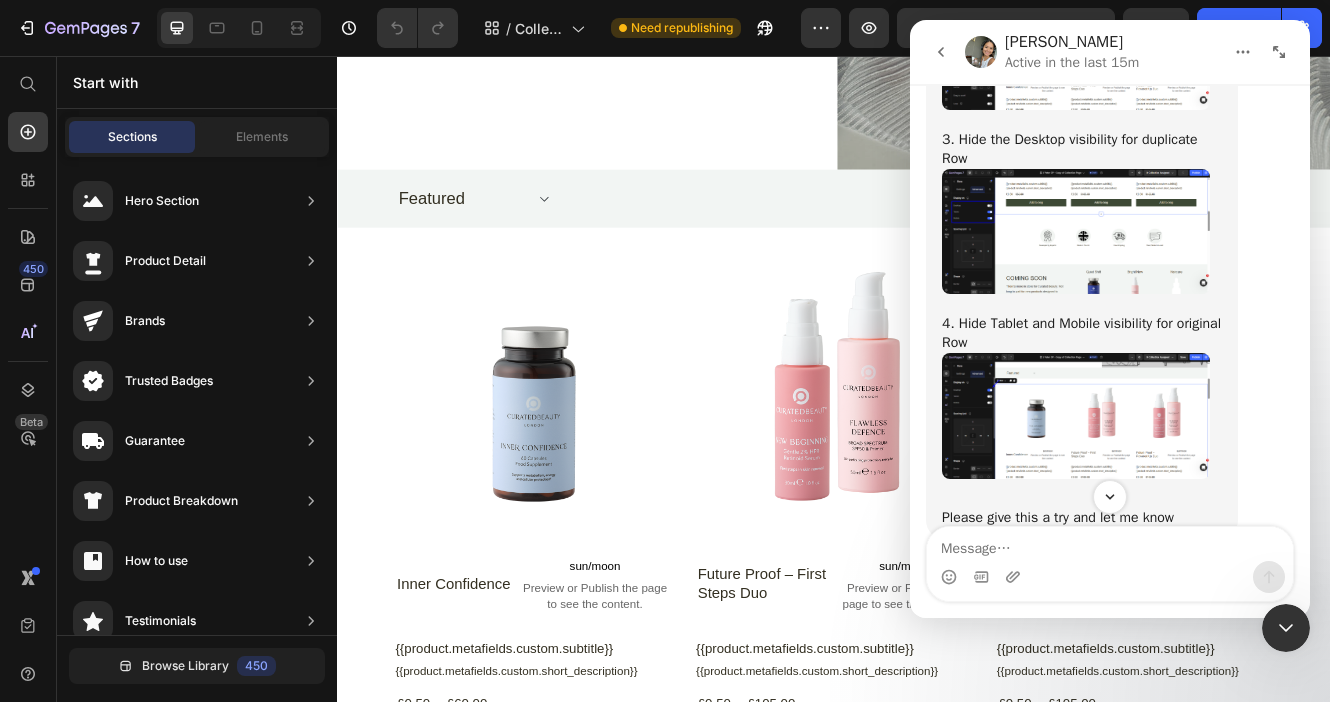 scroll, scrollTop: 0, scrollLeft: 0, axis: both 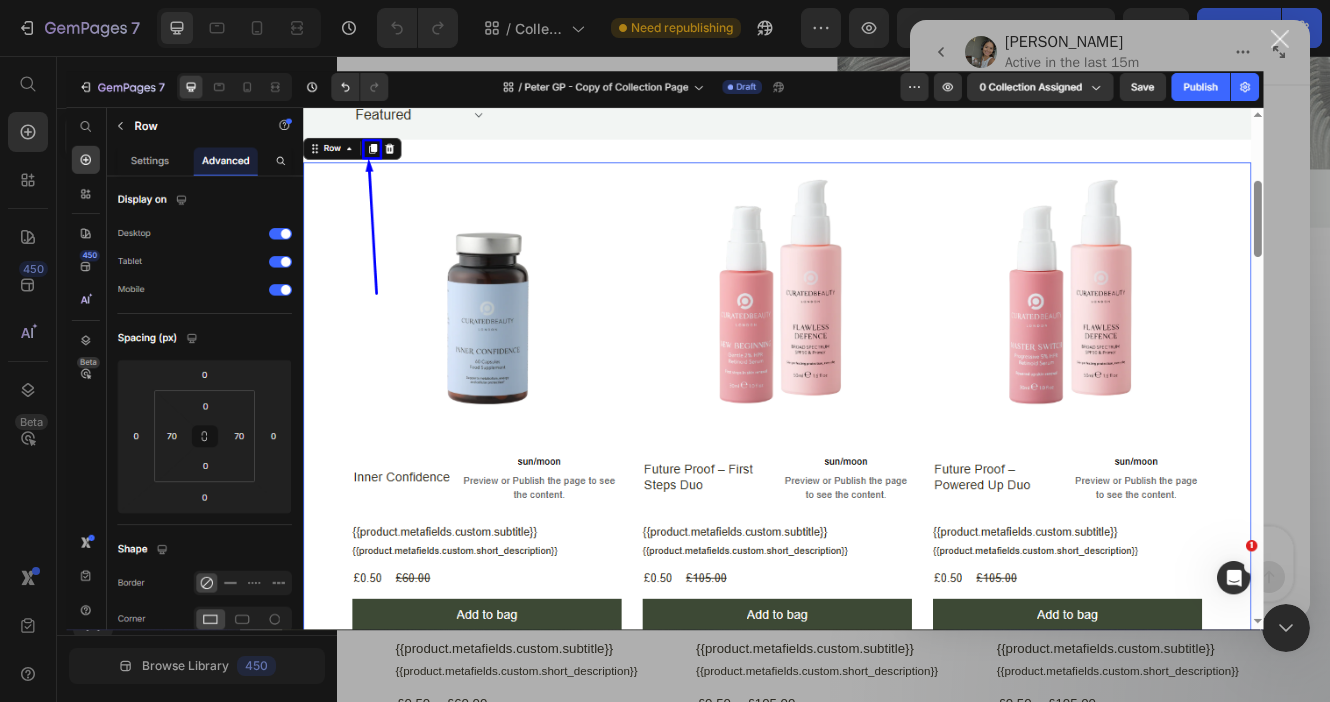click at bounding box center [1280, 39] 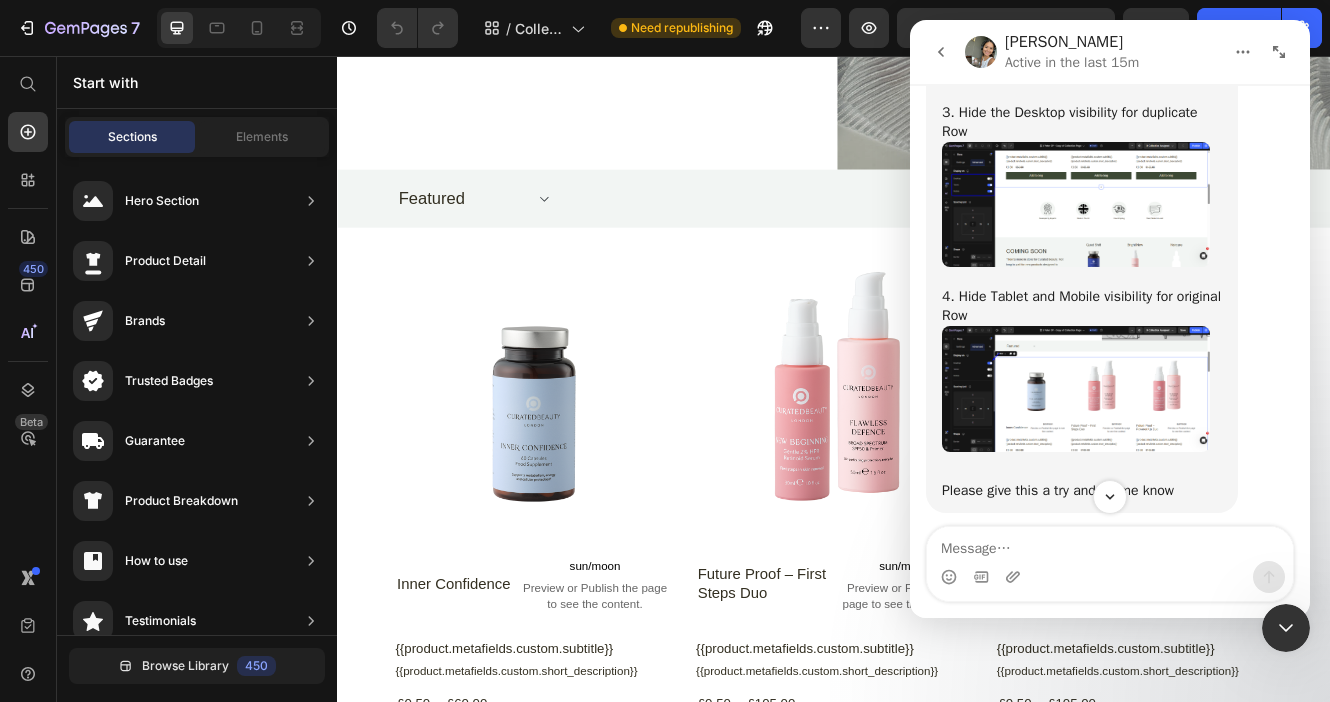 scroll, scrollTop: 7295, scrollLeft: 0, axis: vertical 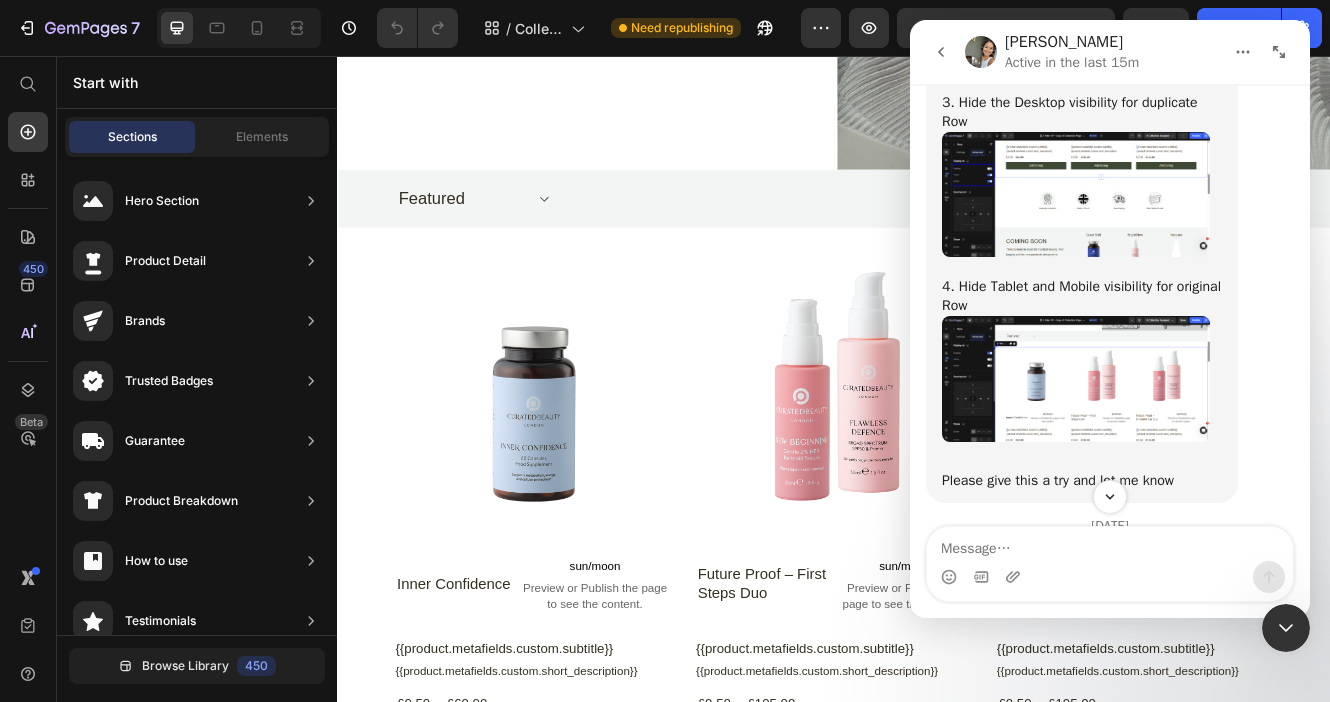 click at bounding box center (1076, 11) 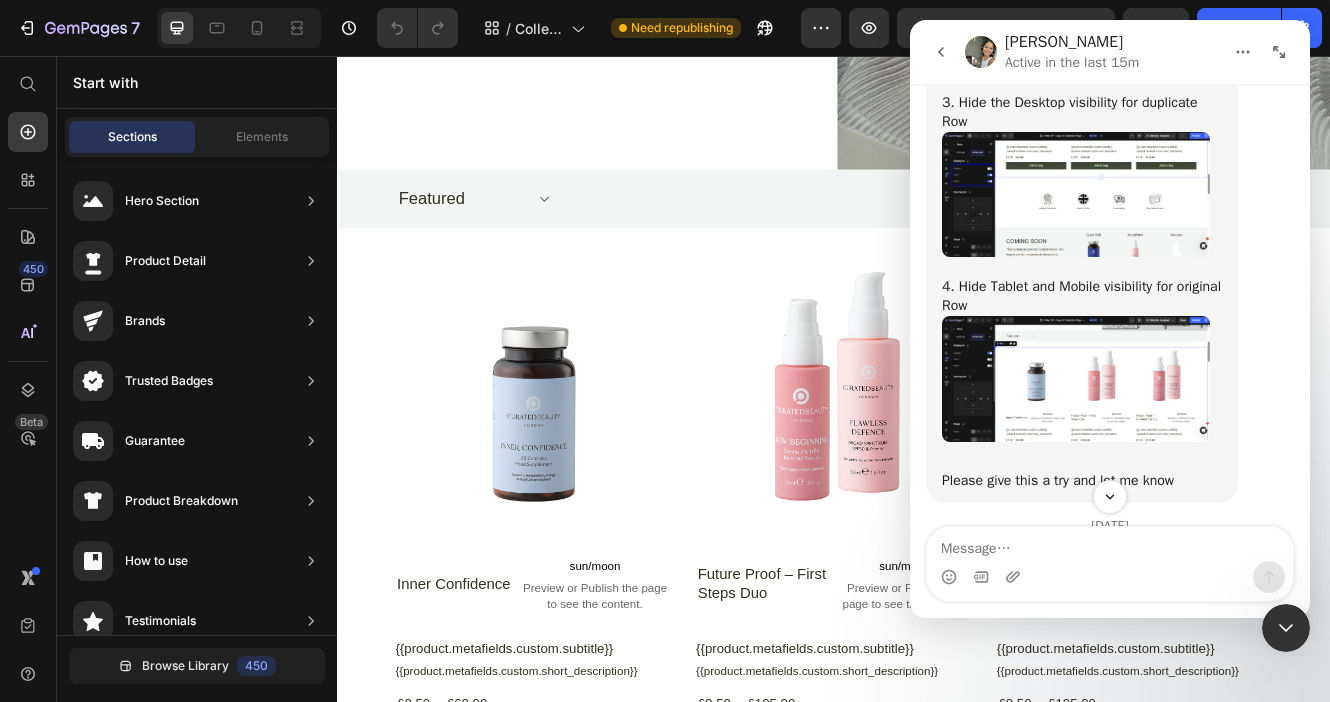 scroll, scrollTop: 0, scrollLeft: 0, axis: both 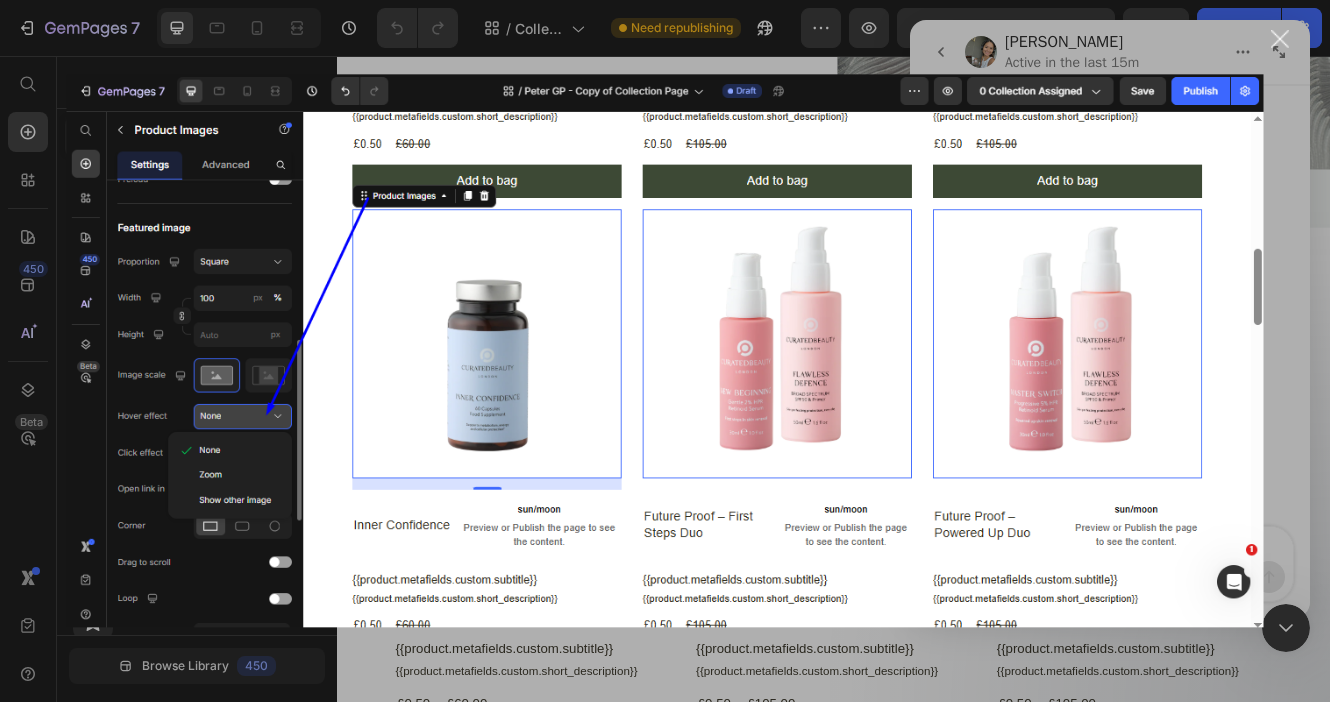 click at bounding box center (1280, 39) 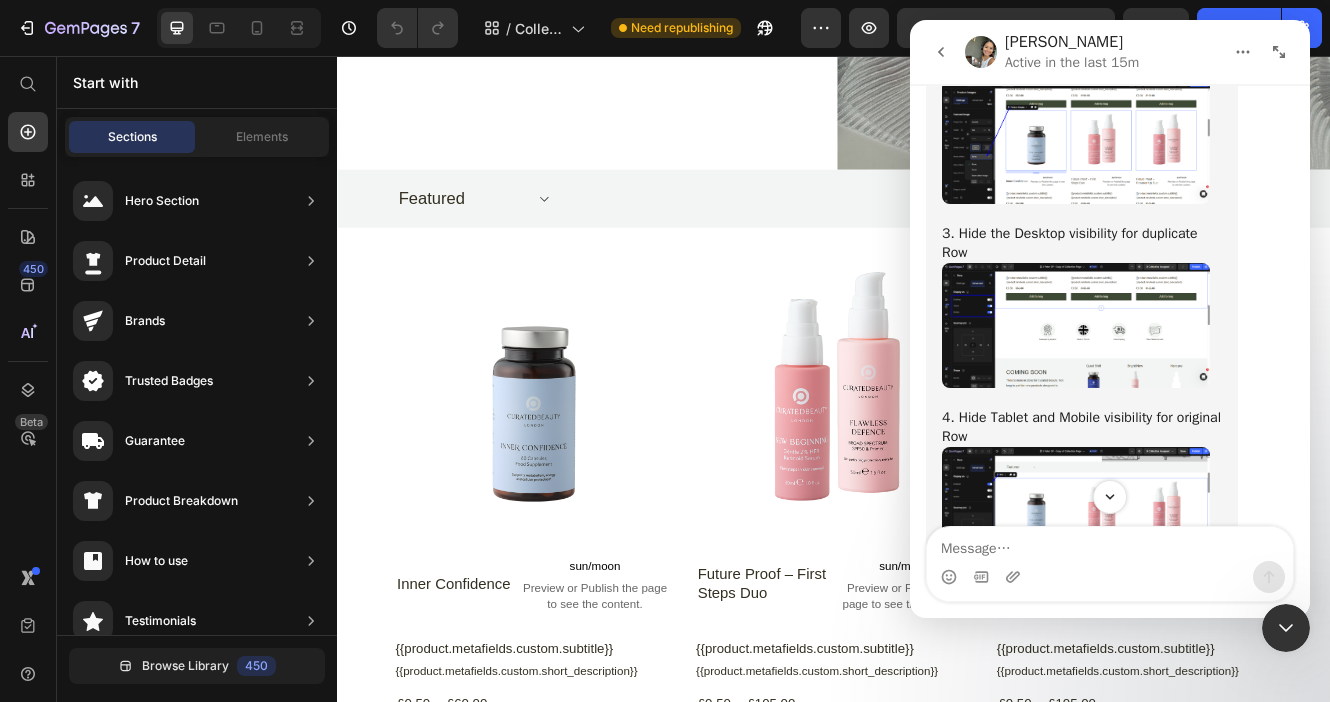 scroll, scrollTop: 7165, scrollLeft: 0, axis: vertical 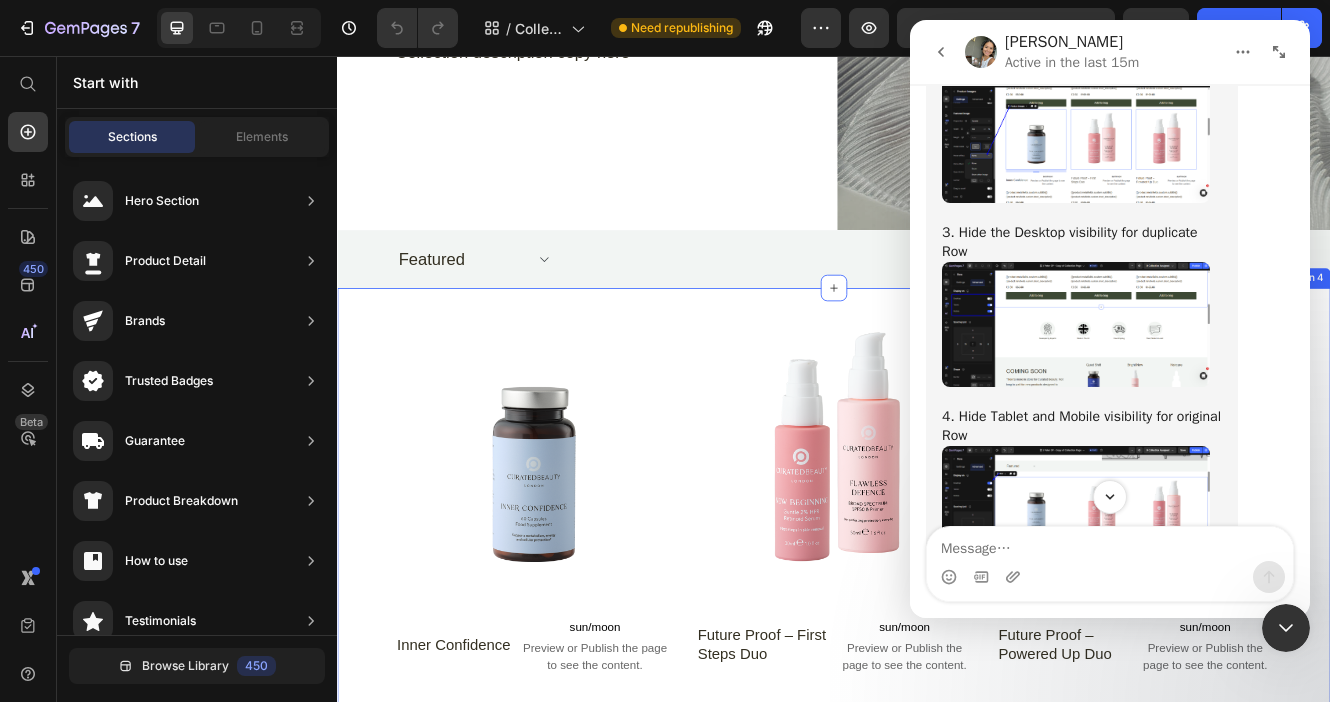 click on "Product Images Inner Confidence Product Title
sun/moon
Preview or Publish the page to see the content. sun/moon Row {{product.metafields.custom.subtitle}} Custom Code {{product.metafields.custom.short_description}} Custom Code £0.50 Product Price £60.00 Product Price Row Add to bag Product Cart Button Row Product Images Future Proof – First Steps Duo Product Title
sun/moon
Preview or Publish the page to see the content. sun/moon Row {{product.metafields.custom.subtitle}} Custom Code {{product.metafields.custom.short_description}} Custom Code £0.50 Product Price £105.00 Product Price Row Add to bag Product Cart Button Row Product Images Future Proof – Powered Up Duo Product Title
sun/moon
Preview or Publish the page to see the content. sun/moon Row {{product.metafields.custom.subtitle}} Custom Code {{product.metafields.custom.short_description}} Custom Code £0.50 Product Price £105.00 Product Price Row Add to bag Product Cart Button Row Product Images New Beginning" at bounding box center [937, 3280] 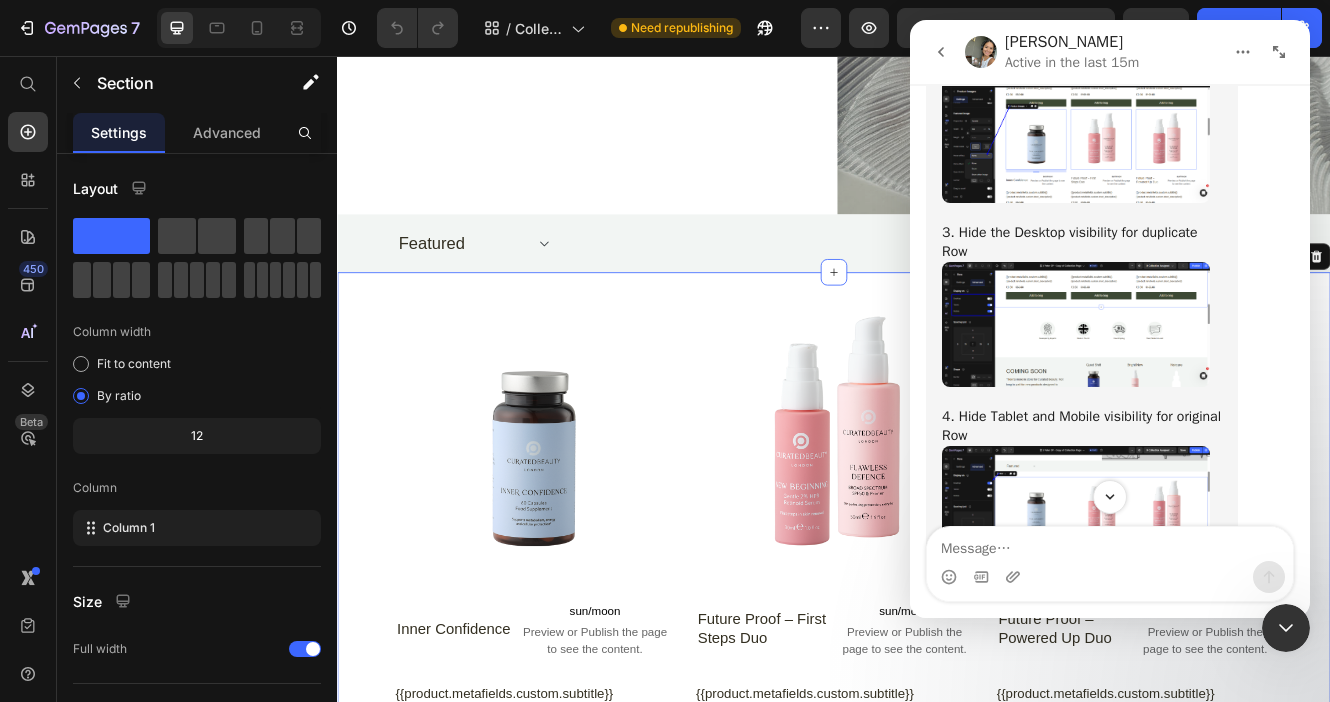 scroll, scrollTop: 342, scrollLeft: 0, axis: vertical 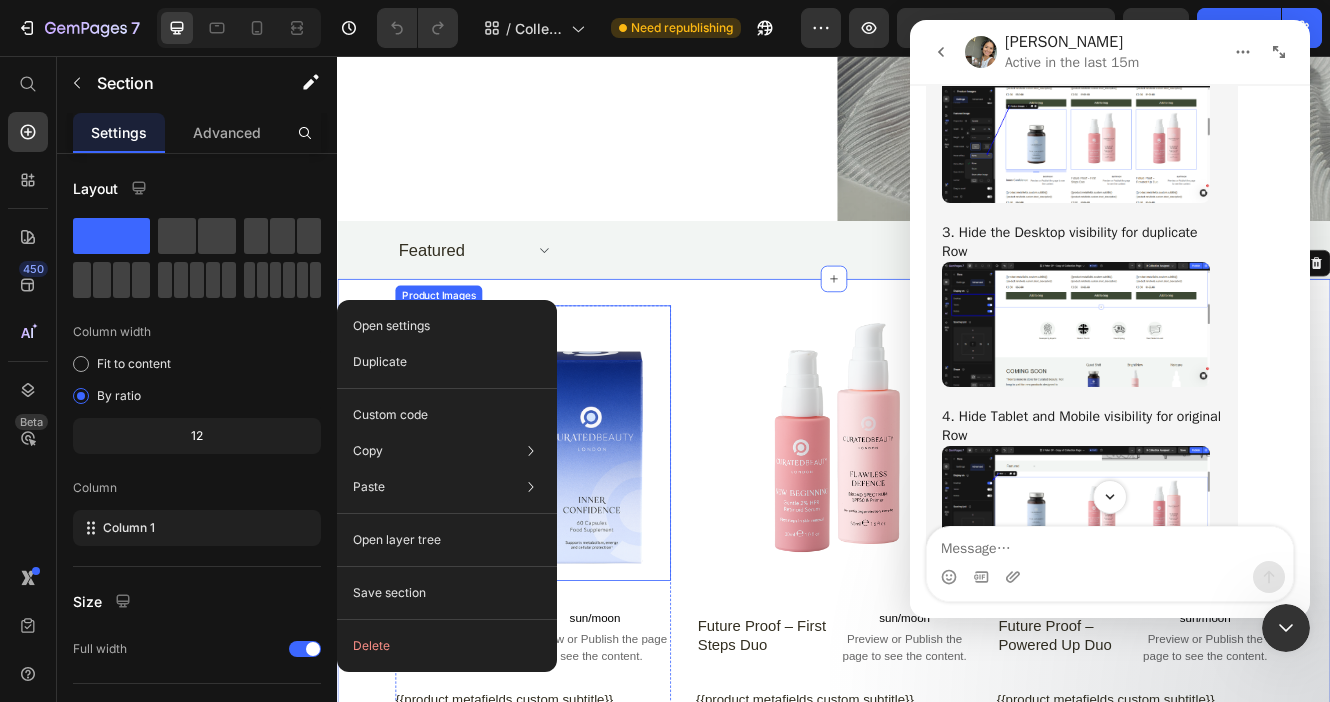 click at bounding box center (573, 523) 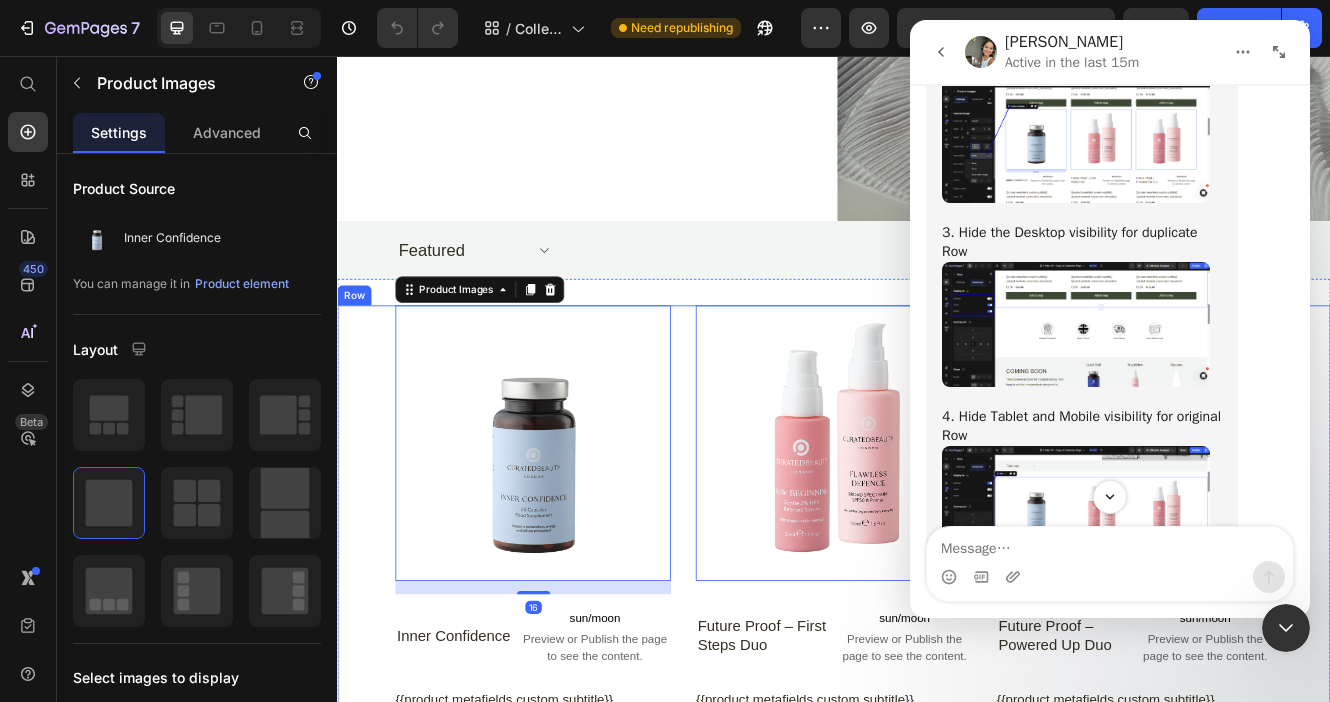 click on "Product Images   16 Inner Confidence Product Title
sun/moon
Preview or Publish the page to see the content. sun/moon Row {{product.metafields.custom.subtitle}} Custom Code {{product.metafields.custom.short_description}} Custom Code £0.50 Product Price £60.00 Product Price Row Add to bag Product Cart Button Row Product Images   0 Future Proof – First Steps Duo Product Title
sun/moon
Preview or Publish the page to see the content. sun/moon Row {{product.metafields.custom.subtitle}} Custom Code {{product.metafields.custom.short_description}} Custom Code £0.50 Product Price £105.00 Product Price Row Add to bag Product Cart Button Row Product Images   0 Future Proof – Powered Up Duo Product Title
sun/moon
Preview or Publish the page to see the content. sun/moon Row {{product.metafields.custom.subtitle}} Custom Code {{product.metafields.custom.short_description}} Custom Code £0.50 Product Price £105.00 Product Price Row Add to bag Product Cart Button Row Product Images" at bounding box center (937, 1328) 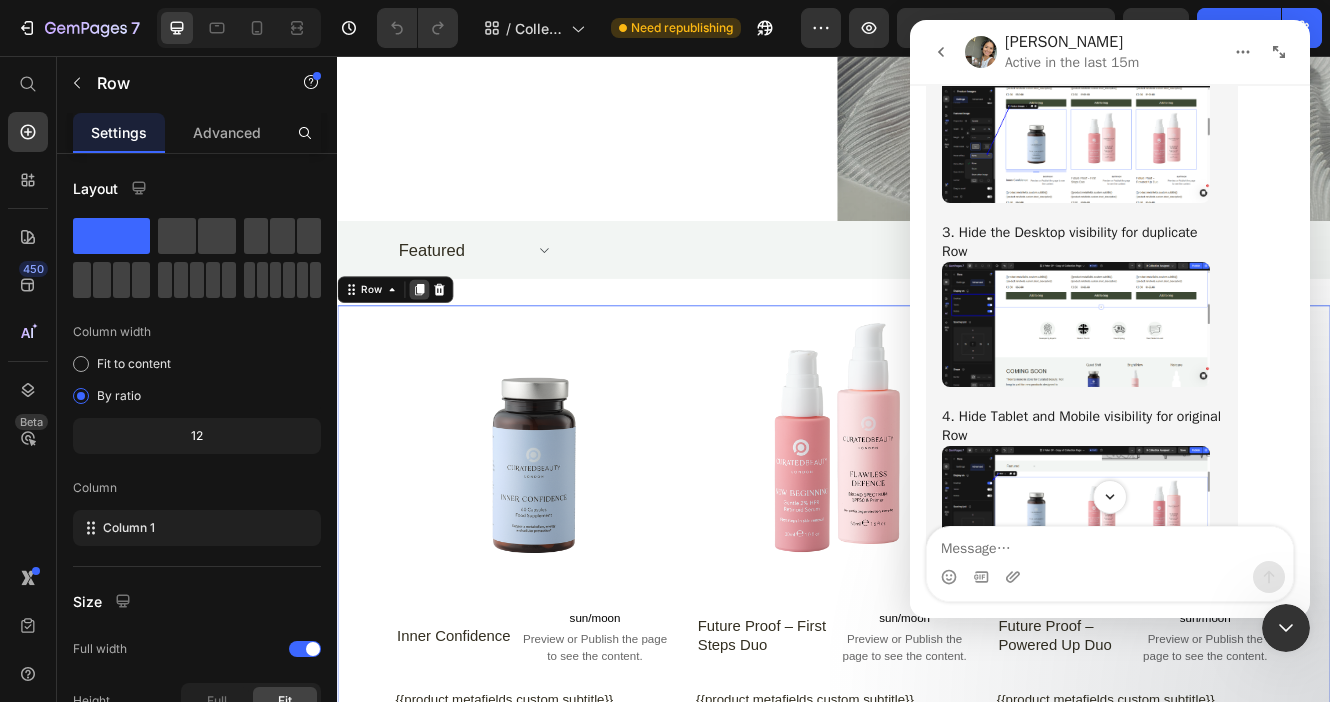 click 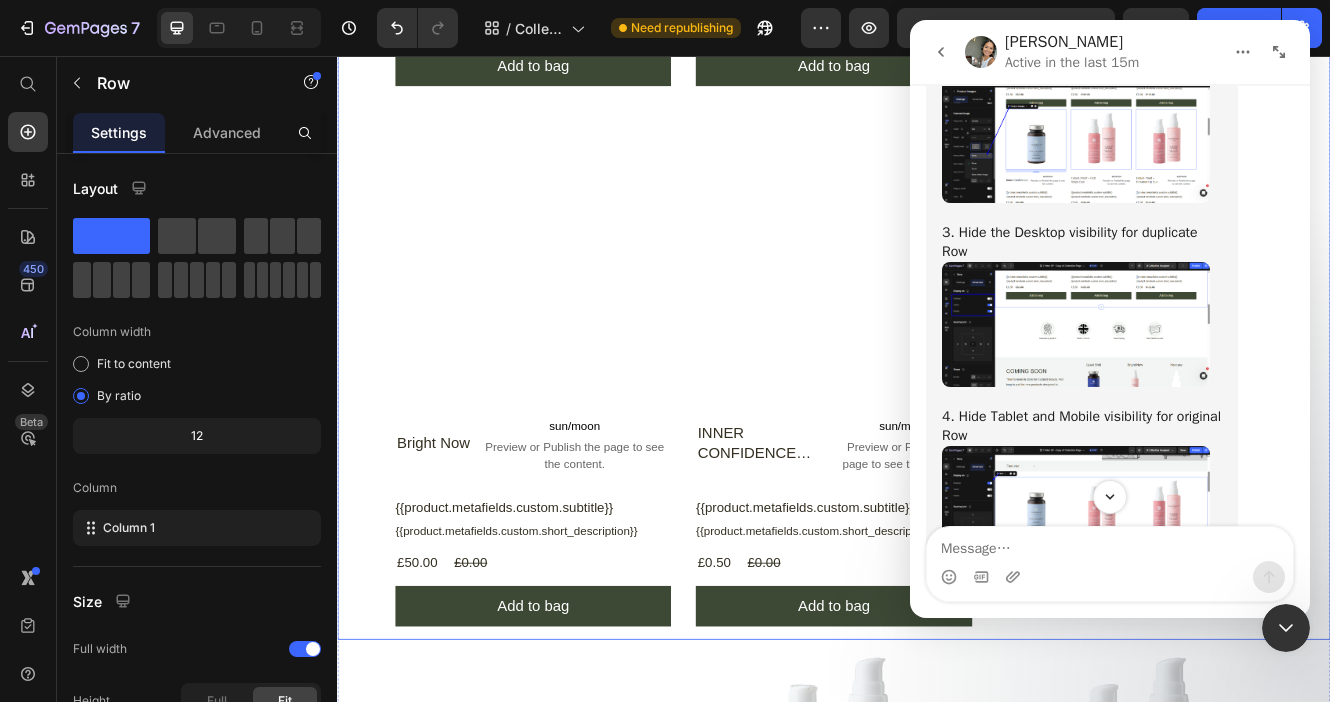 scroll, scrollTop: 6032, scrollLeft: 0, axis: vertical 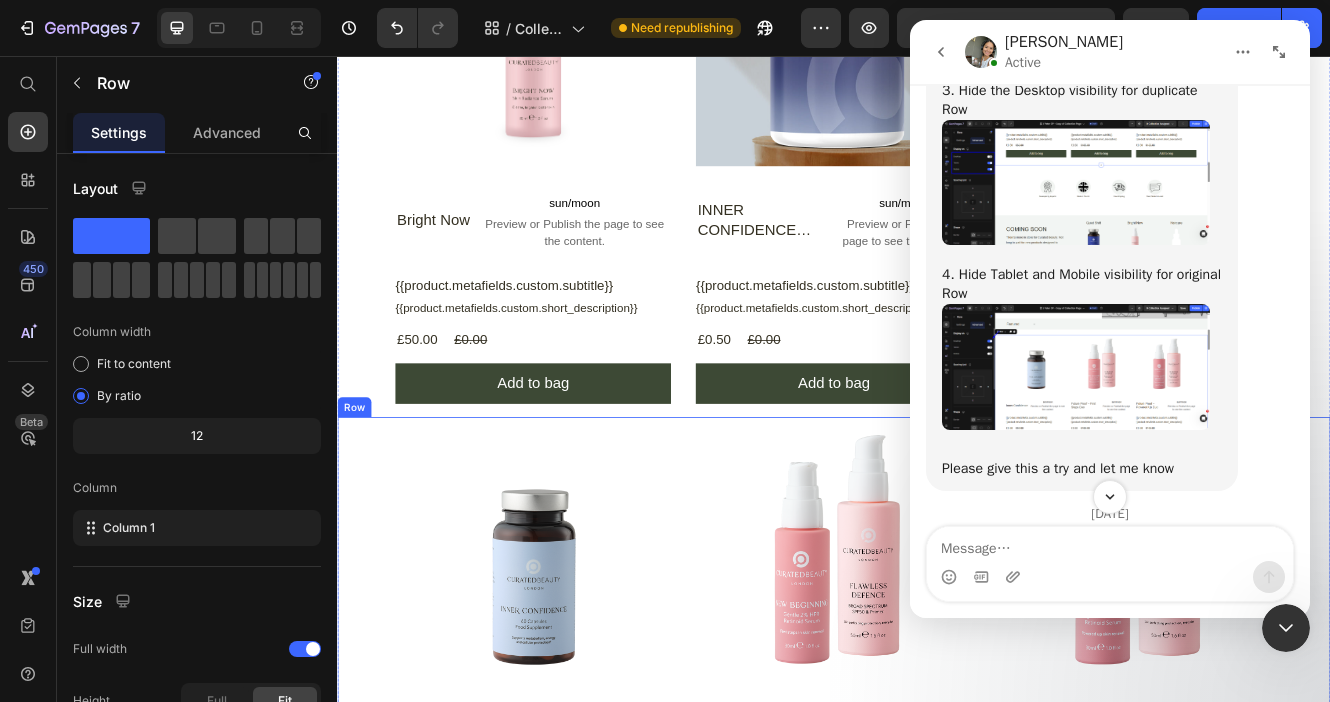 click on "Product Images Inner Confidence Product Title
sun/moon
Preview or Publish the page to see the content. sun/moon Row {{product.metafields.custom.subtitle}} Custom Code {{product.metafields.custom.short_description}} Custom Code £0.50 Product Price £60.00 Product Price Row Add to bag Product Cart Button Row Product Images Future Proof – First Steps Duo Product Title
sun/moon
Preview or Publish the page to see the content. sun/moon Row {{product.metafields.custom.subtitle}} Custom Code {{product.metafields.custom.short_description}} Custom Code £0.50 Product Price £105.00 Product Price Row Add to bag Product Cart Button Row Product Images Future Proof – Powered Up Duo Product Title
sun/moon
Preview or Publish the page to see the content. sun/moon Row {{product.metafields.custom.subtitle}} Custom Code {{product.metafields.custom.short_description}} Custom Code £0.50 Product Price £105.00 Product Price Row Add to bag Product Cart Button Row Product Images New Beginning" at bounding box center [937, 1463] 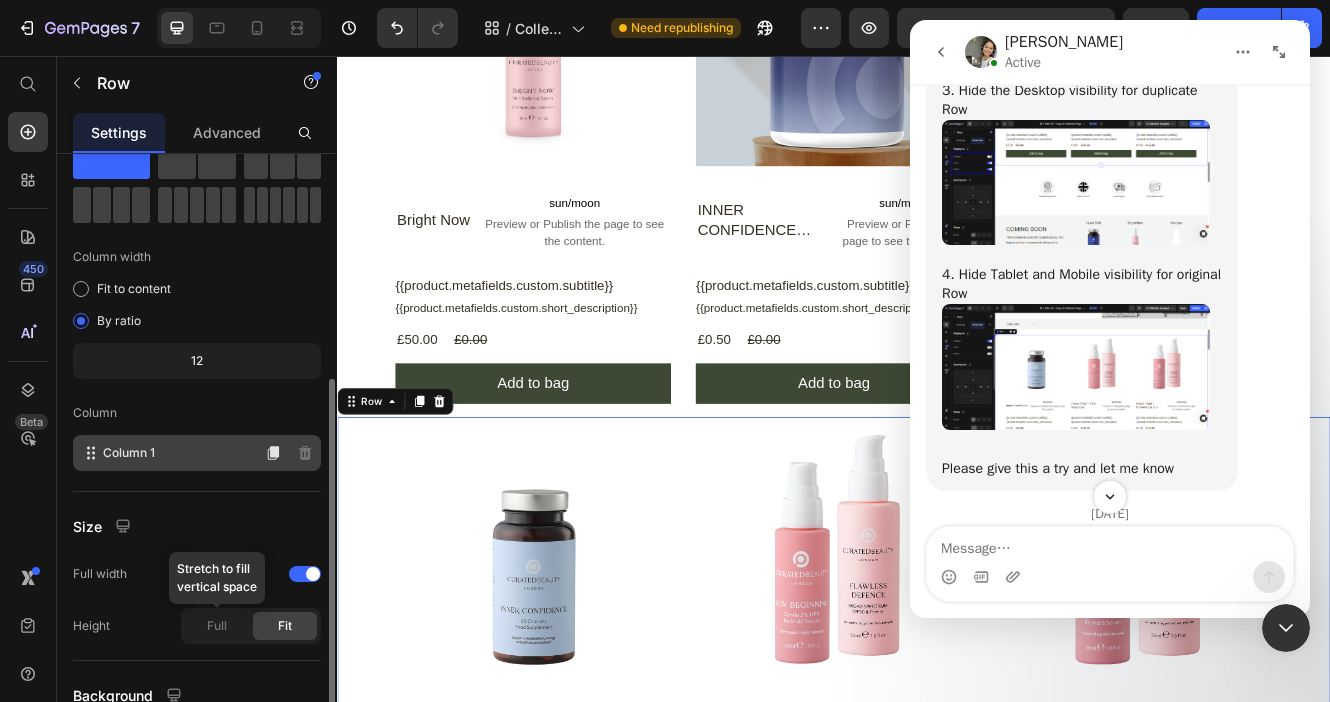 scroll, scrollTop: 0, scrollLeft: 0, axis: both 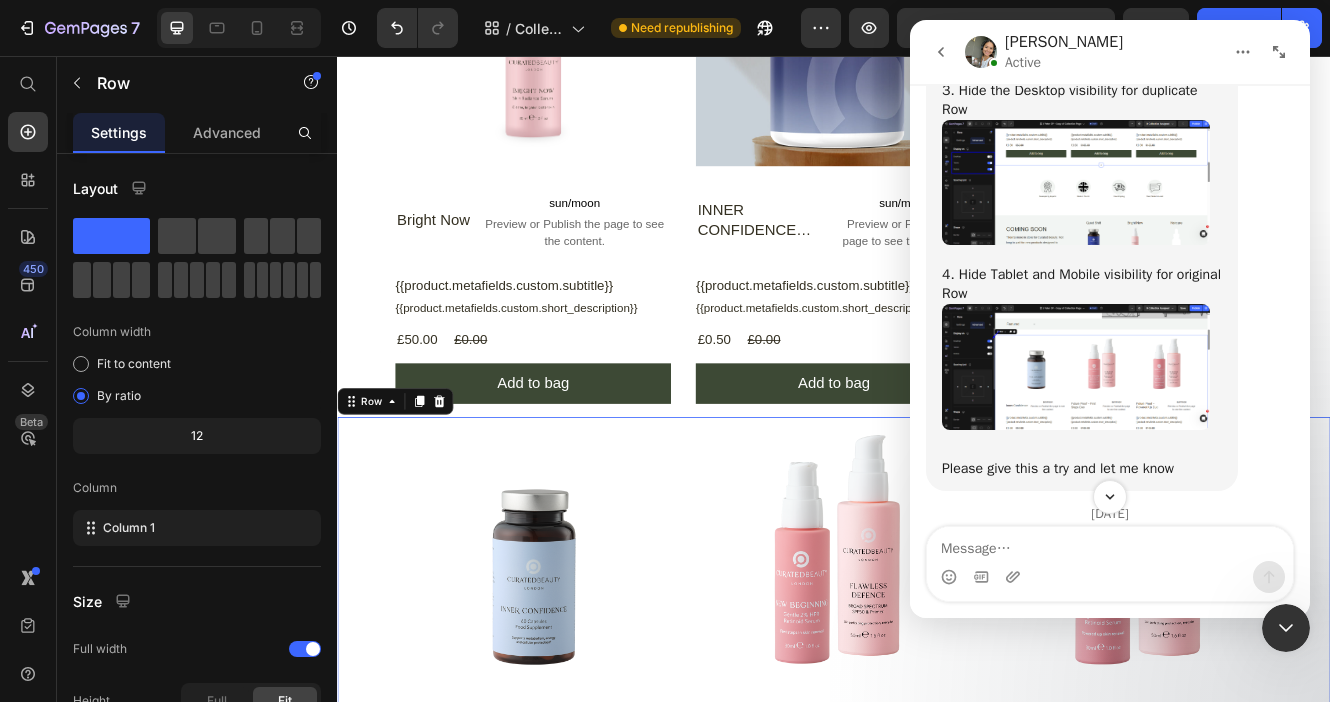 click at bounding box center (1076, -1) 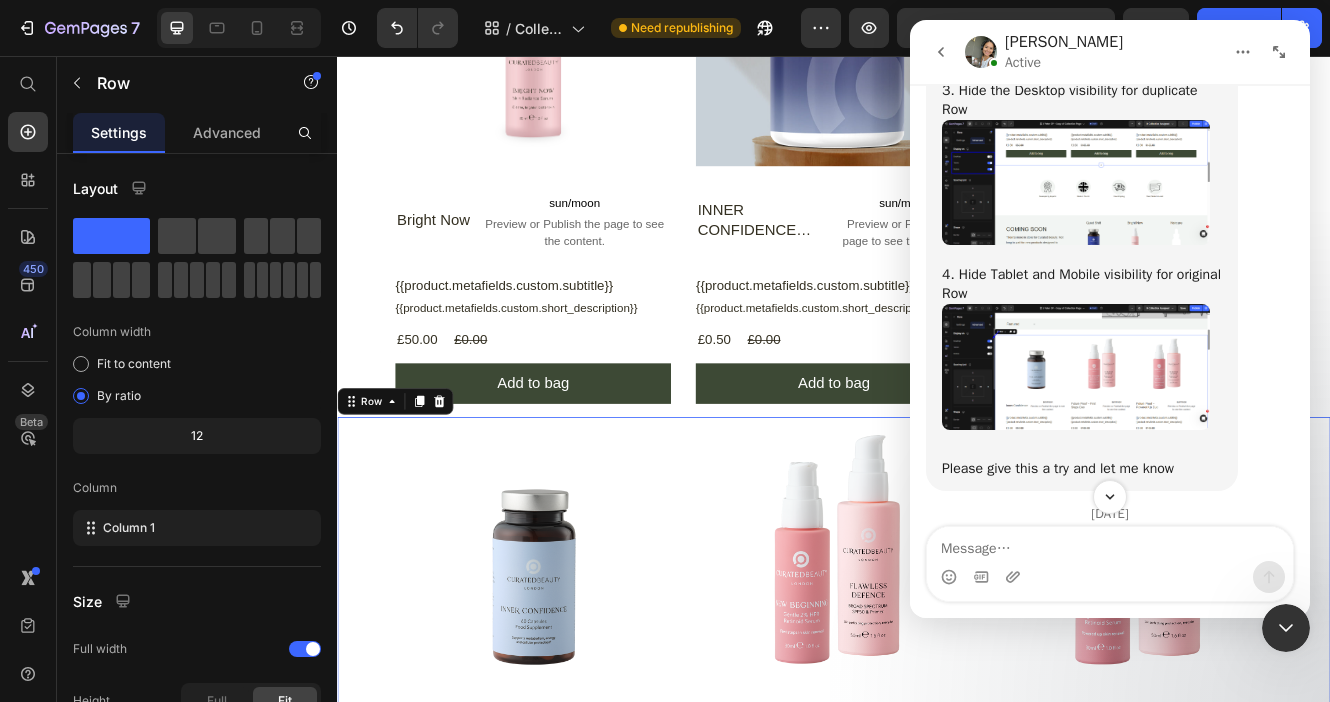 scroll, scrollTop: 0, scrollLeft: 0, axis: both 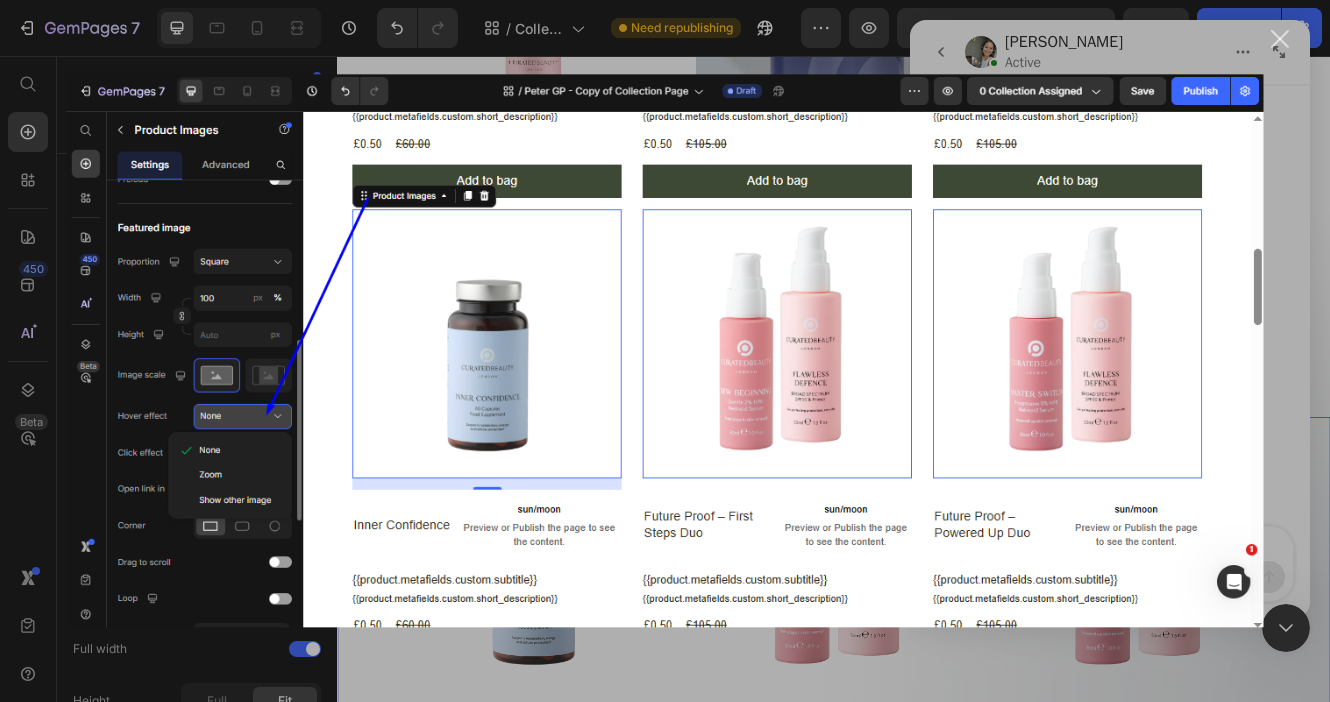 click at bounding box center (665, 351) 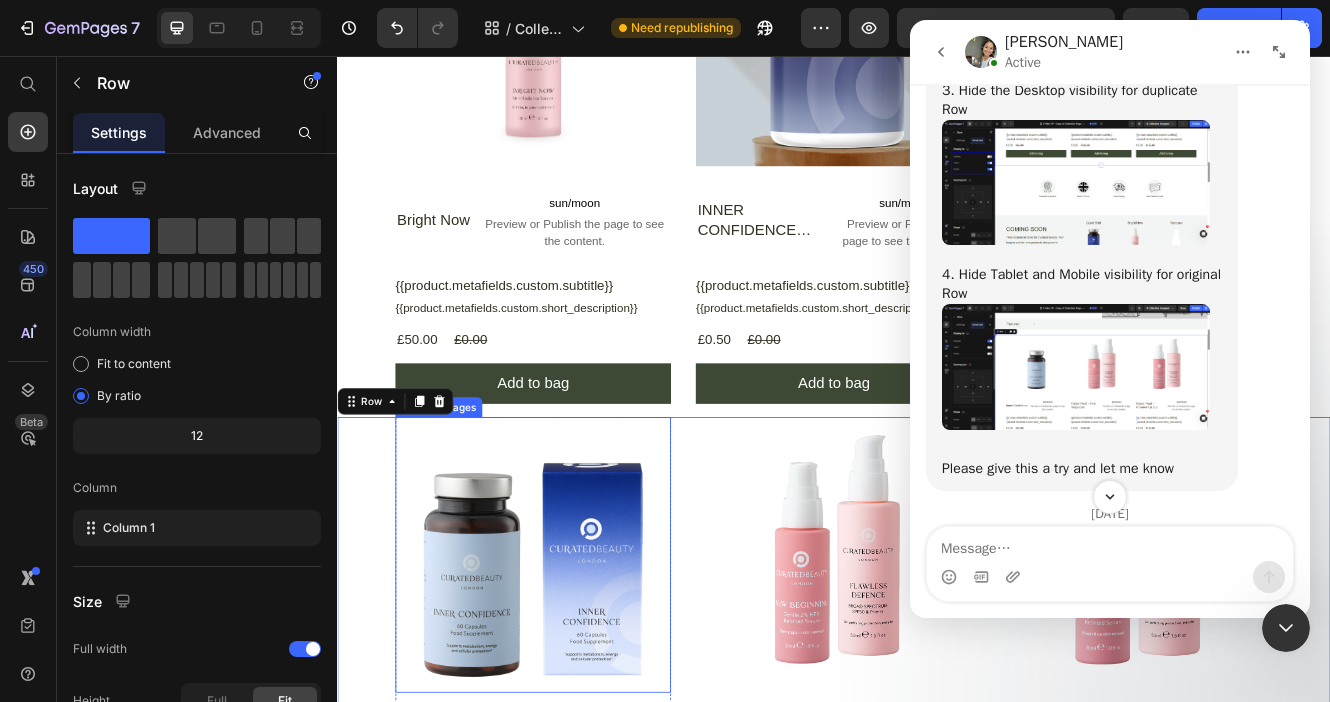click at bounding box center (573, 658) 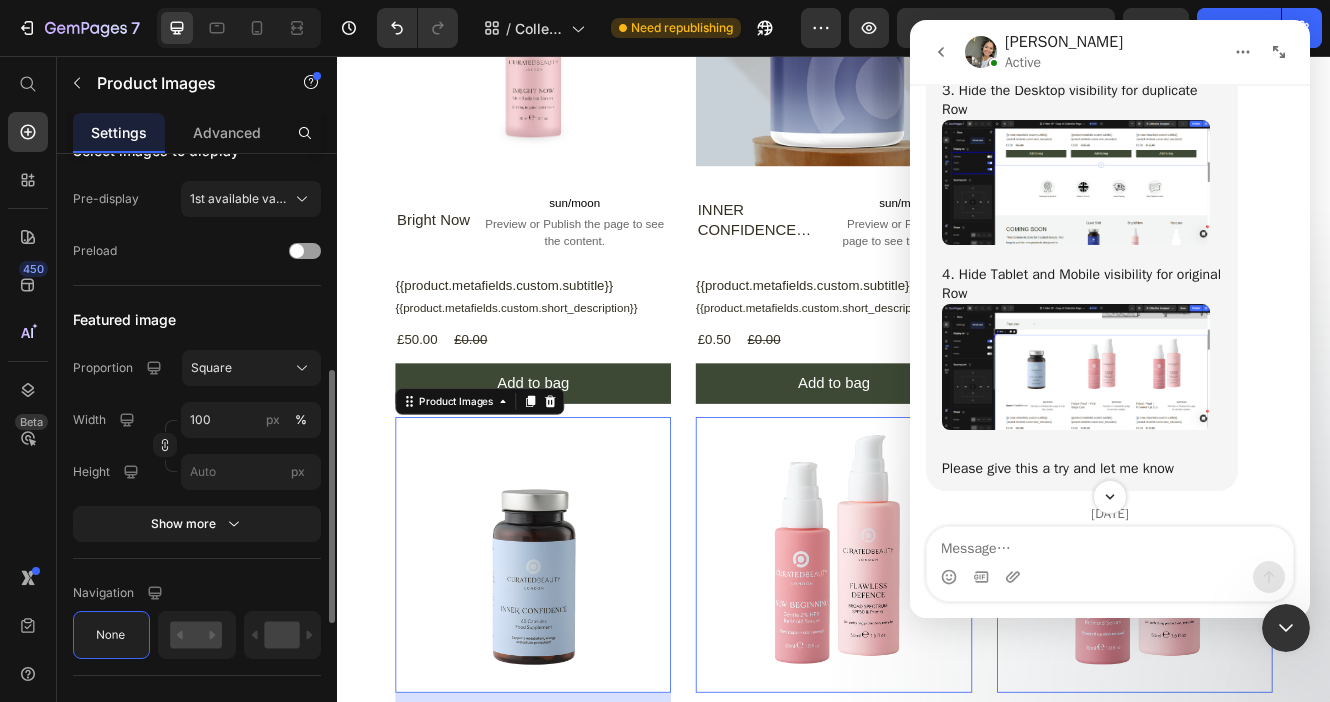 scroll, scrollTop: 542, scrollLeft: 0, axis: vertical 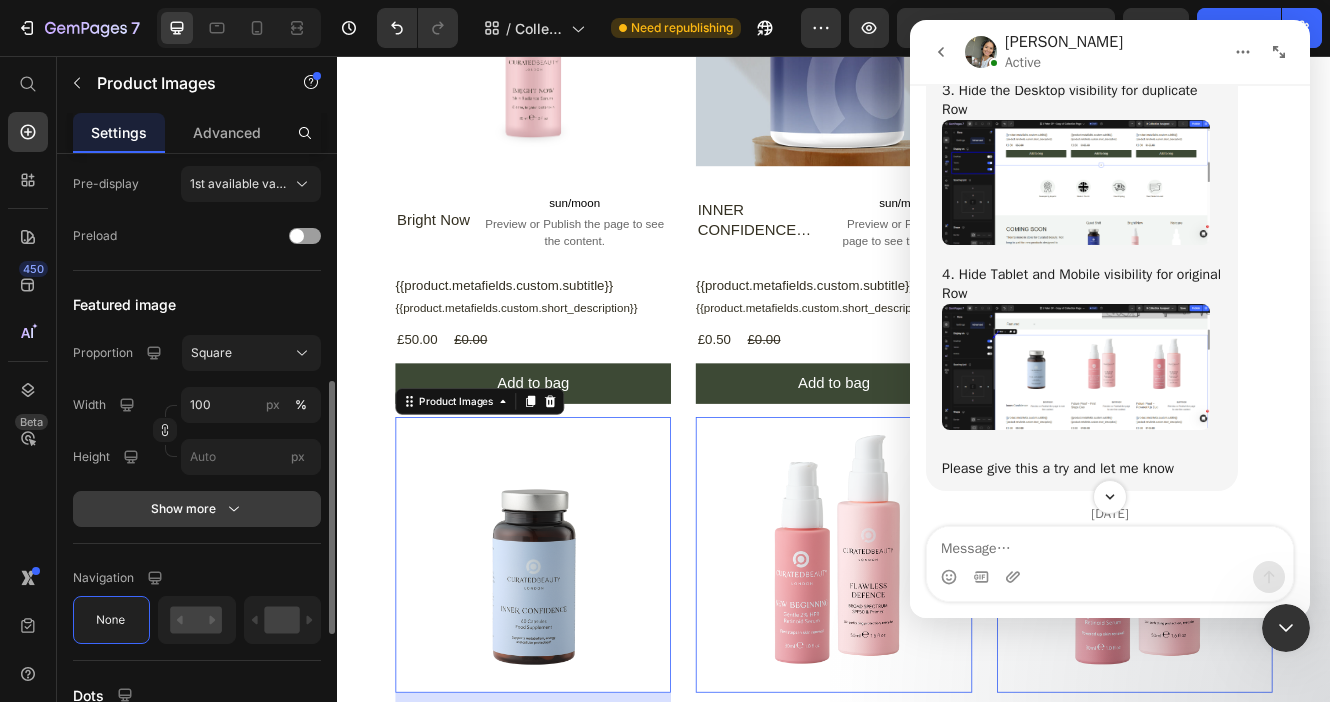 click on "Show more" at bounding box center [197, 509] 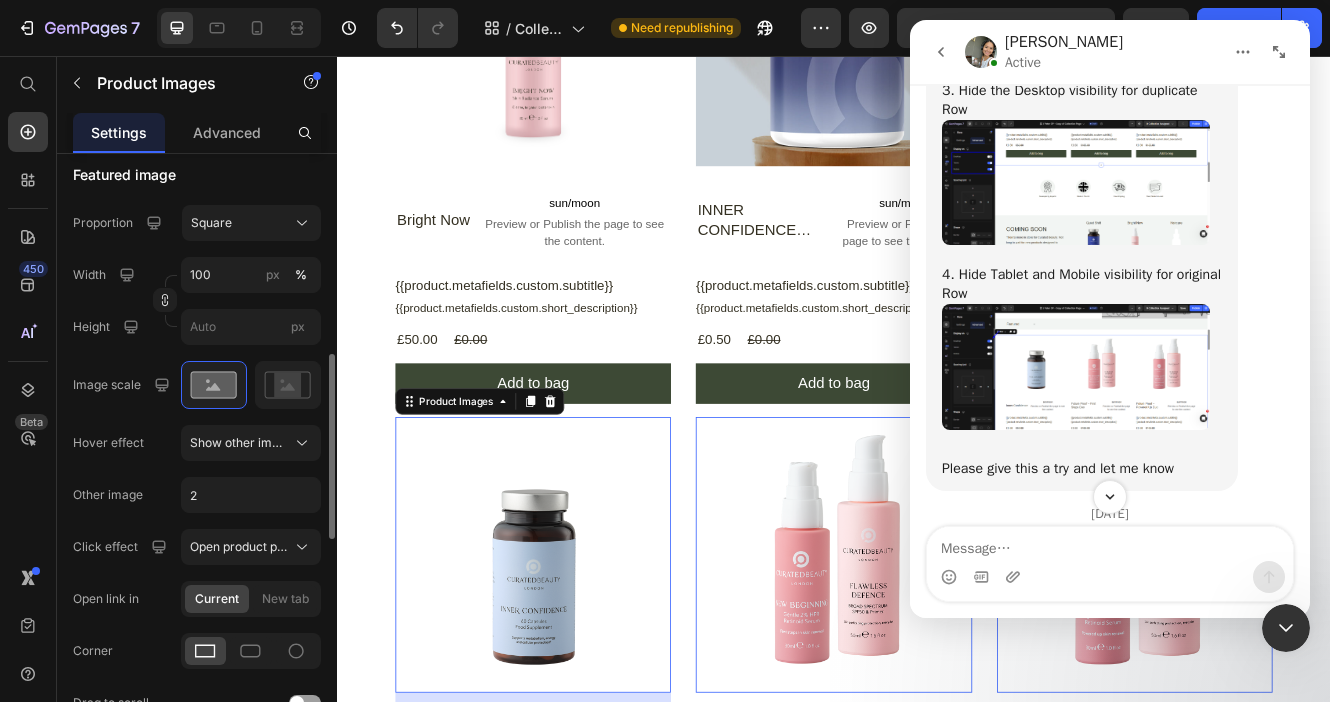 scroll, scrollTop: 666, scrollLeft: 0, axis: vertical 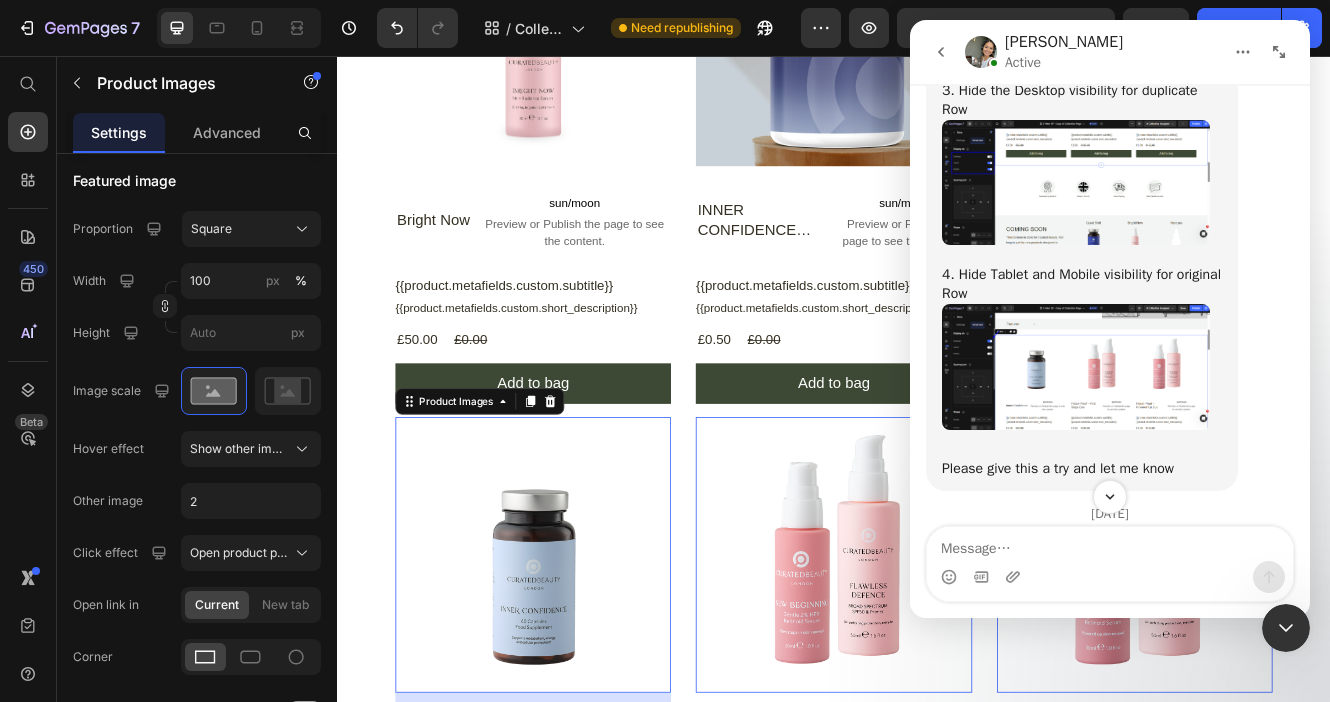 click at bounding box center (1076, -1) 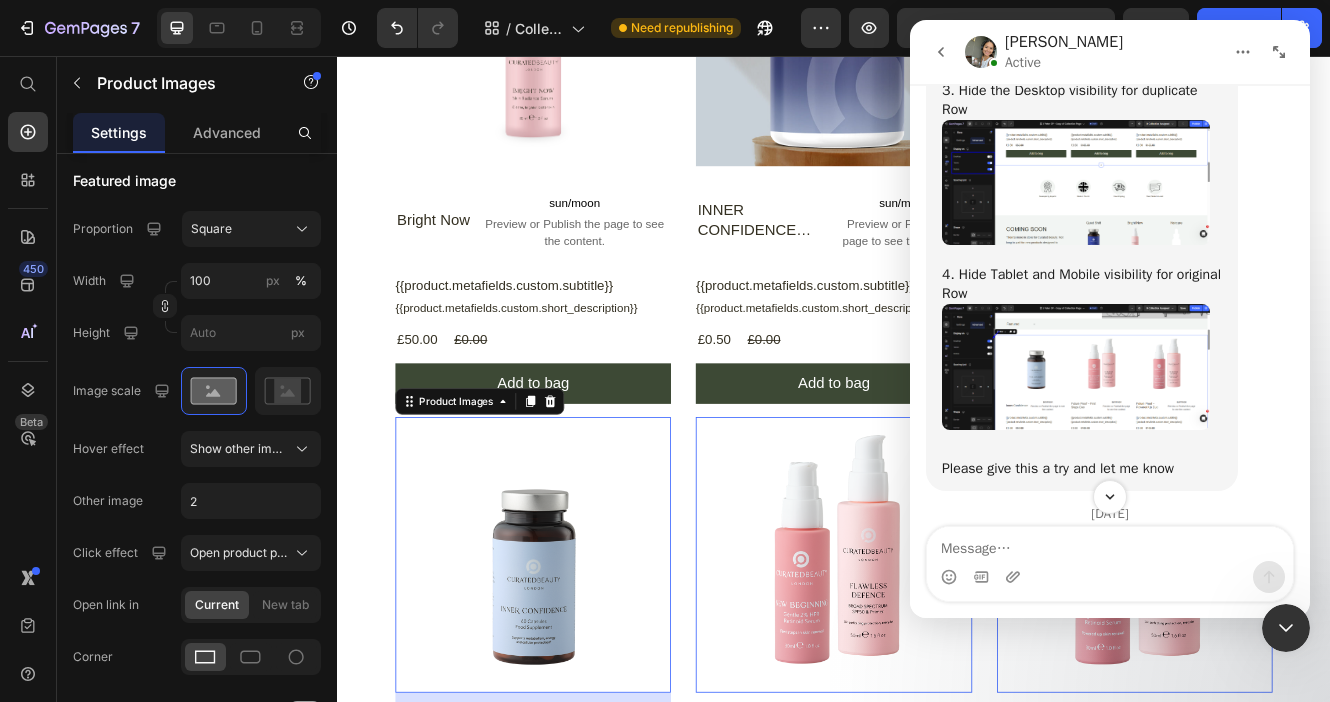 scroll, scrollTop: 0, scrollLeft: 0, axis: both 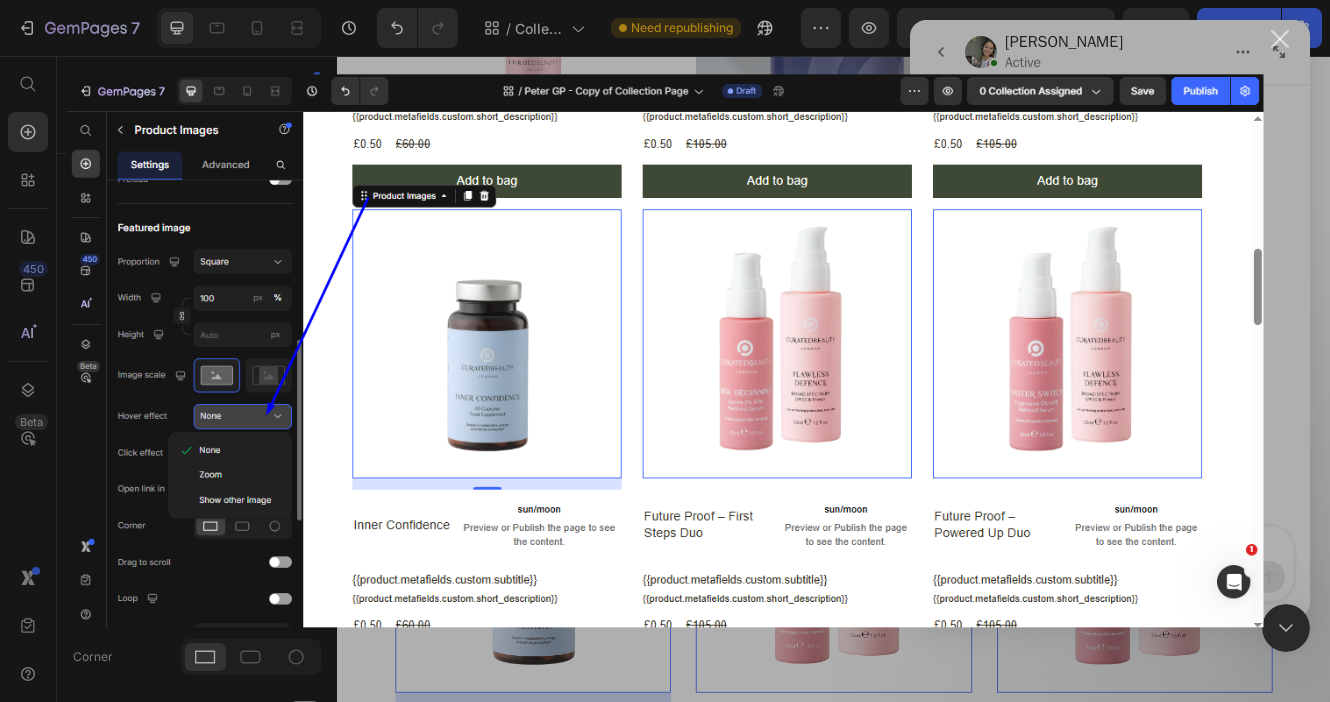 click at bounding box center [665, 351] 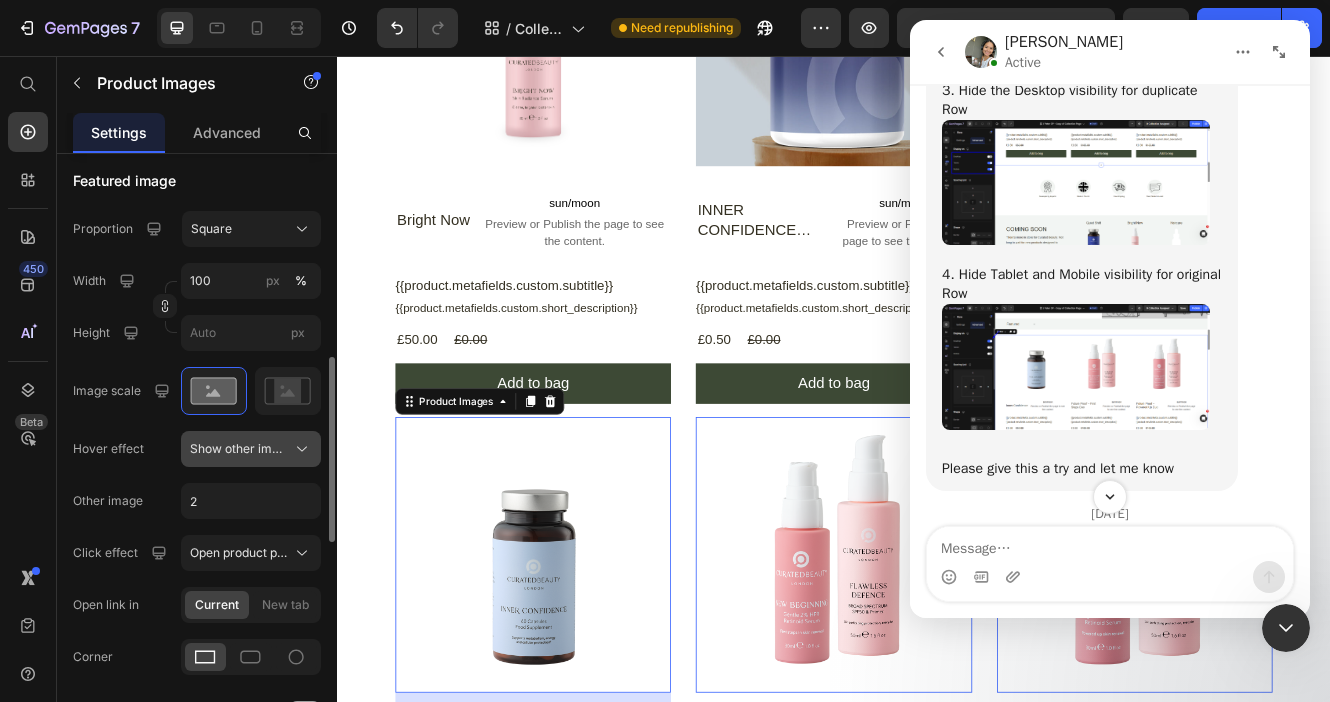 click 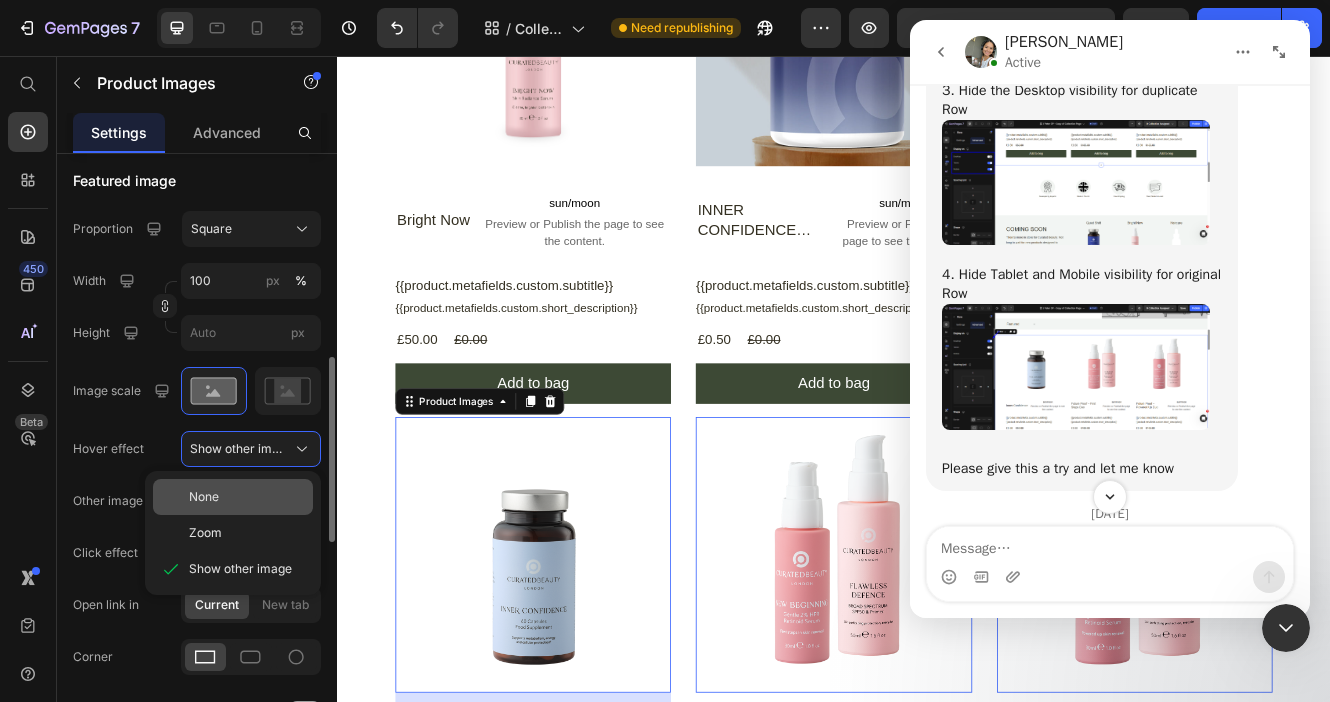 click on "None" 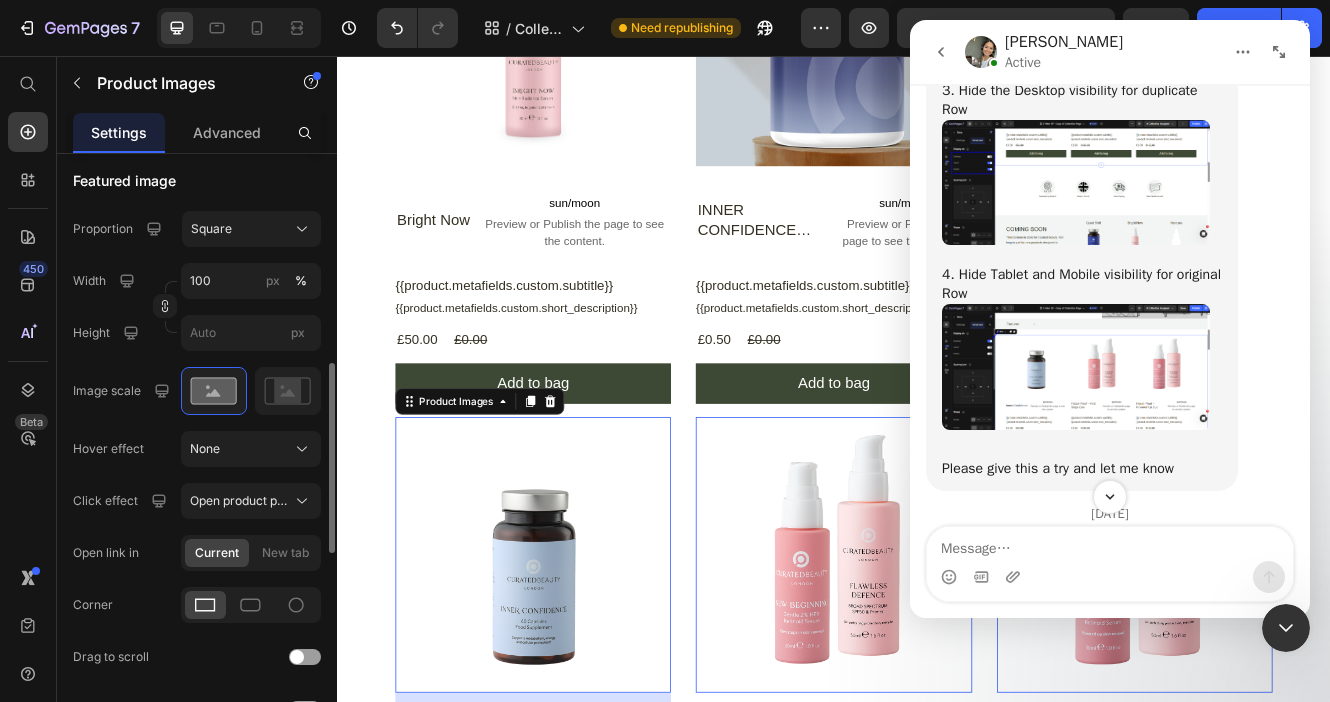 click at bounding box center [1076, -1] 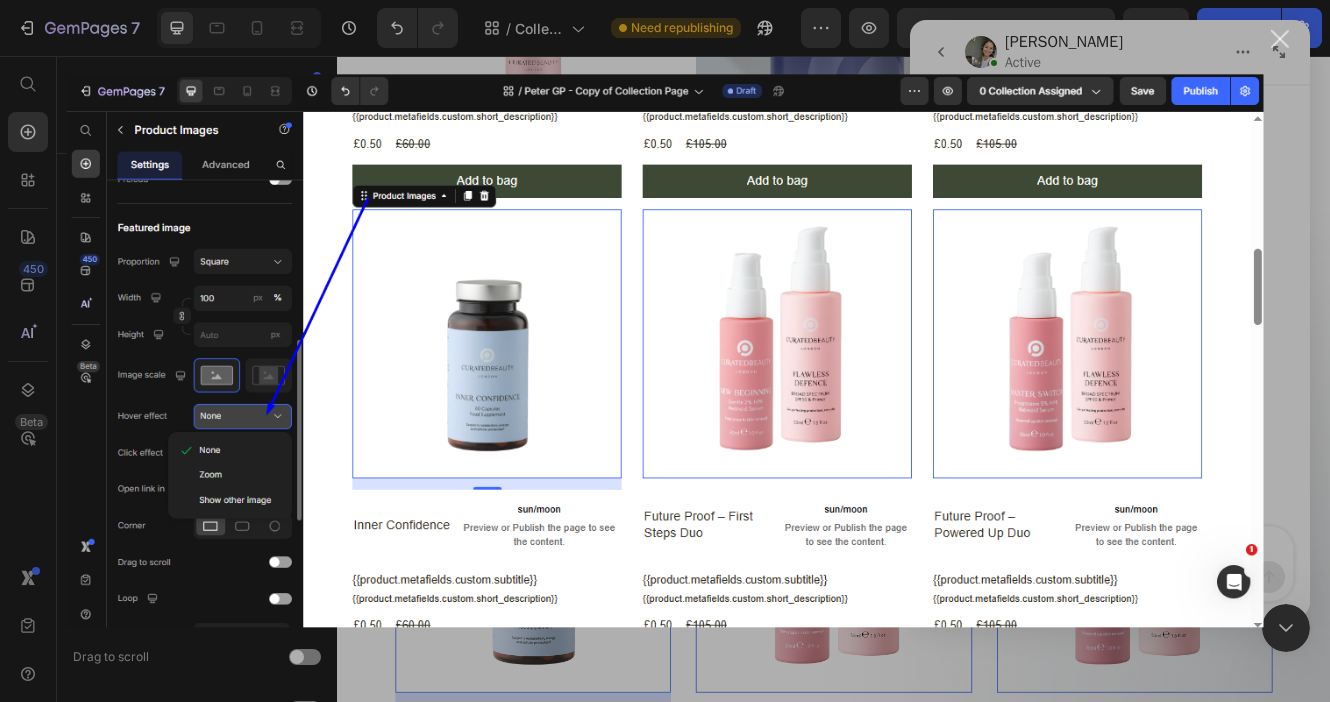 scroll, scrollTop: 0, scrollLeft: 0, axis: both 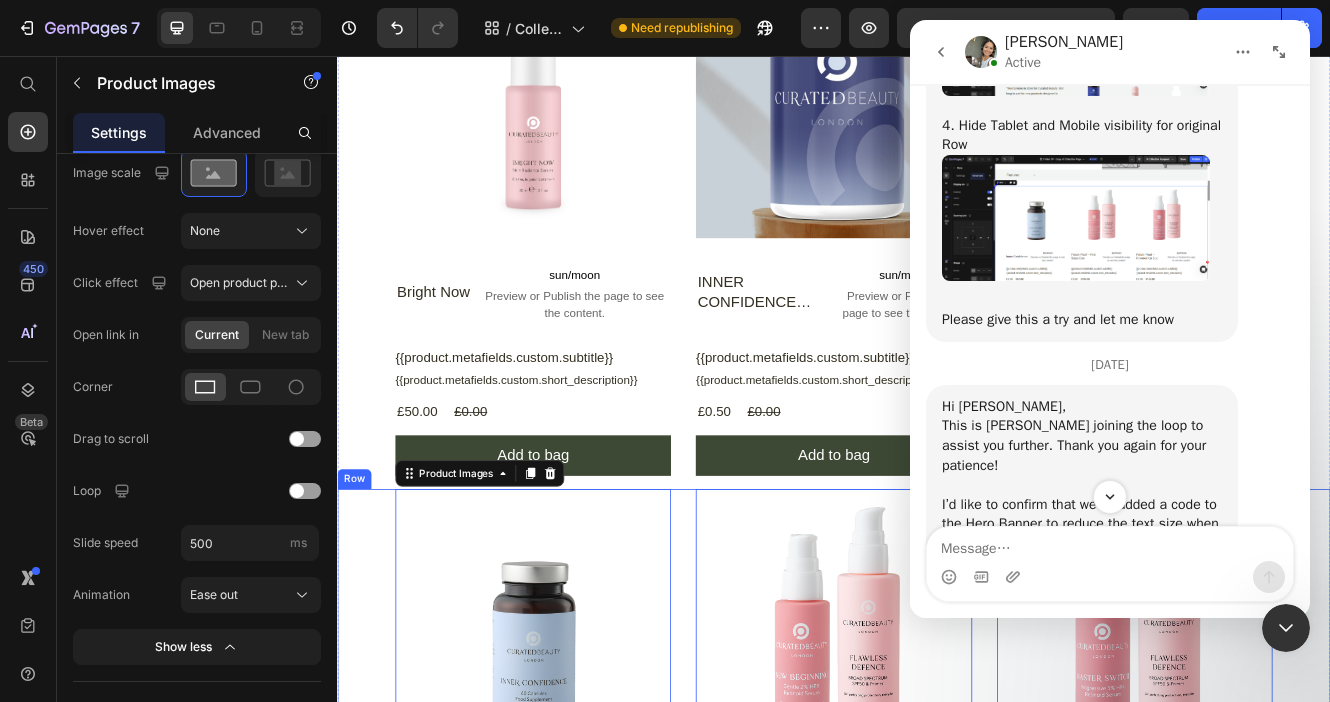 click on "Product Images   16 Inner Confidence Product Title
sun/moon
Preview or Publish the page to see the content. sun/moon Row {{product.metafields.custom.subtitle}} Custom Code {{product.metafields.custom.short_description}} Custom Code £0.50 Product Price £60.00 Product Price Row Add to bag Product Cart Button Row Product Images   0 Future Proof – First Steps Duo Product Title
sun/moon
Preview or Publish the page to see the content. sun/moon Row {{product.metafields.custom.subtitle}} Custom Code {{product.metafields.custom.short_description}} Custom Code £0.50 Product Price £105.00 Product Price Row Add to bag Product Cart Button Row Product Images   0 Future Proof – Powered Up Duo Product Title
sun/moon
Preview or Publish the page to see the content. sun/moon Row {{product.metafields.custom.subtitle}} Custom Code {{product.metafields.custom.short_description}} Custom Code £0.50 Product Price £105.00 Product Price Row Add to bag Product Cart Button Row Product Images" at bounding box center (937, 1550) 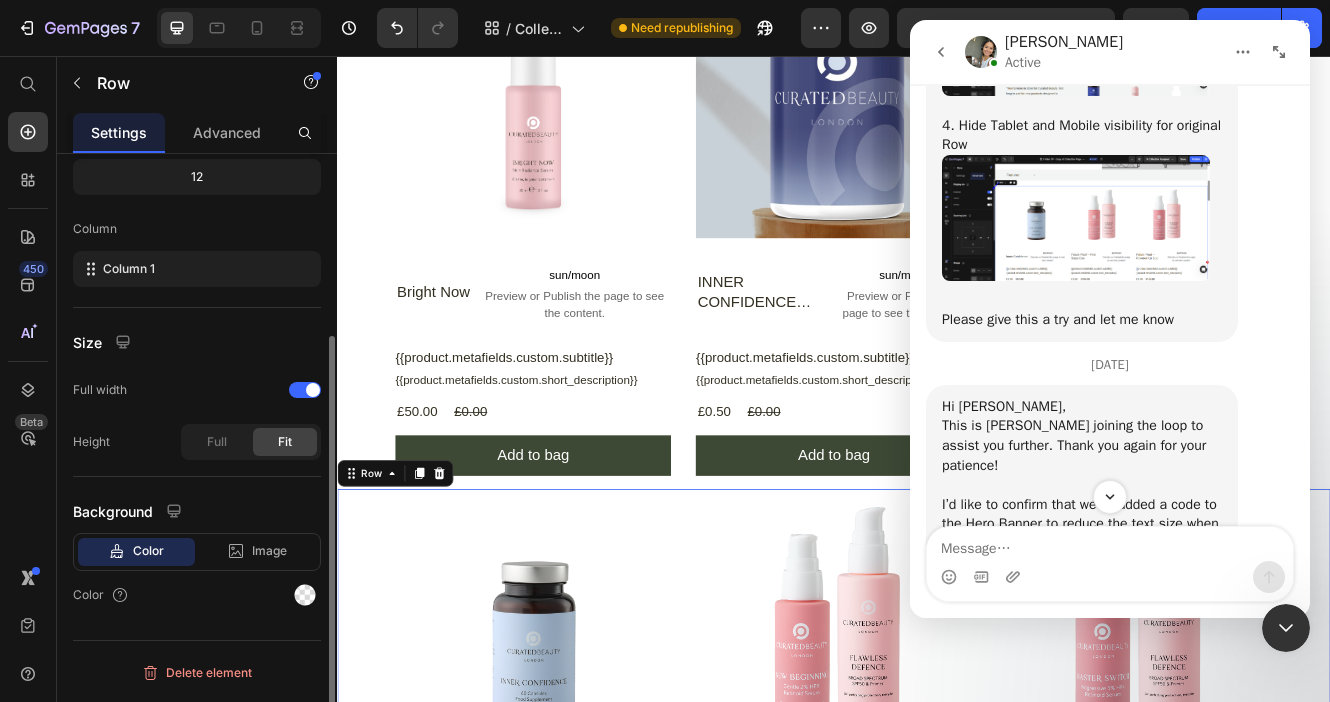 scroll, scrollTop: 0, scrollLeft: 0, axis: both 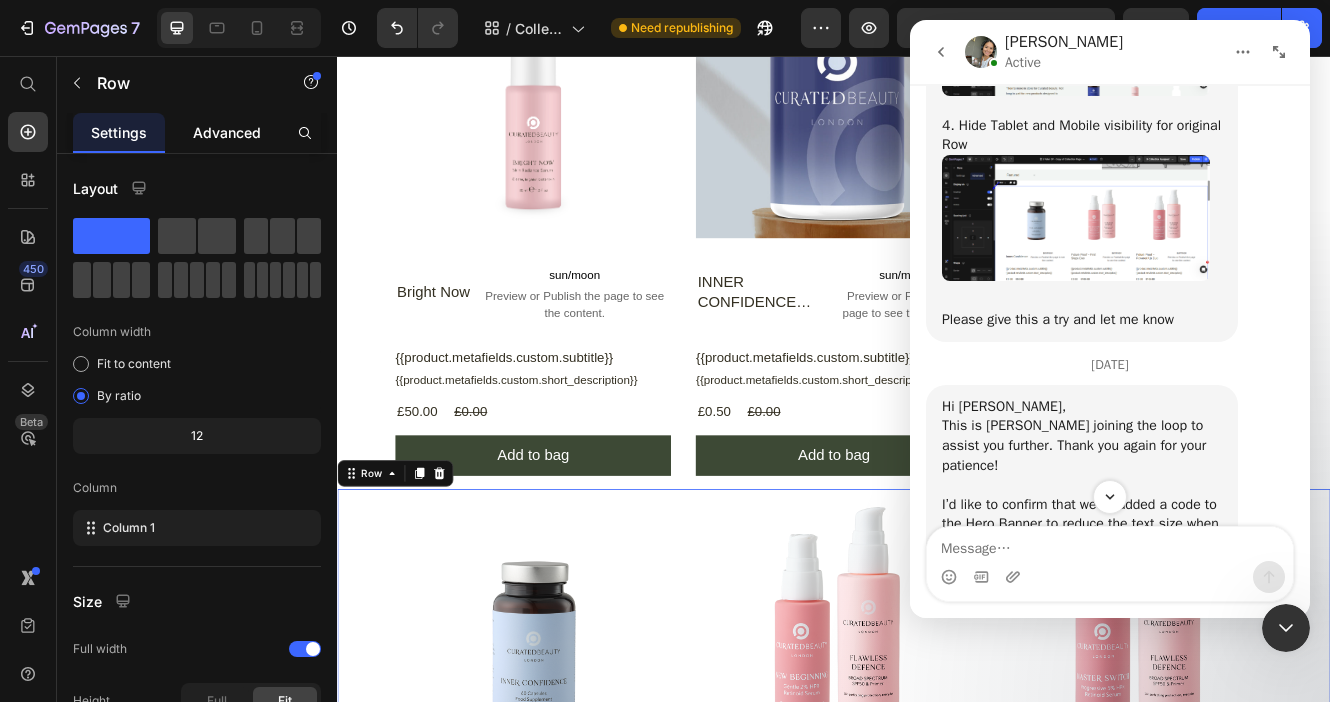 click on "Advanced" at bounding box center (227, 132) 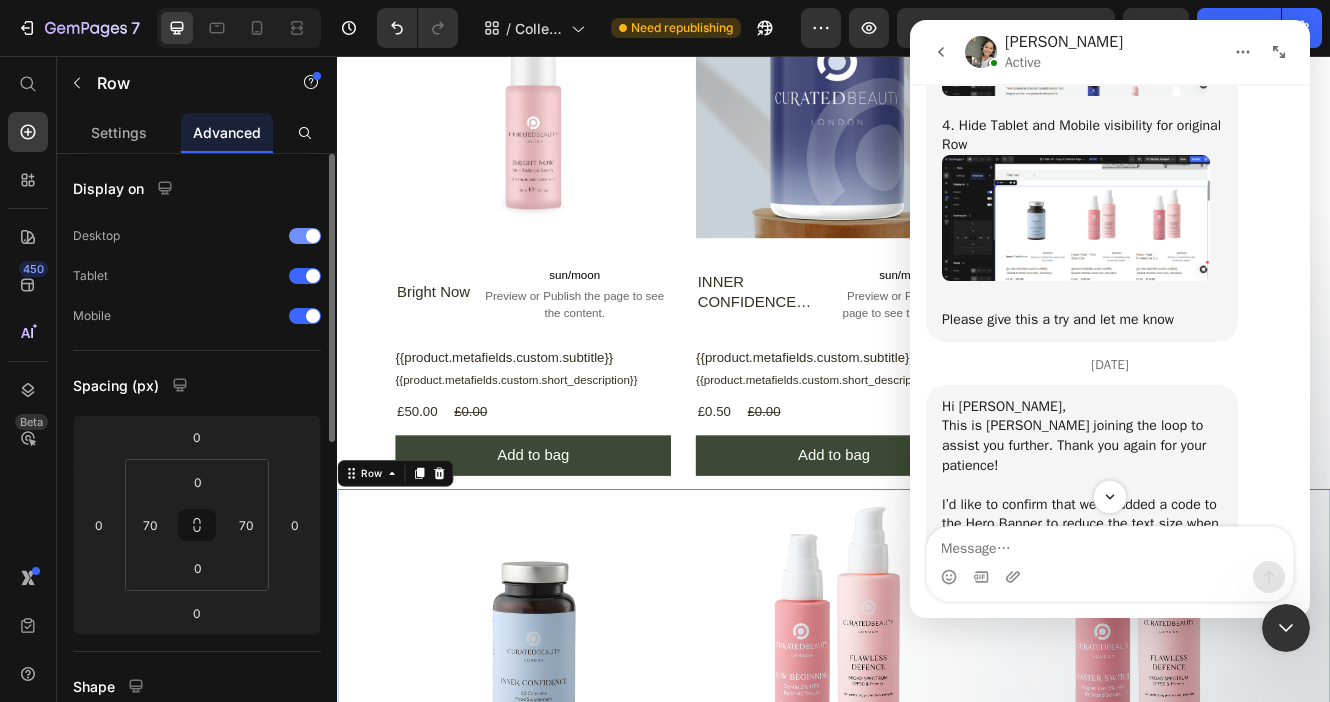 click at bounding box center (313, 236) 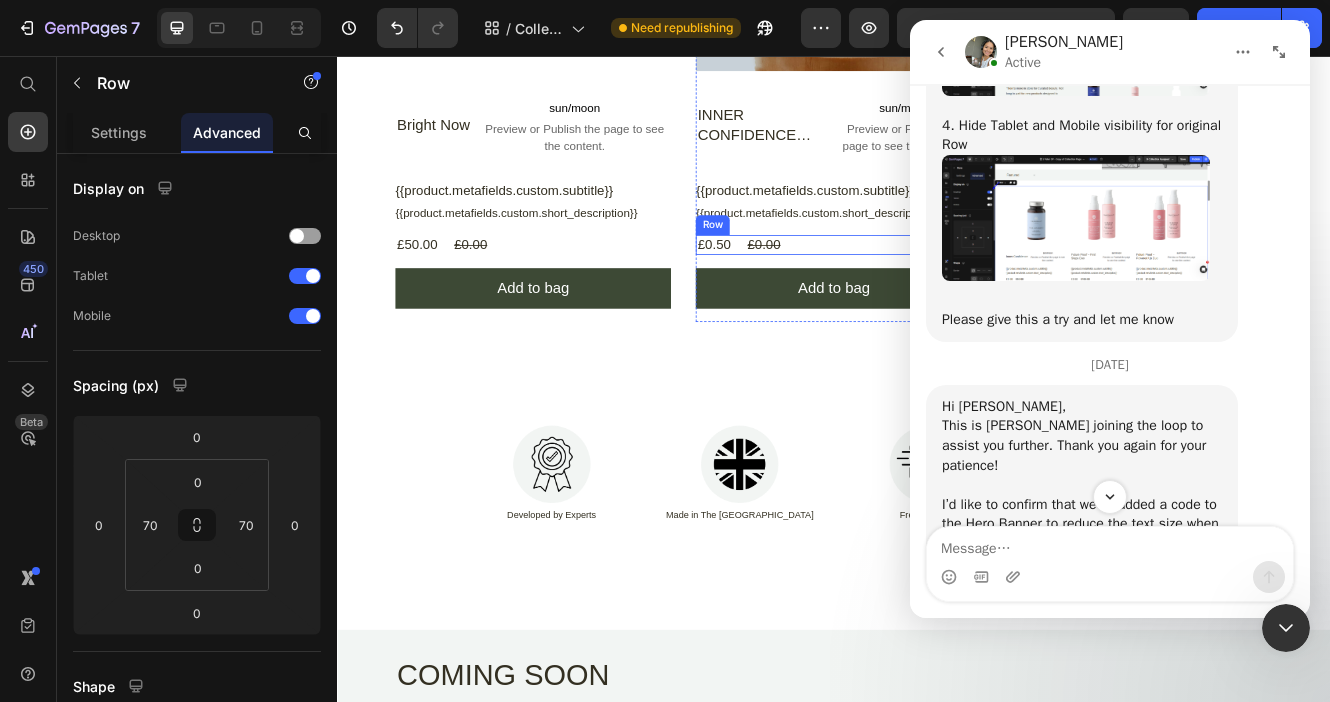 scroll, scrollTop: 6146, scrollLeft: 0, axis: vertical 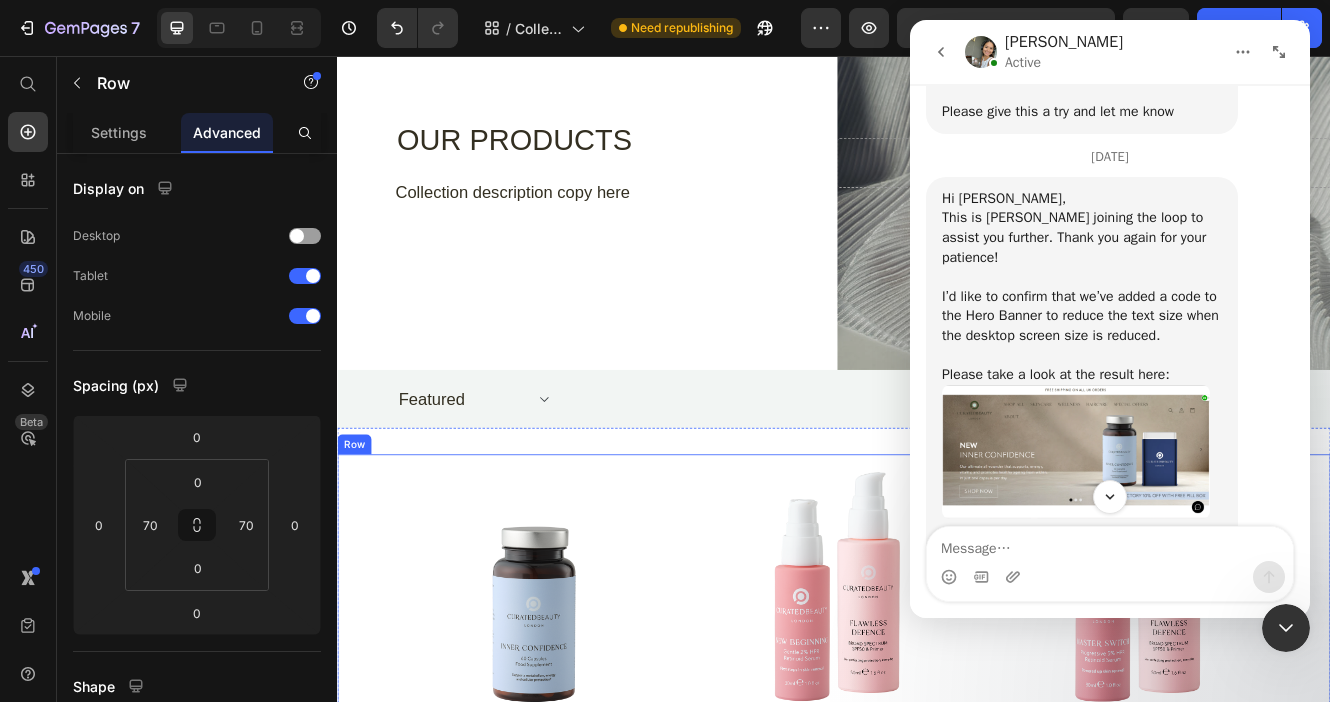 click on "Product Images Inner Confidence Product Title
sun/moon
Preview or Publish the page to see the content. sun/moon Row {{product.metafields.custom.subtitle}} Custom Code {{product.metafields.custom.short_description}} Custom Code £0.50 Product Price £60.00 Product Price Row Add to bag Product Cart Button Row Product Images Future Proof – First Steps Duo Product Title
sun/moon
Preview or Publish the page to see the content. sun/moon Row {{product.metafields.custom.subtitle}} Custom Code {{product.metafields.custom.short_description}} Custom Code £0.50 Product Price £105.00 Product Price Row Add to bag Product Cart Button Row Product Images Future Proof – Powered Up Duo Product Title
sun/moon
Preview or Publish the page to see the content. sun/moon Row {{product.metafields.custom.subtitle}} Custom Code {{product.metafields.custom.short_description}} Custom Code £0.50 Product Price £105.00 Product Price Row Add to bag Product Cart Button Row Product Images New Beginning" at bounding box center [937, 1508] 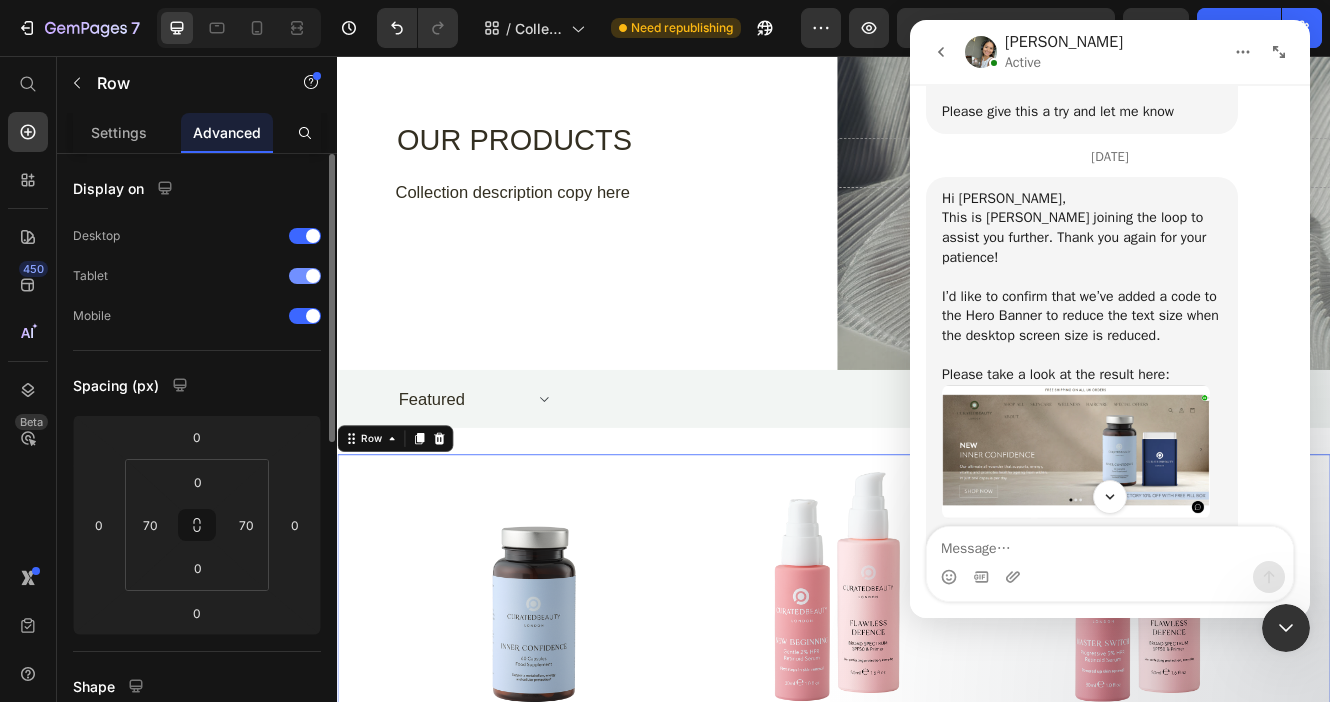 click at bounding box center [313, 276] 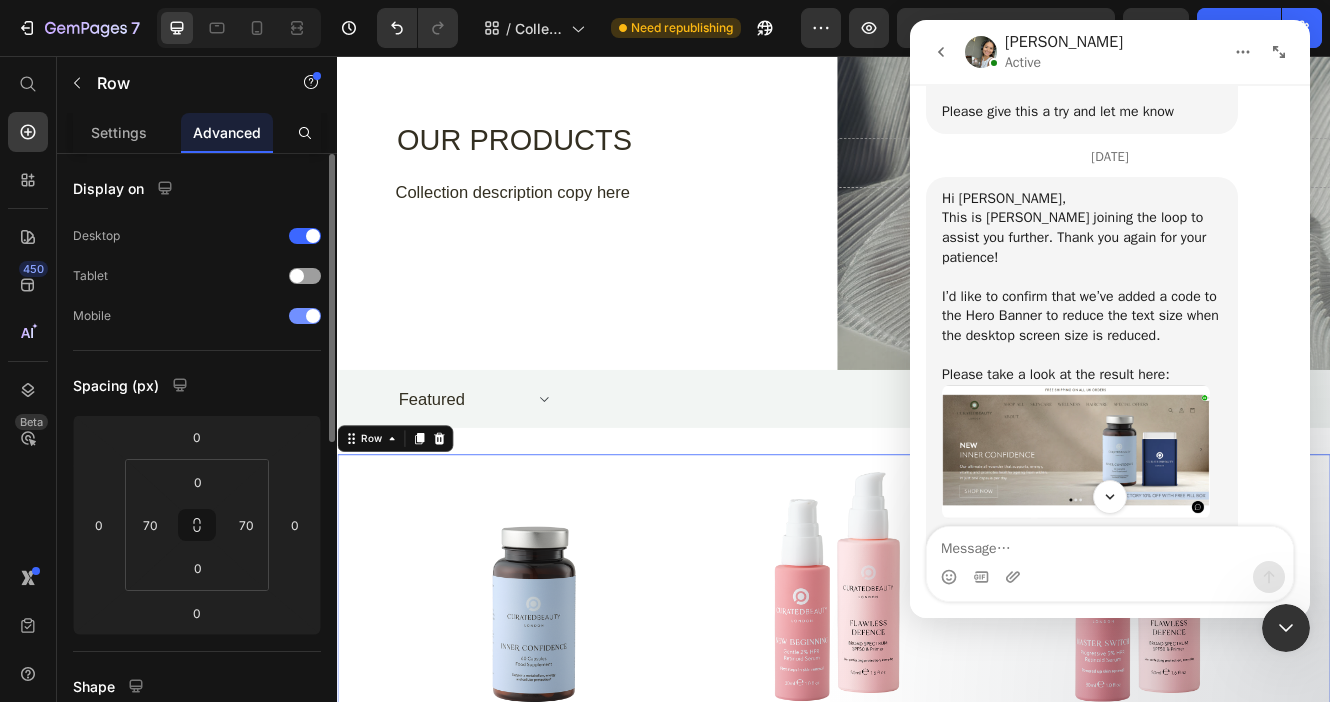 click at bounding box center (313, 316) 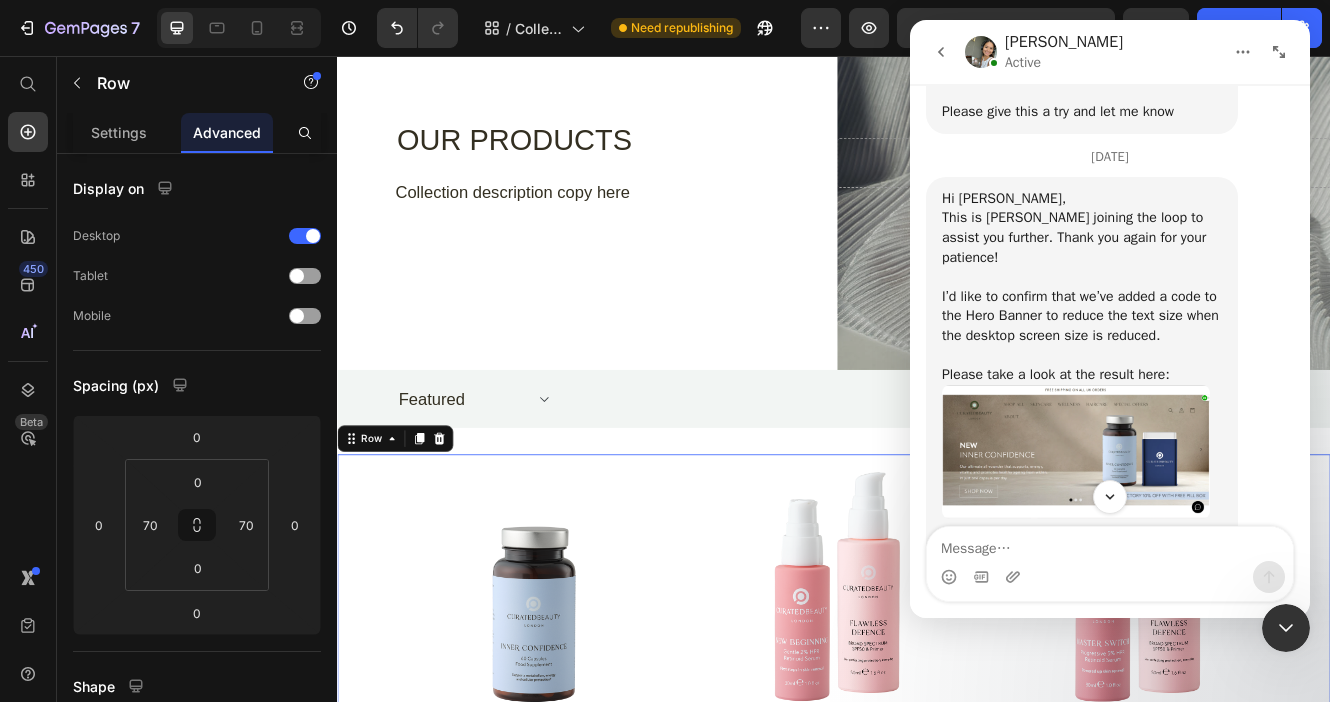 click 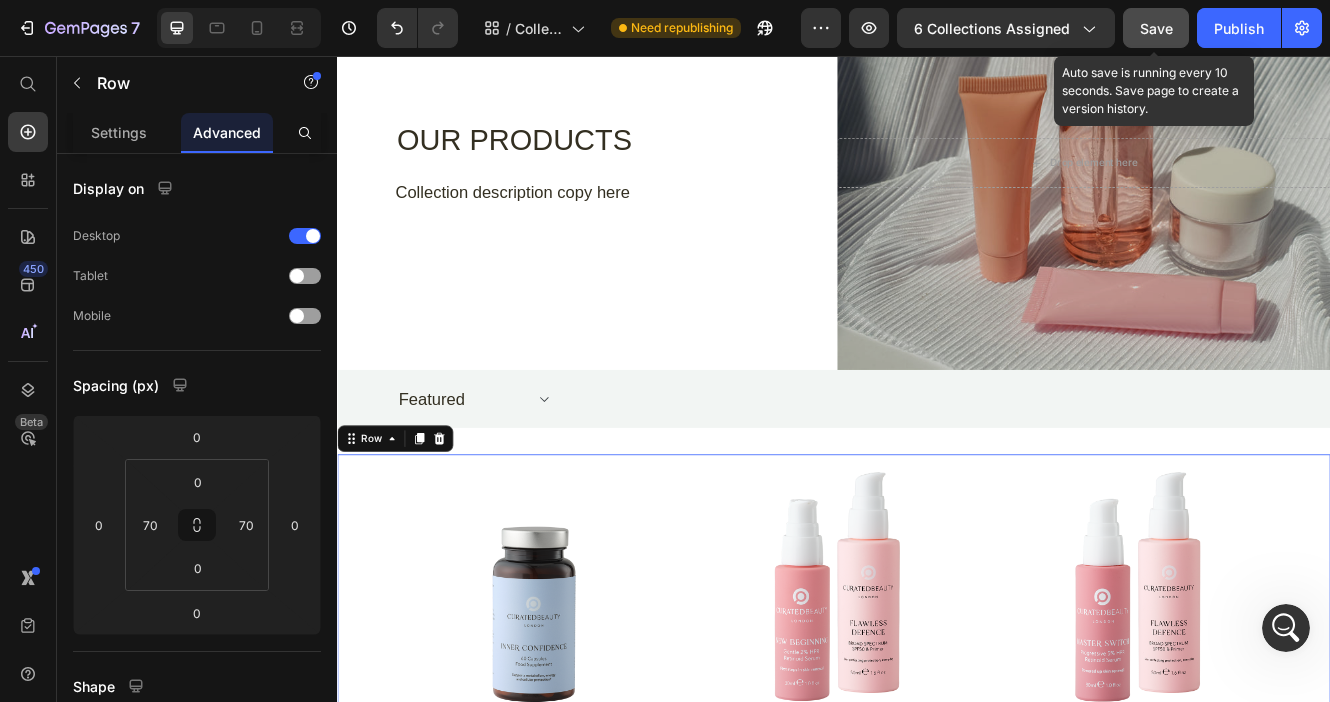 click on "Save" at bounding box center (1156, 28) 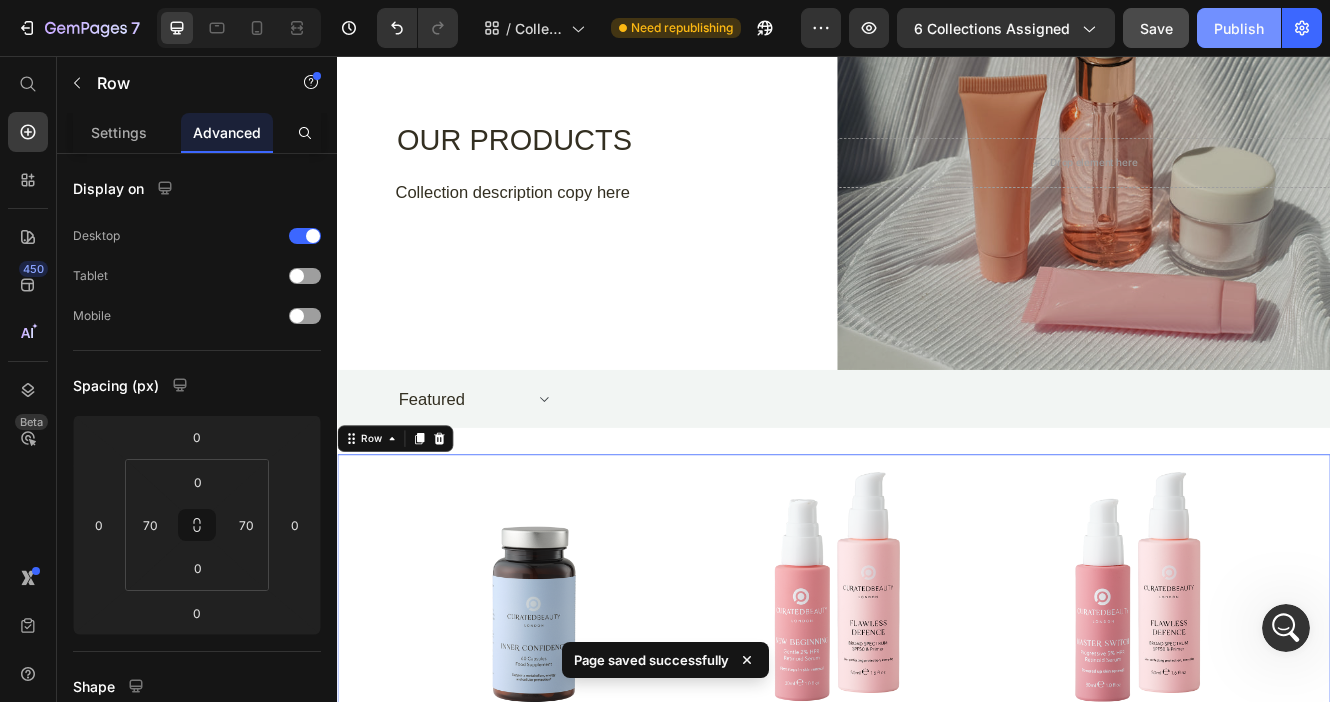 click on "Publish" at bounding box center (1239, 28) 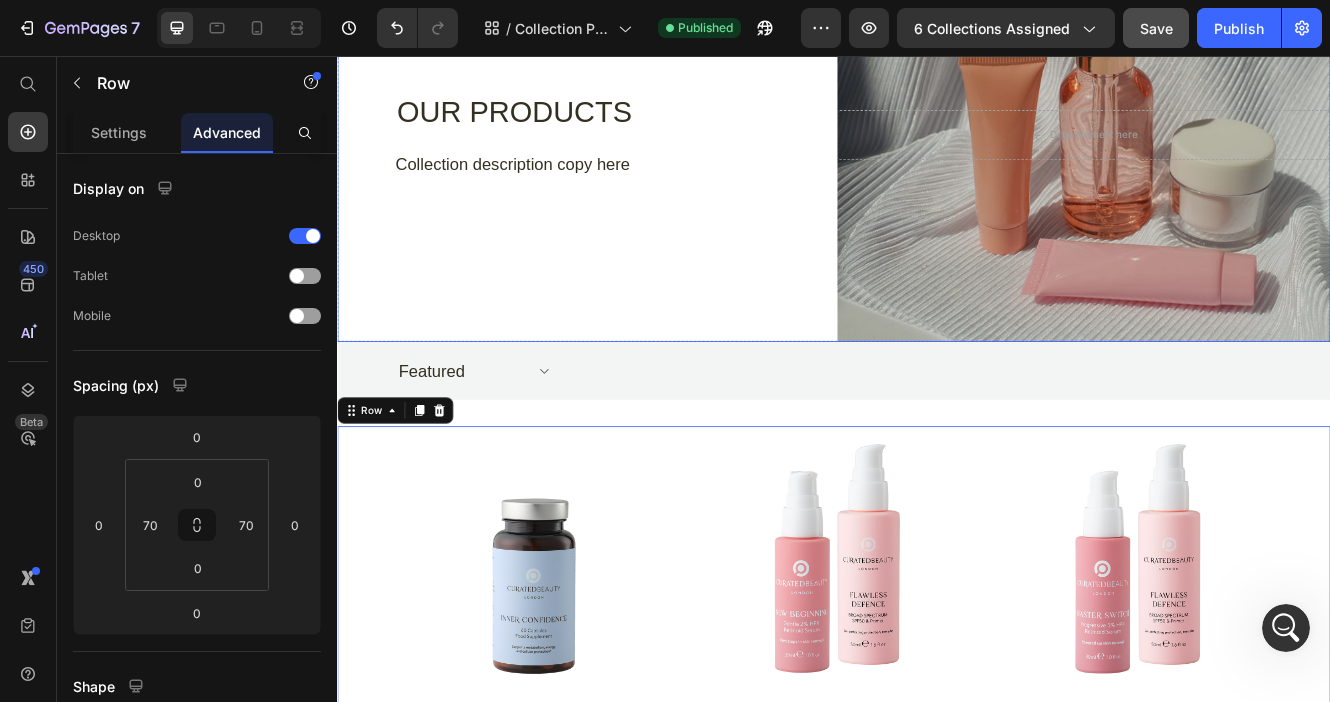 scroll, scrollTop: 197, scrollLeft: 0, axis: vertical 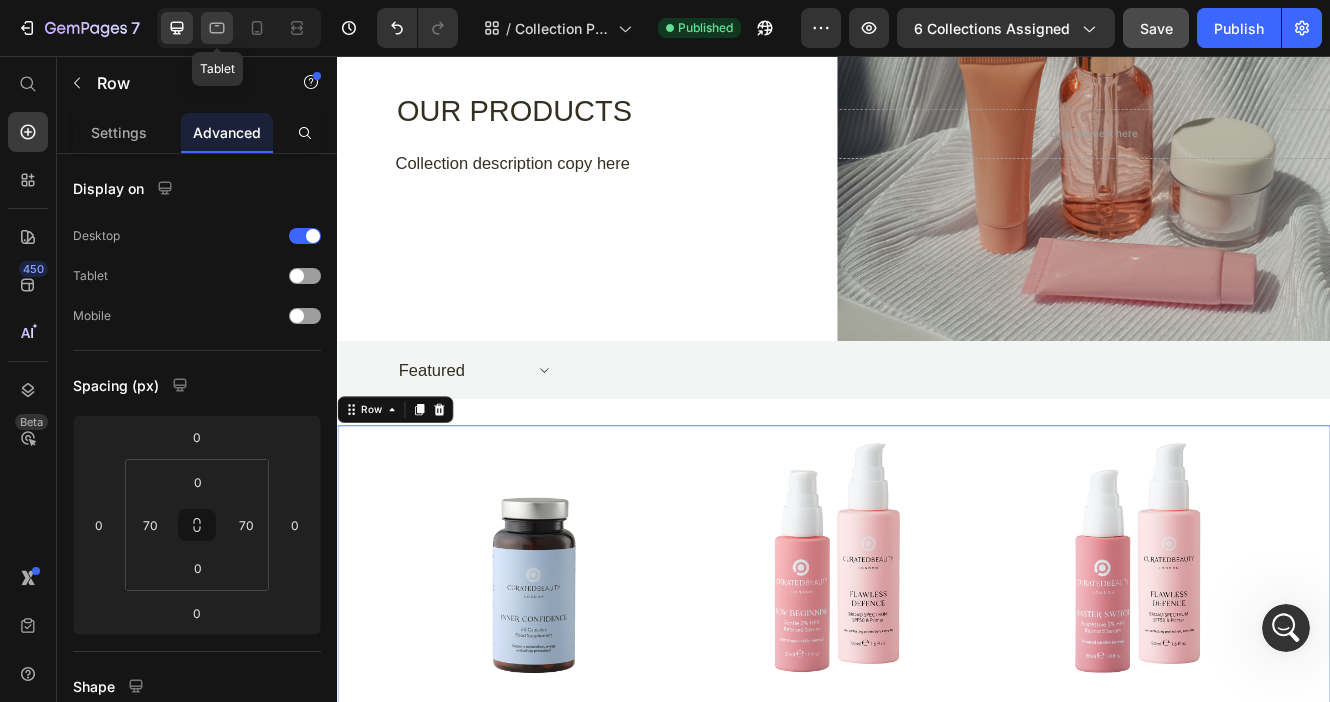 click 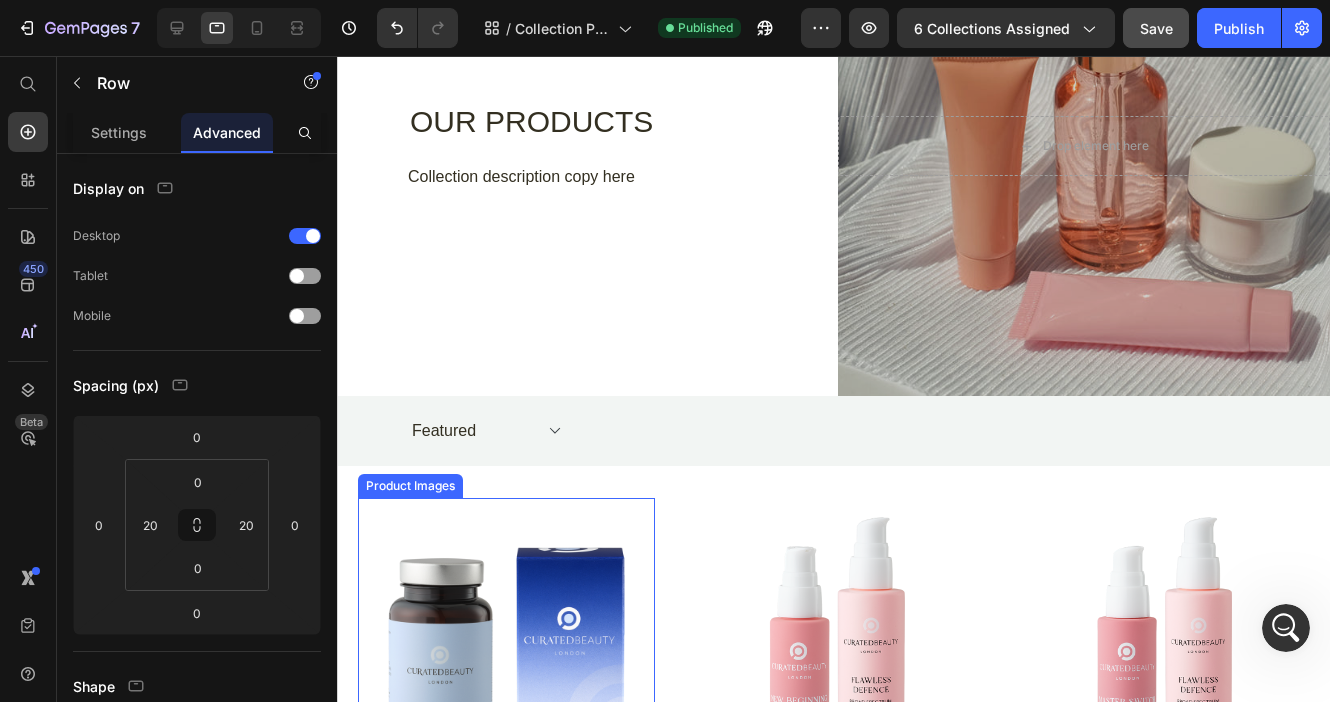 scroll, scrollTop: 237, scrollLeft: 0, axis: vertical 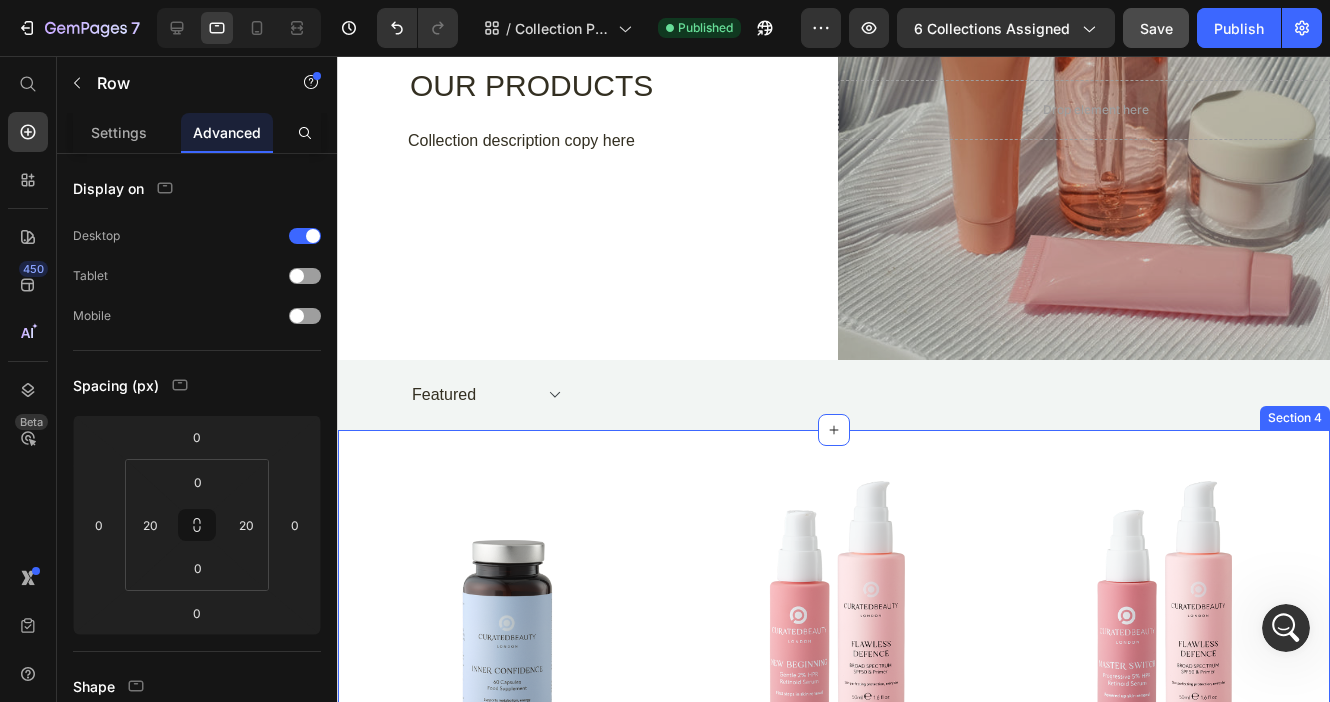 click on "Product Images Inner Confidence Product Title
sun/moon
Preview or Publish the page to see the content. sun/moon Row {{product.metafields.custom.subtitle}} Custom Code {{product.metafields.custom.short_description}} Custom Code £0.50 Product Price £60.00 Product Price Row Add to bag Product Cart Button Row Product Images Future Proof – First Steps Duo Product Title
sun/moon
Preview or Publish the page to see the content. sun/moon Row {{product.metafields.custom.subtitle}} Custom Code {{product.metafields.custom.short_description}} Custom Code £0.50 Product Price £105.00 Product Price Row Add to bag Product Cart Button Row Product Images Future Proof – Powered Up Duo Product Title
sun/moon
Preview or Publish the page to see the content. sun/moon Row {{product.metafields.custom.subtitle}} Custom Code {{product.metafields.custom.short_description}} Custom Code £0.50 Product Price £105.00 Product Price Row Add to bag Product Cart Button Row Product Images New Beginning" at bounding box center (833, 3298) 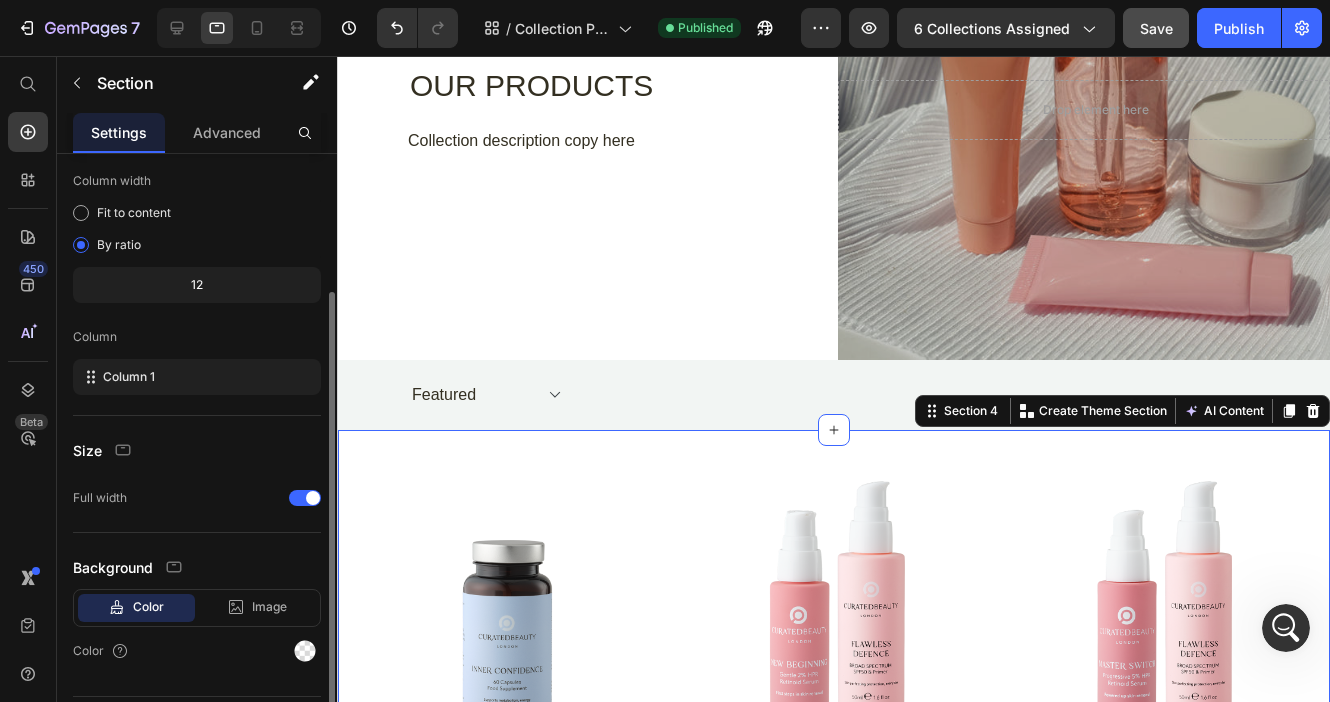 scroll, scrollTop: 159, scrollLeft: 0, axis: vertical 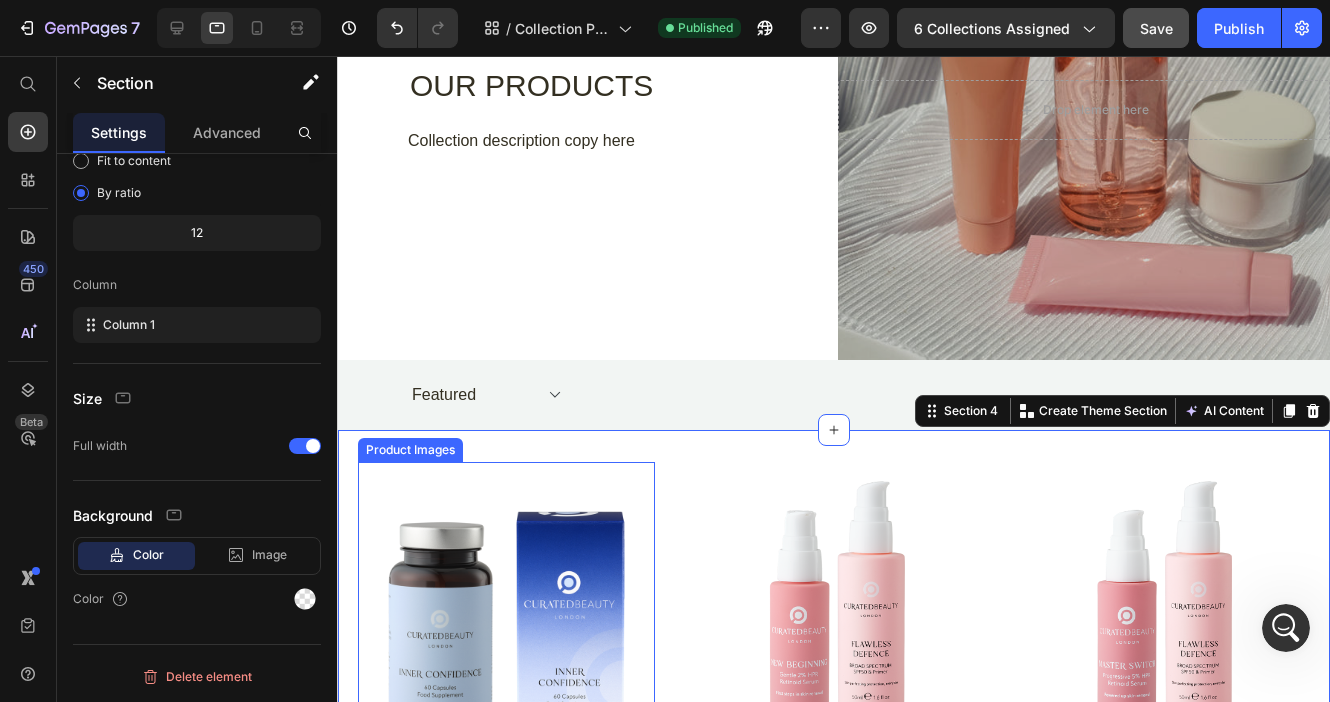 click at bounding box center (505, 610) 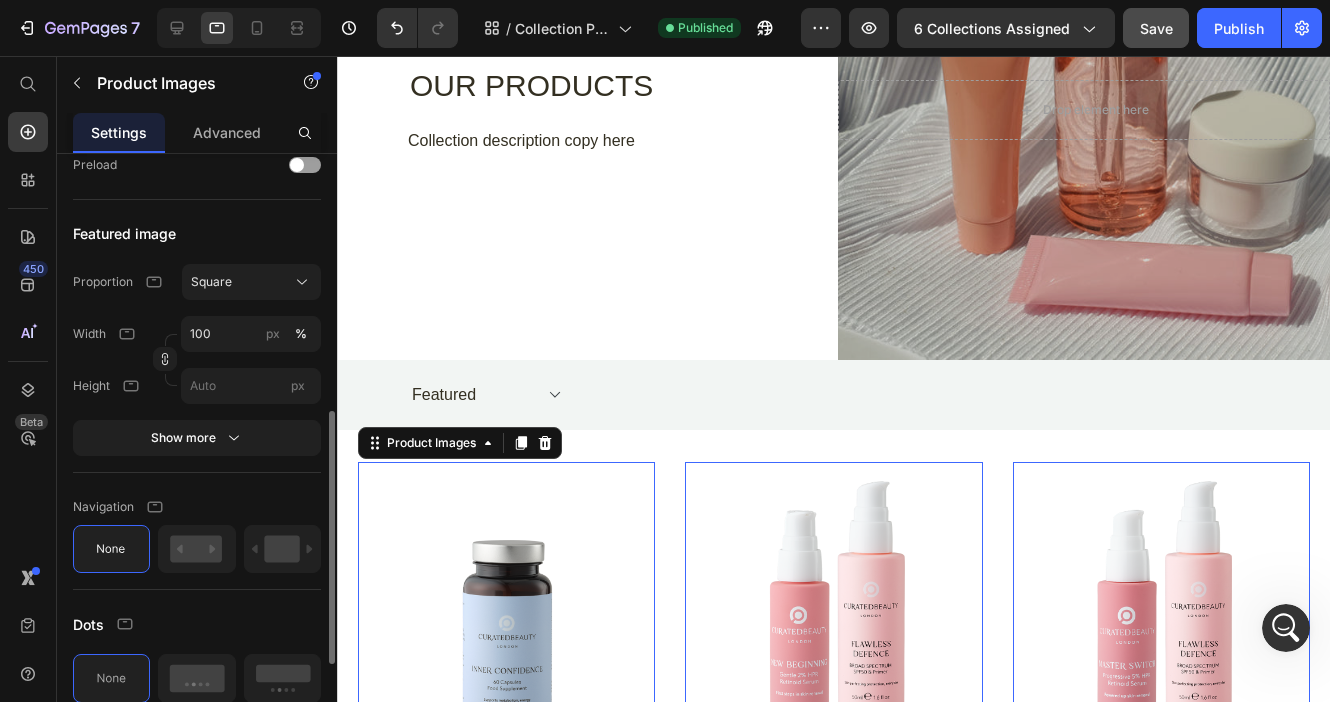 scroll, scrollTop: 643, scrollLeft: 0, axis: vertical 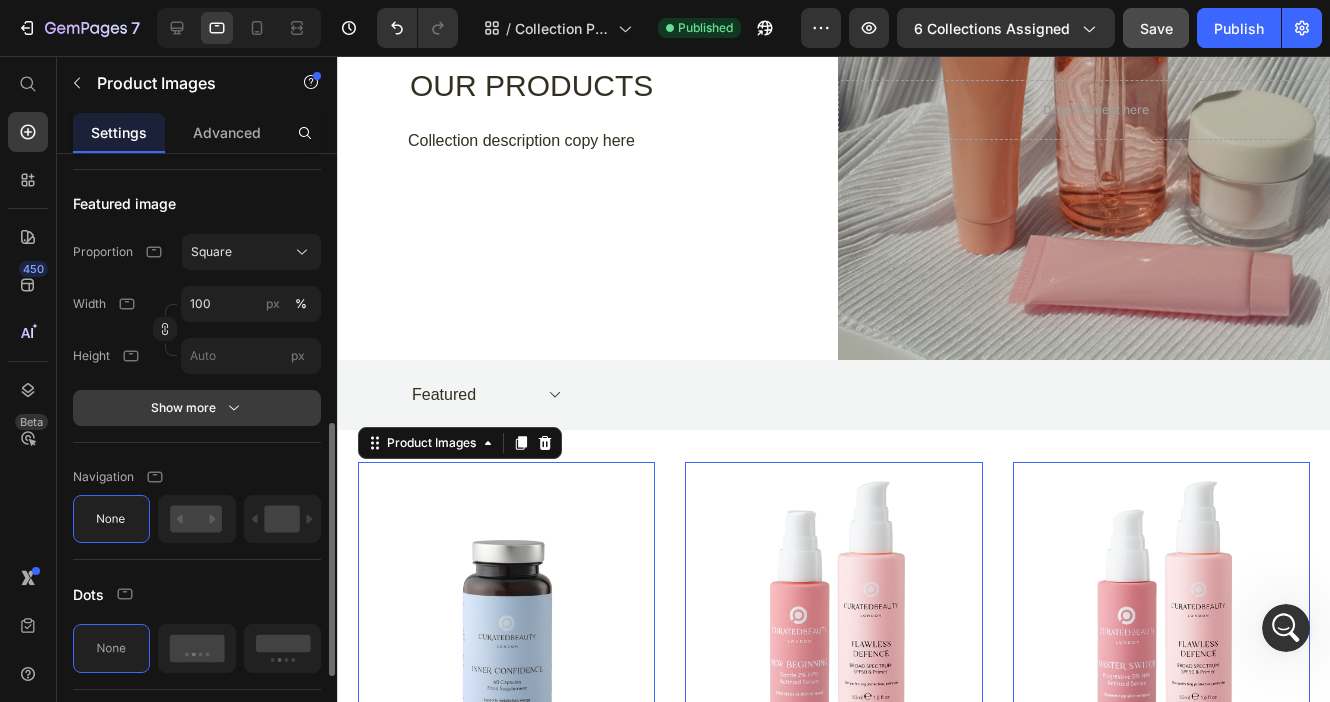 click 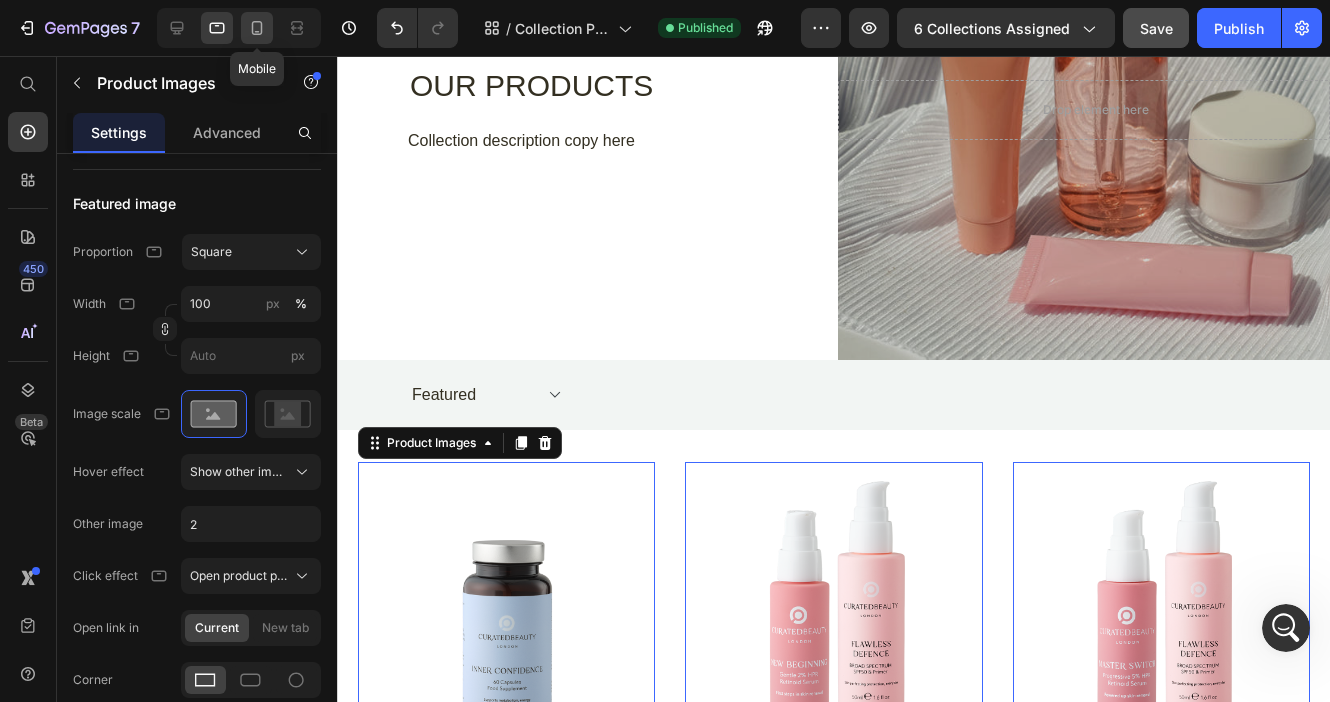 click 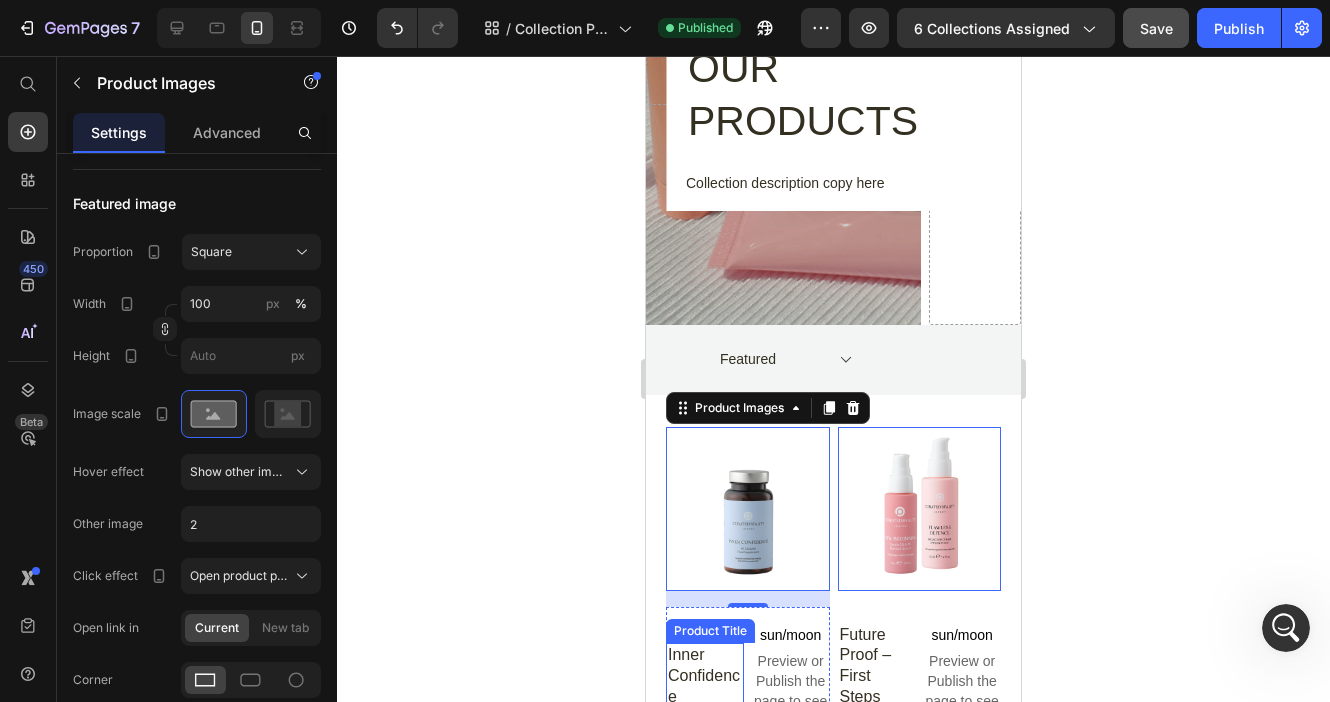 scroll, scrollTop: 271, scrollLeft: 0, axis: vertical 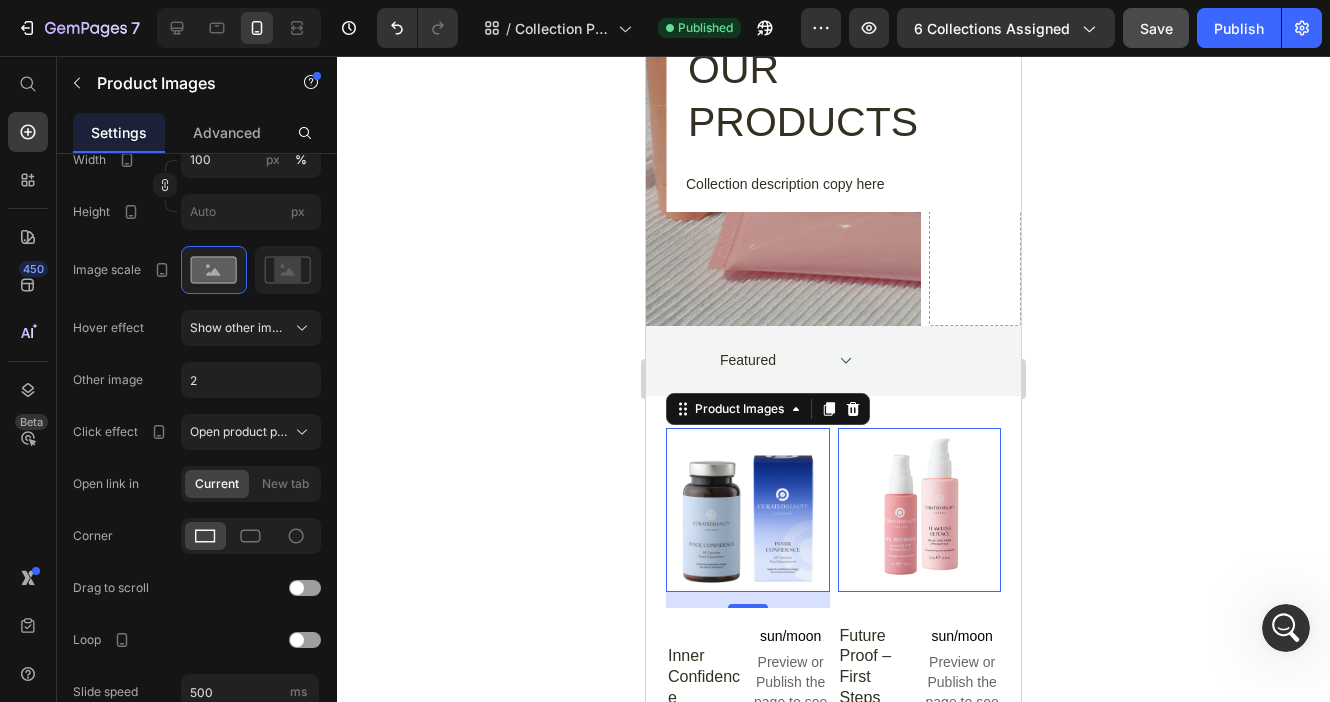 click at bounding box center (748, 510) 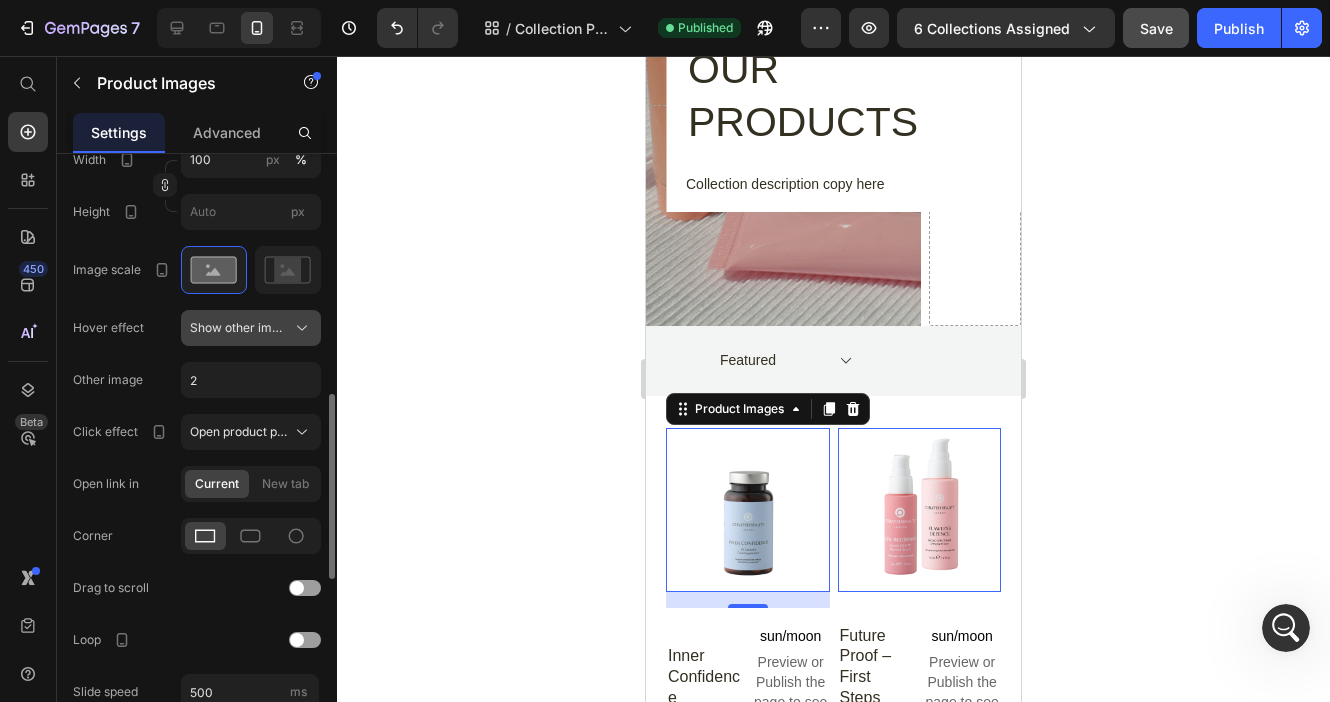 click on "Show other image" at bounding box center (251, 328) 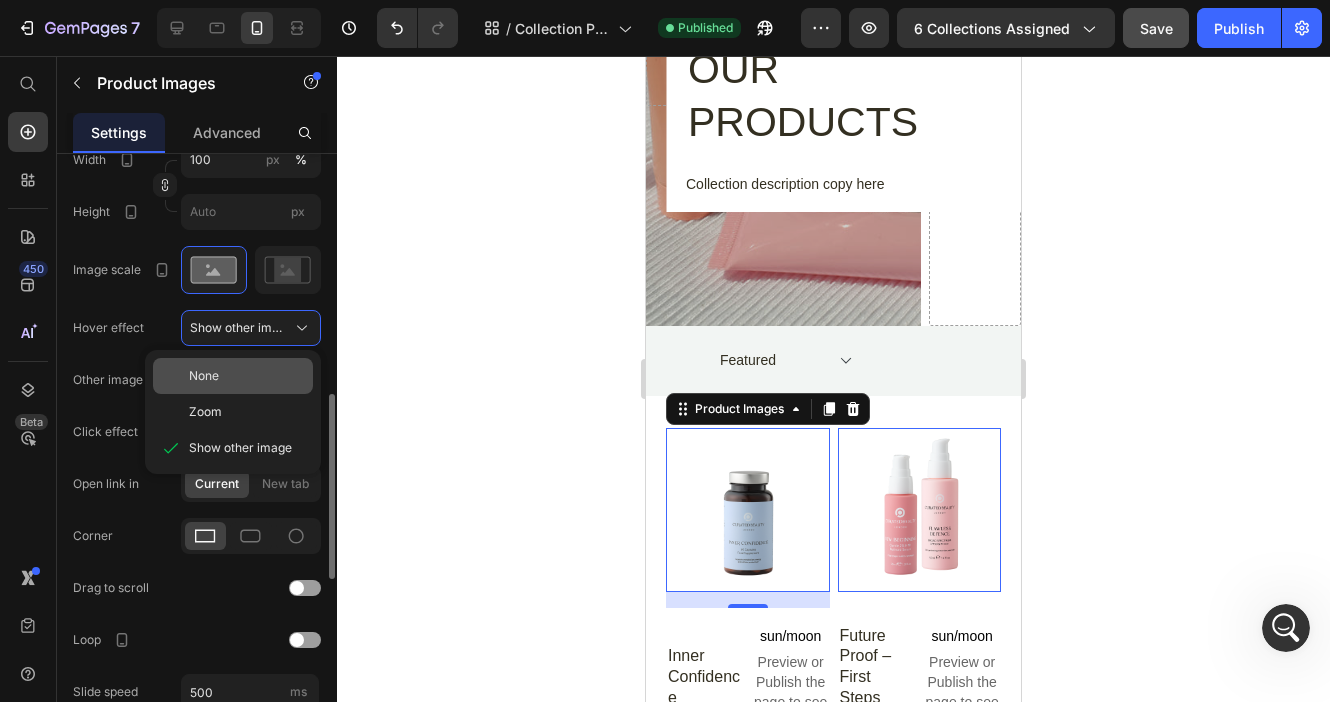 click on "None" at bounding box center [247, 376] 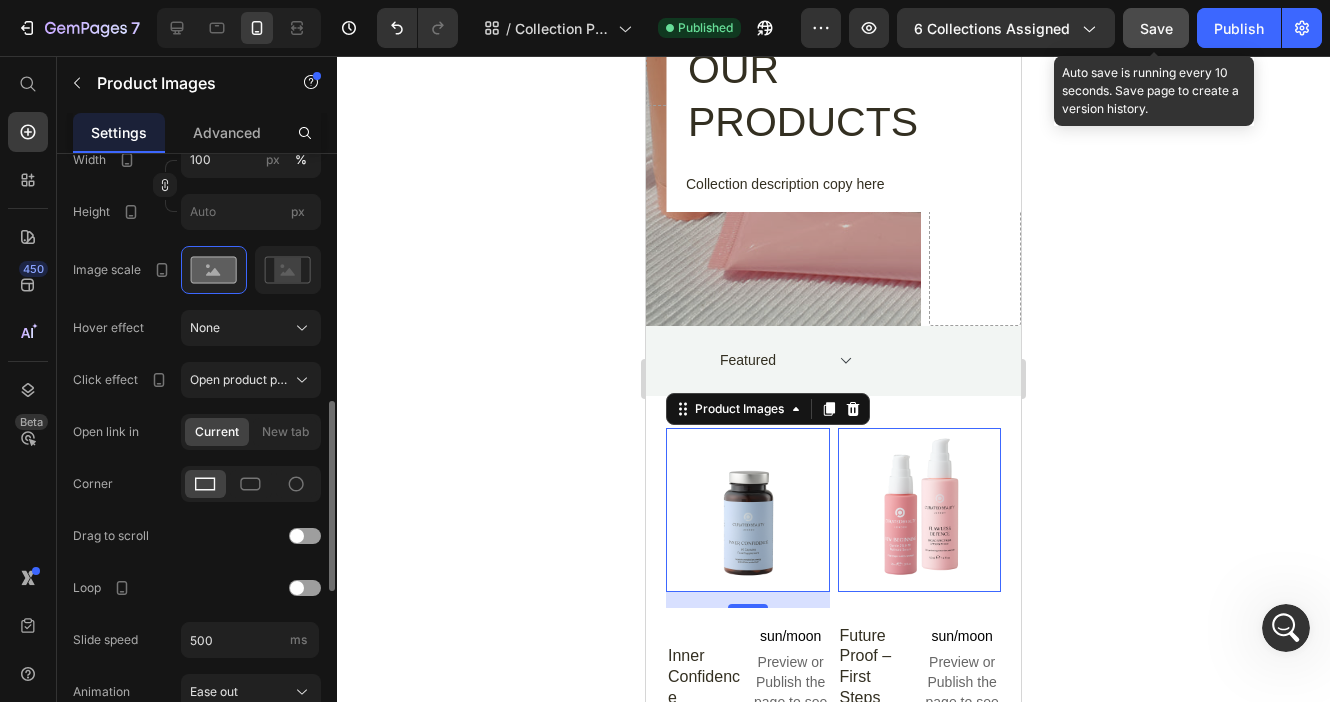 click on "Save" 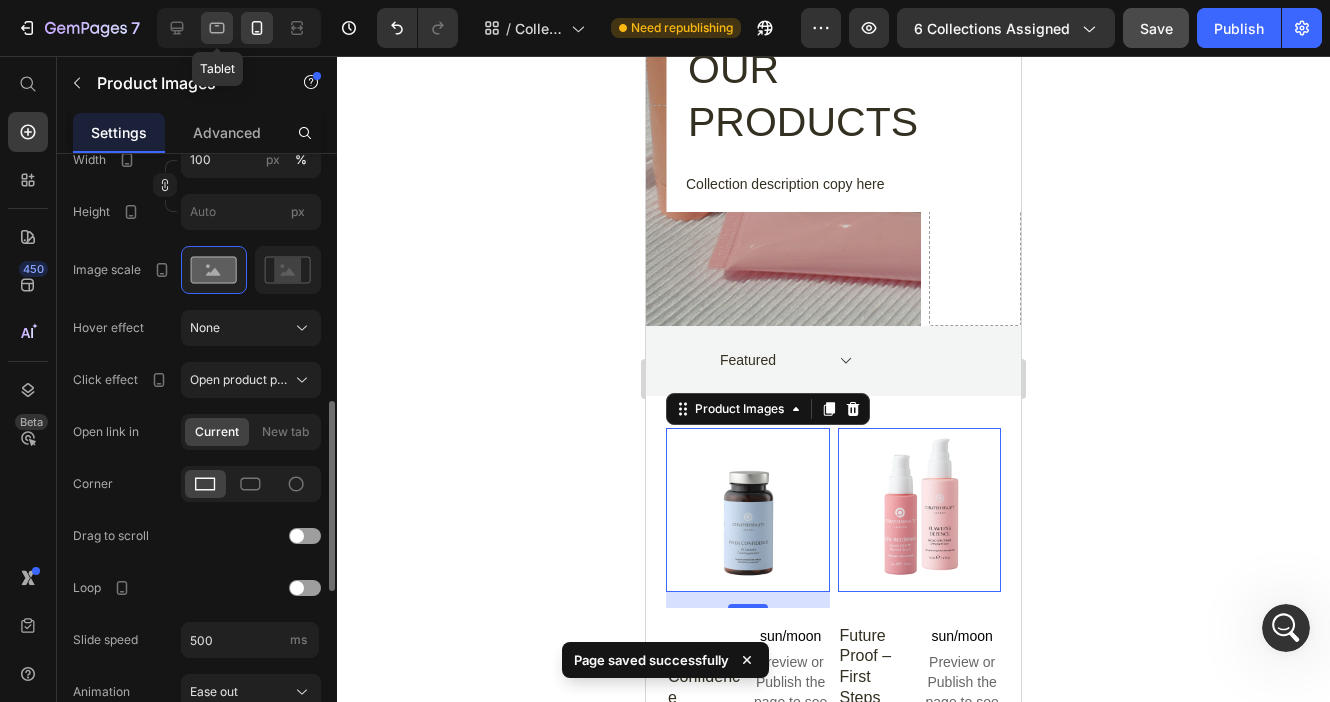 click 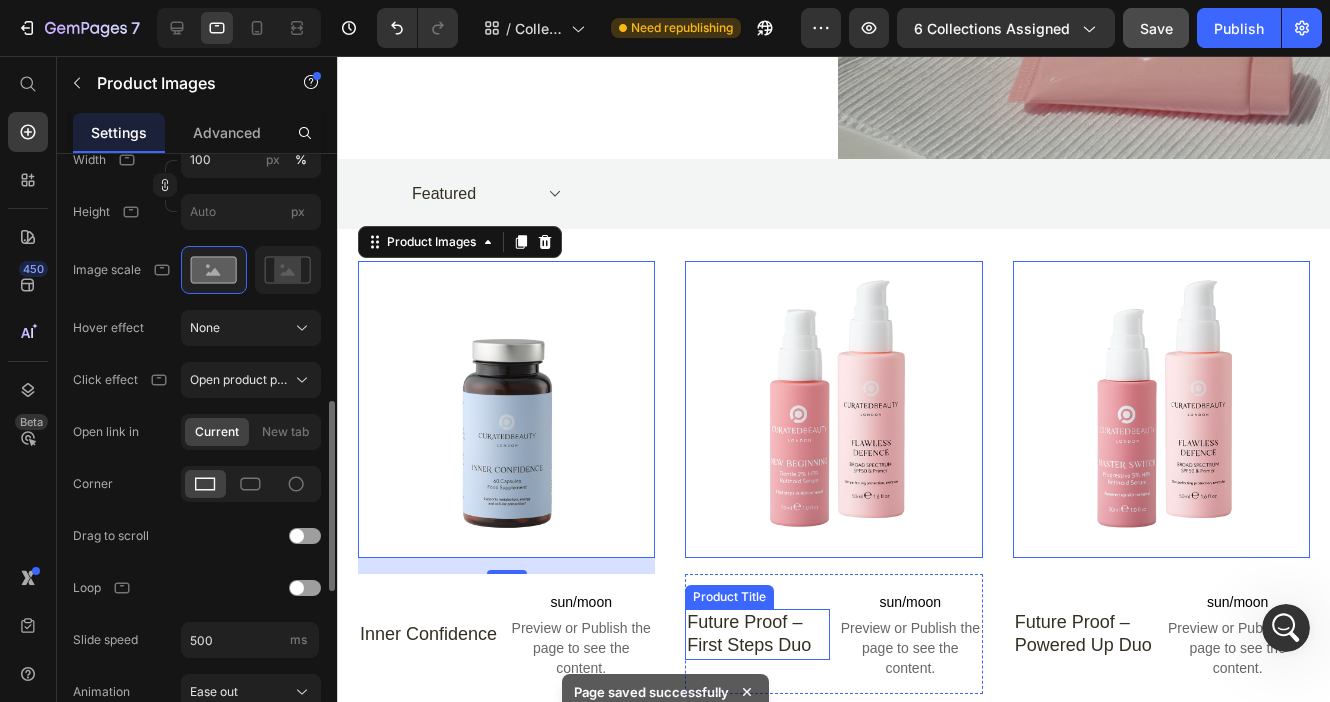 scroll, scrollTop: 573, scrollLeft: 0, axis: vertical 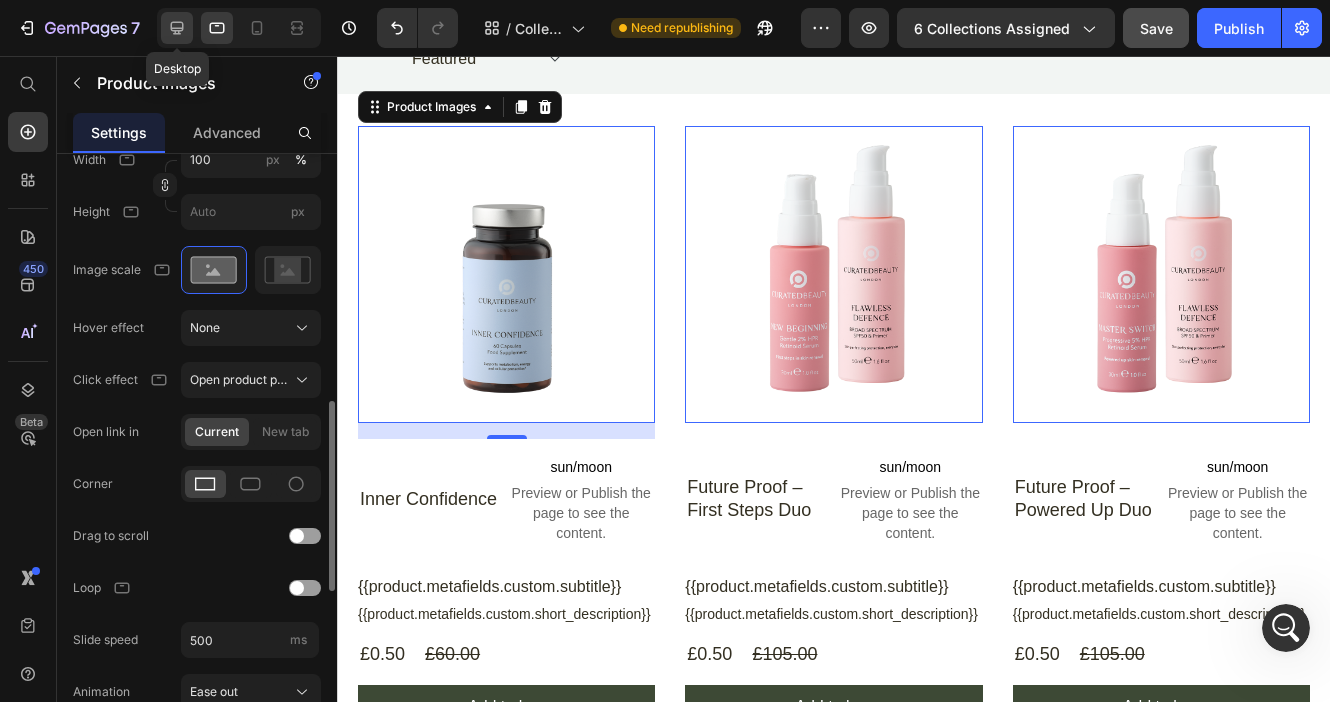 click 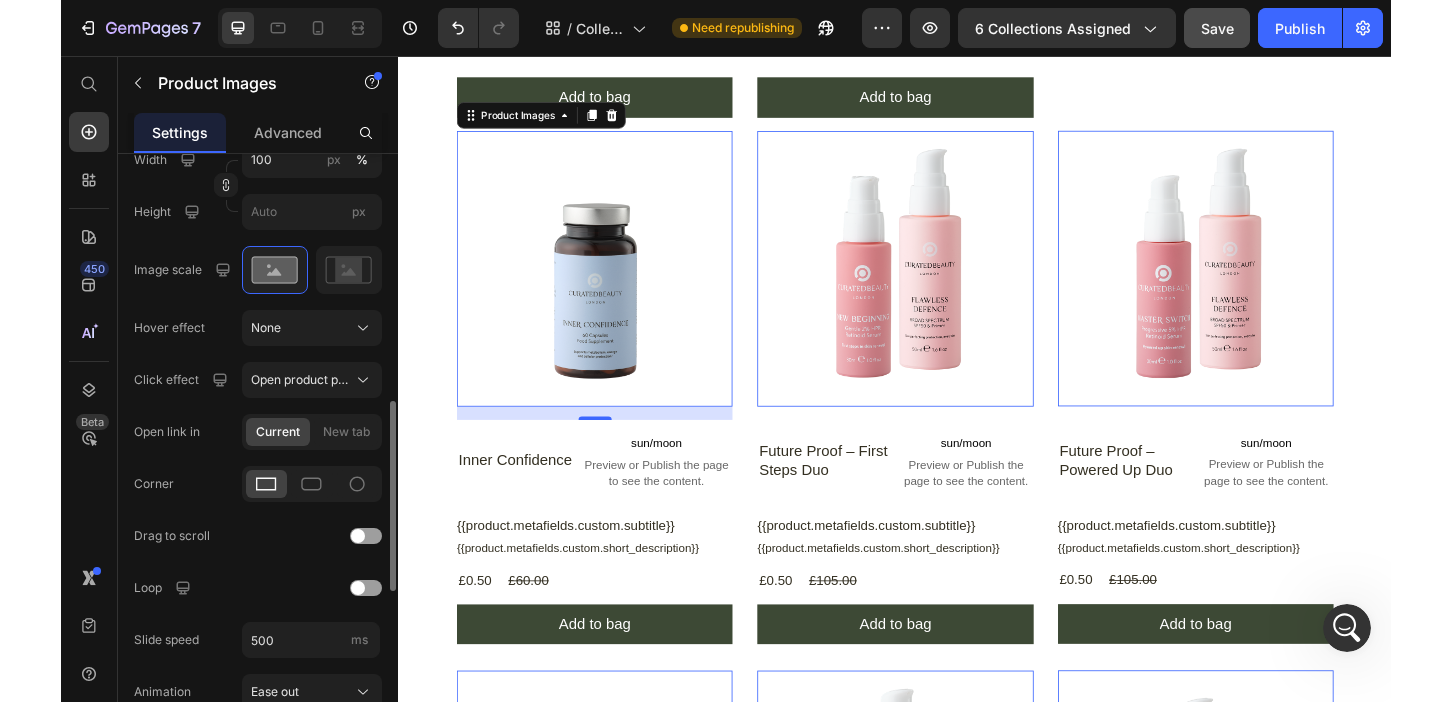 scroll, scrollTop: 2514, scrollLeft: 0, axis: vertical 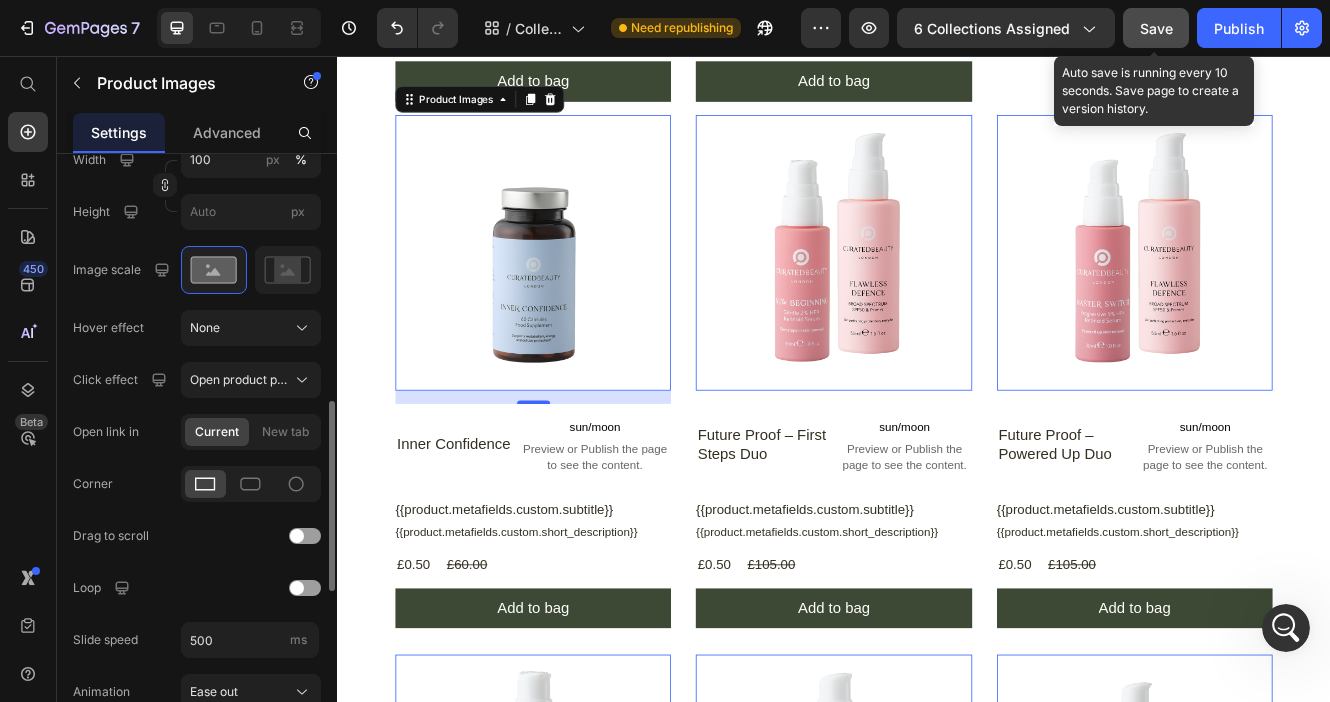 click on "Save" at bounding box center (1156, 28) 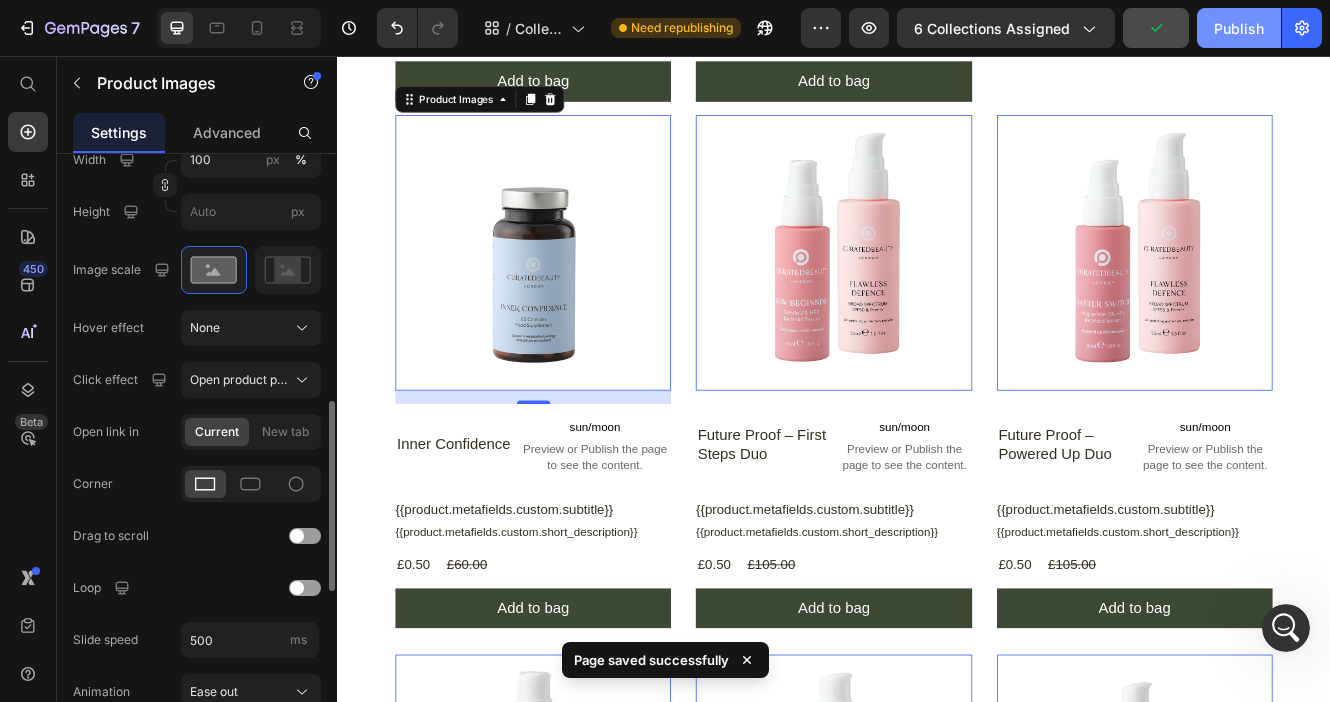 click on "Publish" at bounding box center (1239, 28) 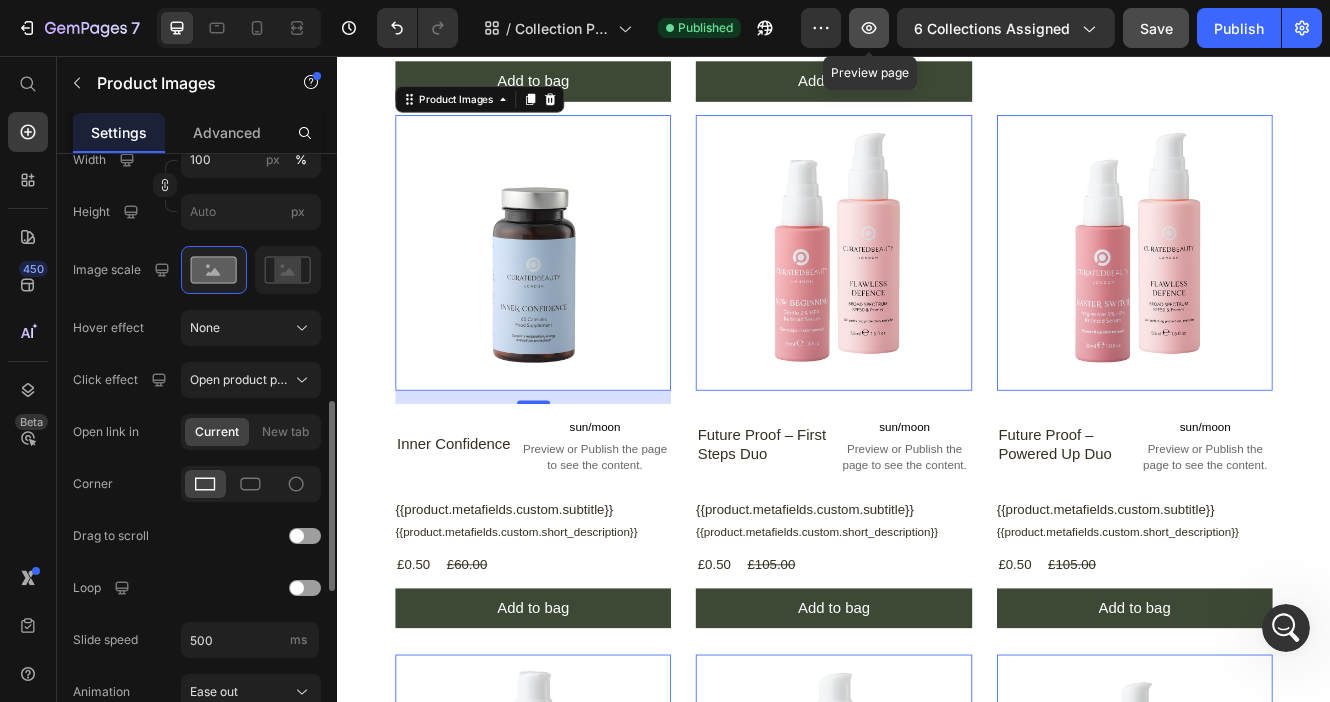 click 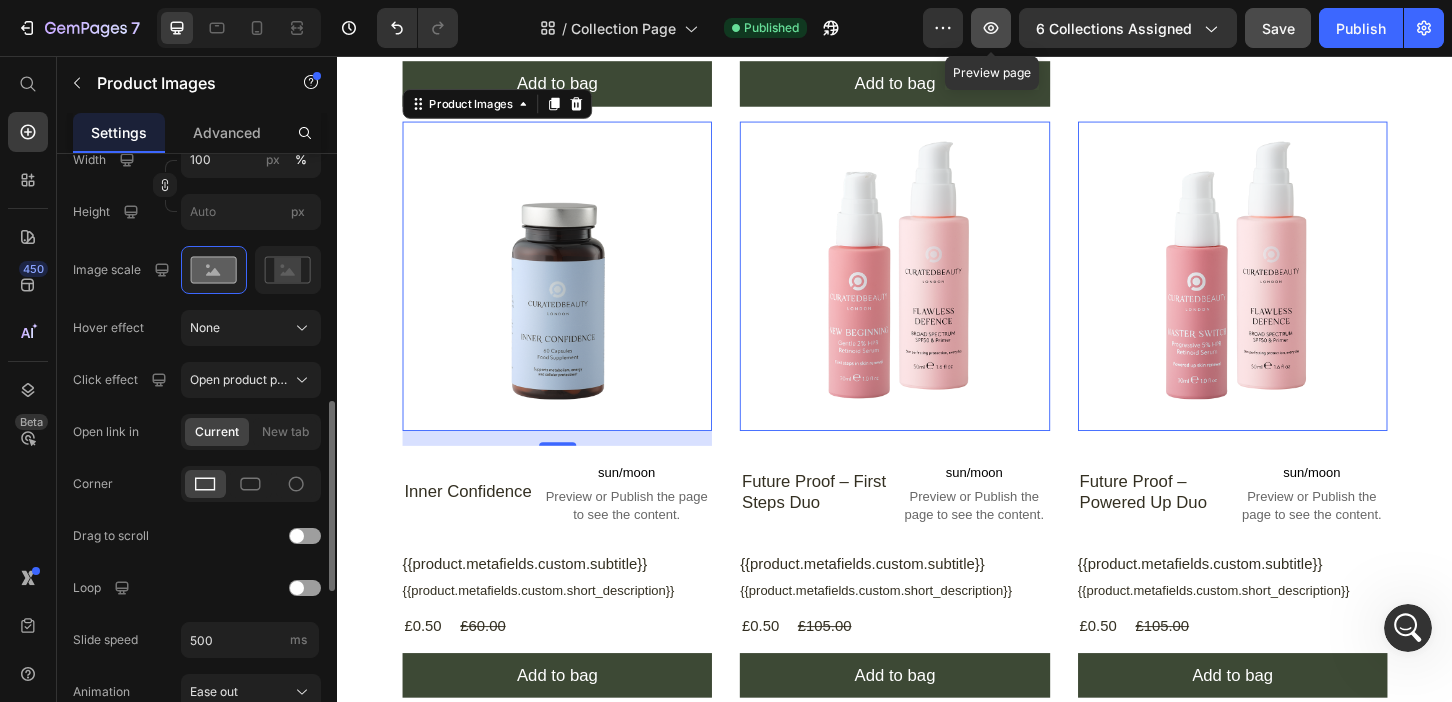 click 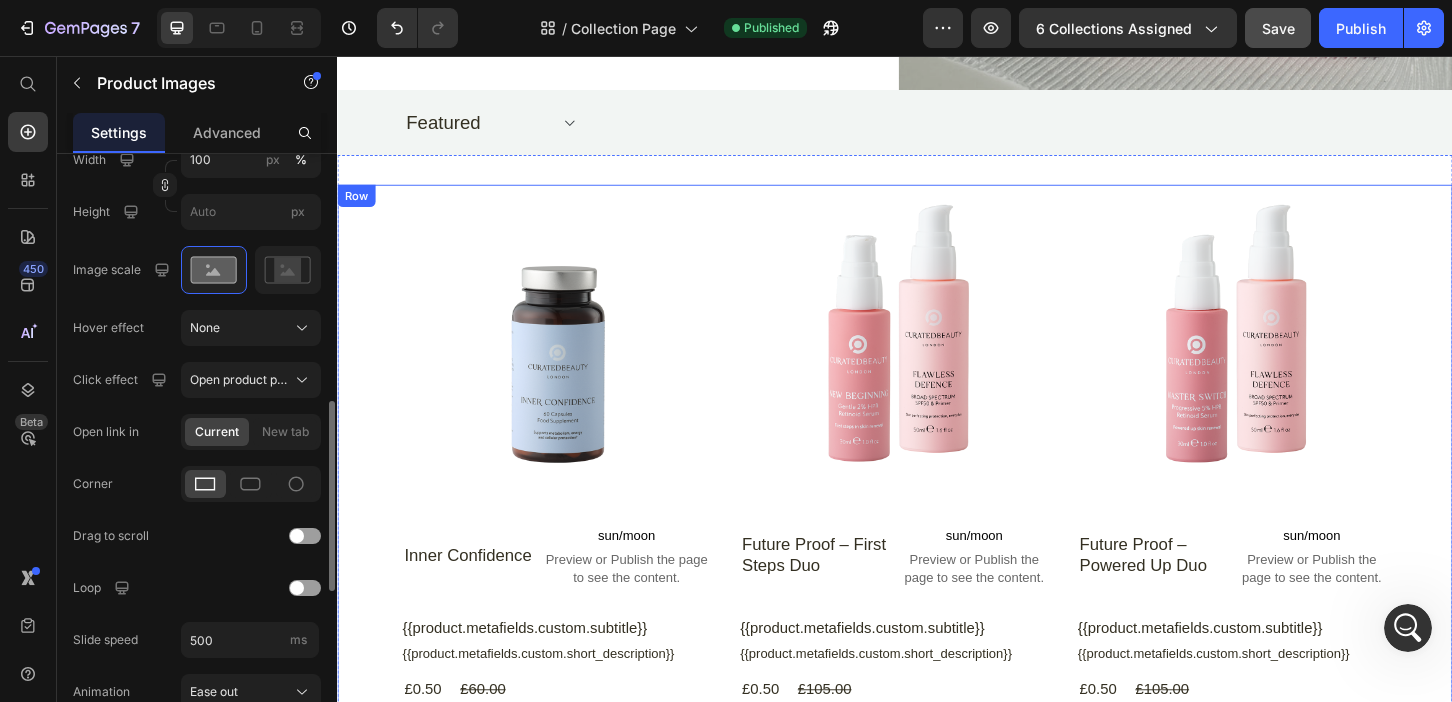scroll, scrollTop: 522, scrollLeft: 0, axis: vertical 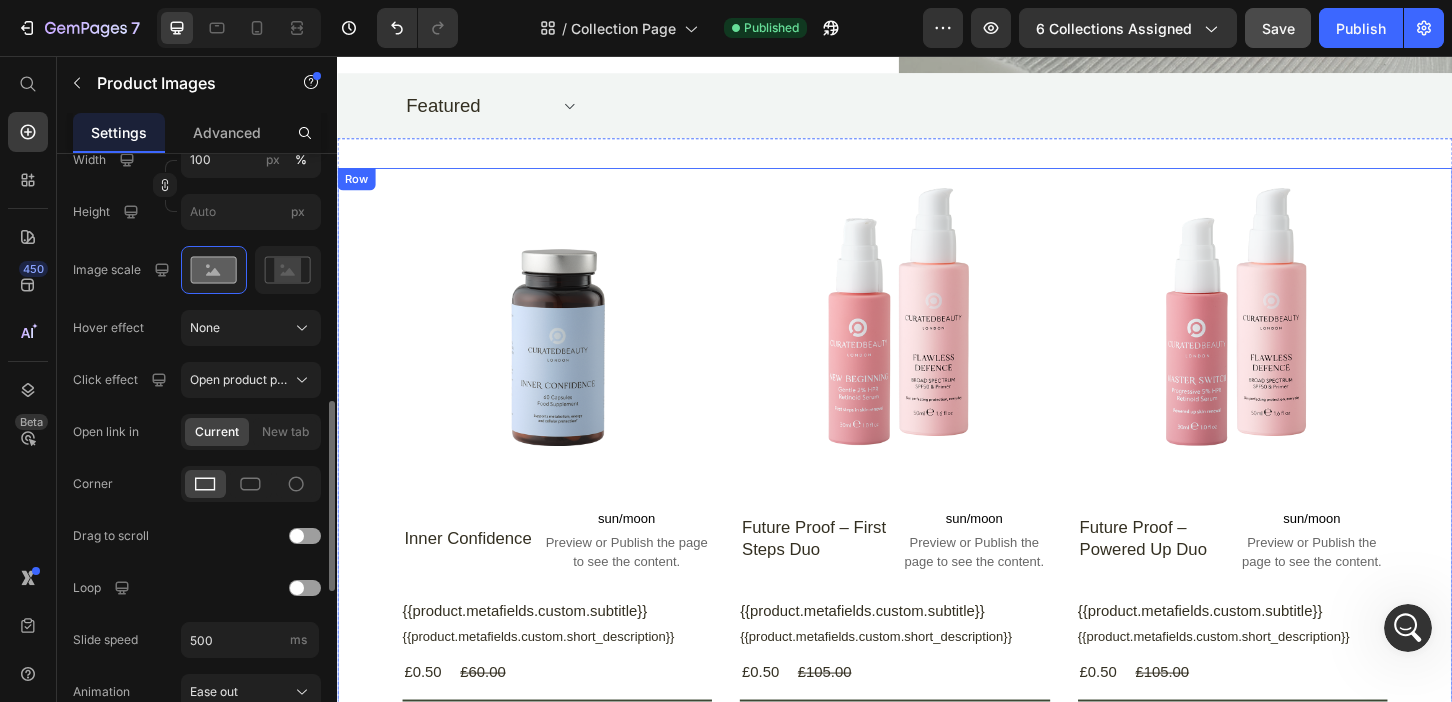 click on "Product Images Inner Confidence Product Title
sun/moon
Preview or Publish the page to see the content. sun/moon Row {{product.metafields.custom.subtitle}} Custom Code {{product.metafields.custom.short_description}} Custom Code £0.50 Product Price £60.00 Product Price Row Add to bag Product Cart Button Row Product Images Future Proof – First Steps Duo Product Title
sun/moon
Preview or Publish the page to see the content. sun/moon Row {{product.metafields.custom.subtitle}} Custom Code {{product.metafields.custom.short_description}} Custom Code £0.50 Product Price £105.00 Product Price Row Add to bag Product Cart Button Row Product Images Future Proof – Powered Up Duo Product Title
sun/moon
Preview or Publish the page to see the content. sun/moon Row {{product.metafields.custom.subtitle}} Custom Code {{product.metafields.custom.short_description}} Custom Code £0.50 Product Price £105.00 Product Price Row Add to bag Product Cart Button Row Product Images New Beginning" at bounding box center (937, 1148) 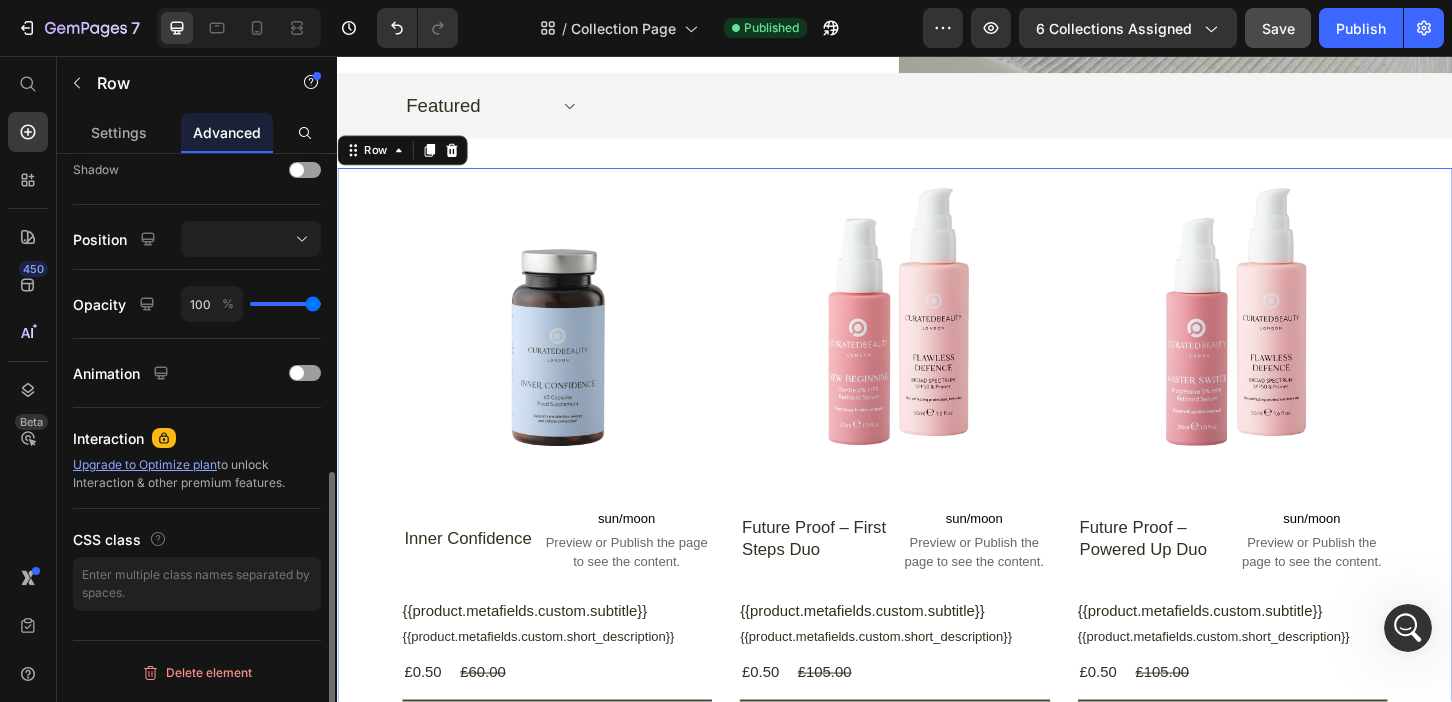 scroll, scrollTop: 0, scrollLeft: 0, axis: both 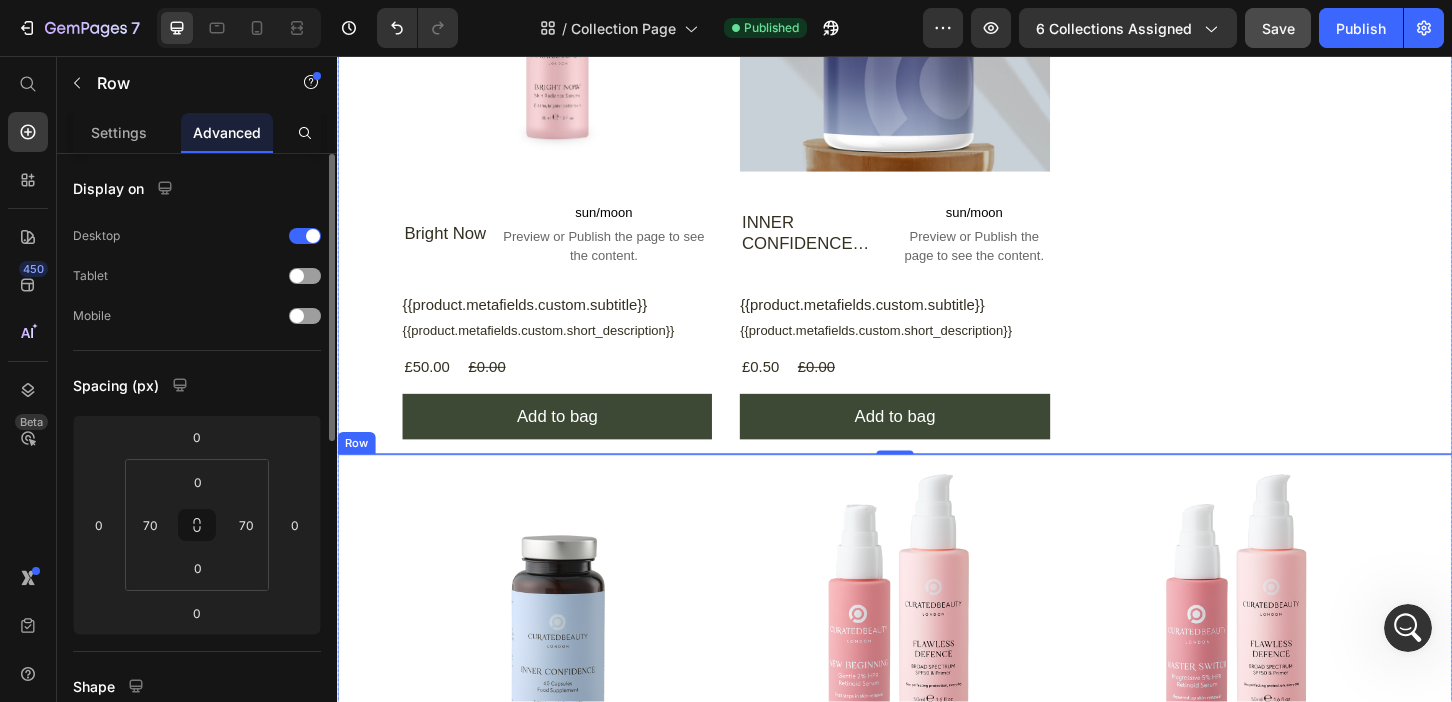 click on "Product Images Inner Confidence Product Title
sun/moon
Preview or Publish the page to see the content. sun/moon Row {{product.metafields.custom.subtitle}} Custom Code {{product.metafields.custom.short_description}} Custom Code £0.50 Product Price £60.00 Product Price Row Add to bag Product Cart Button Row Product Images Future Proof – First Steps Duo Product Title
sun/moon
Preview or Publish the page to see the content. sun/moon Row {{product.metafields.custom.subtitle}} Custom Code {{product.metafields.custom.short_description}} Custom Code £0.50 Product Price £105.00 Product Price Row Add to bag Product Cart Button Row Product Images Future Proof – Powered Up Duo Product Title
sun/moon
Preview or Publish the page to see the content. sun/moon Row {{product.metafields.custom.subtitle}} Custom Code {{product.metafields.custom.short_description}} Custom Code £0.50 Product Price £105.00 Product Price Row Add to bag Product Cart Button Row Product Images New Beginning" at bounding box center [937, 1456] 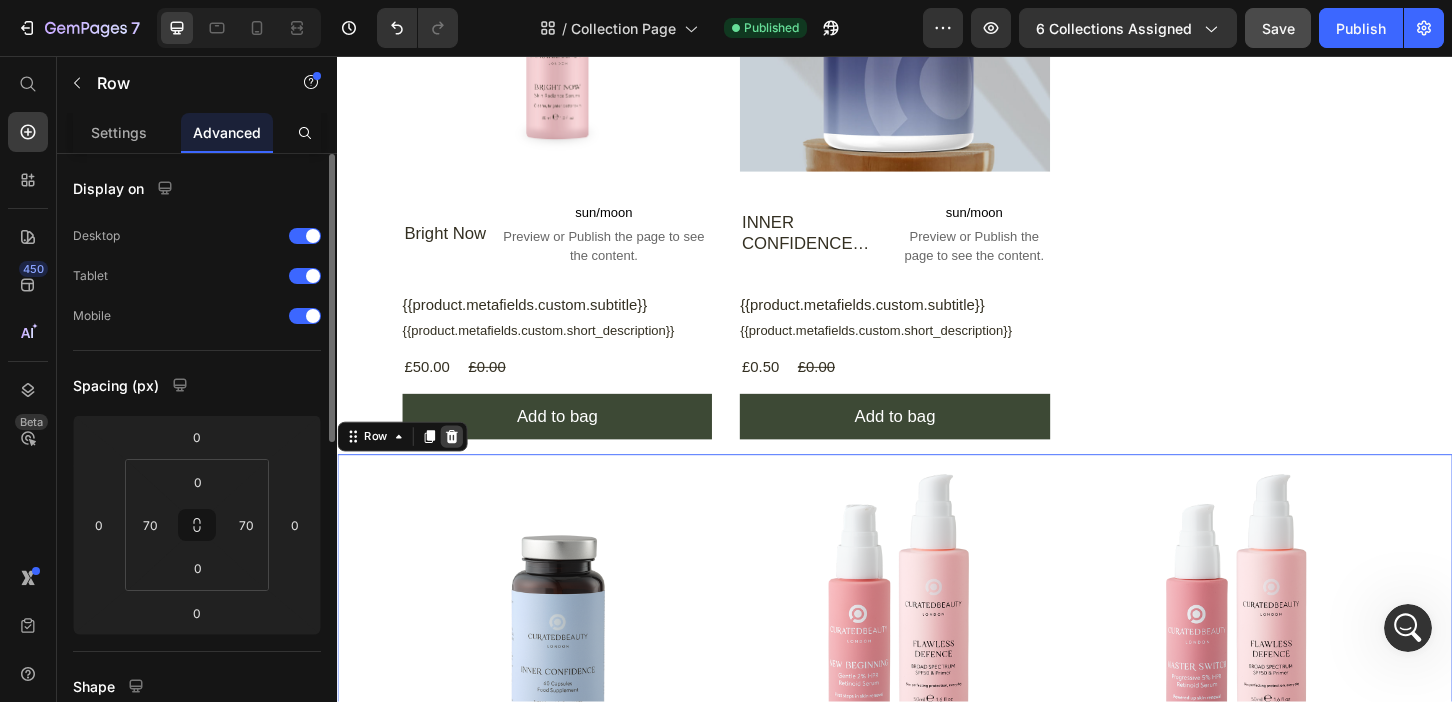 click 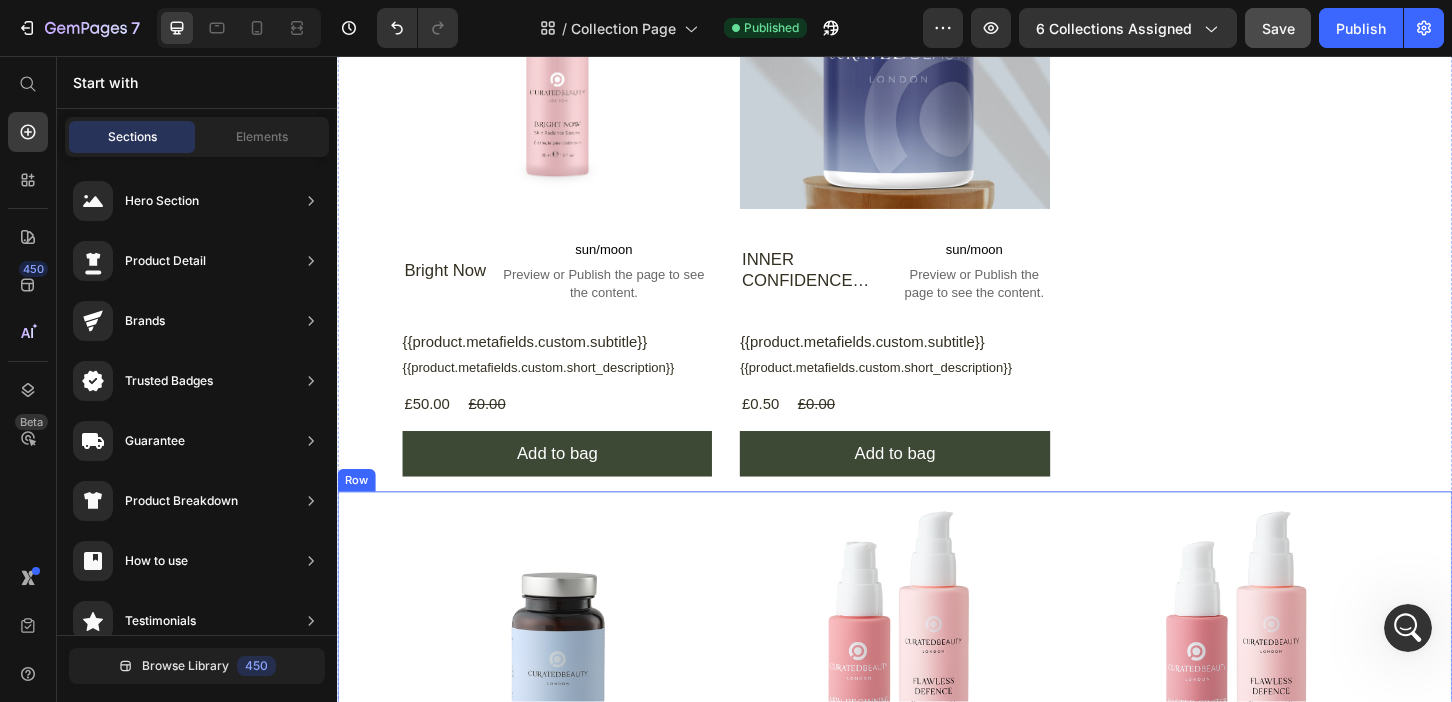 scroll, scrollTop: 2185, scrollLeft: 0, axis: vertical 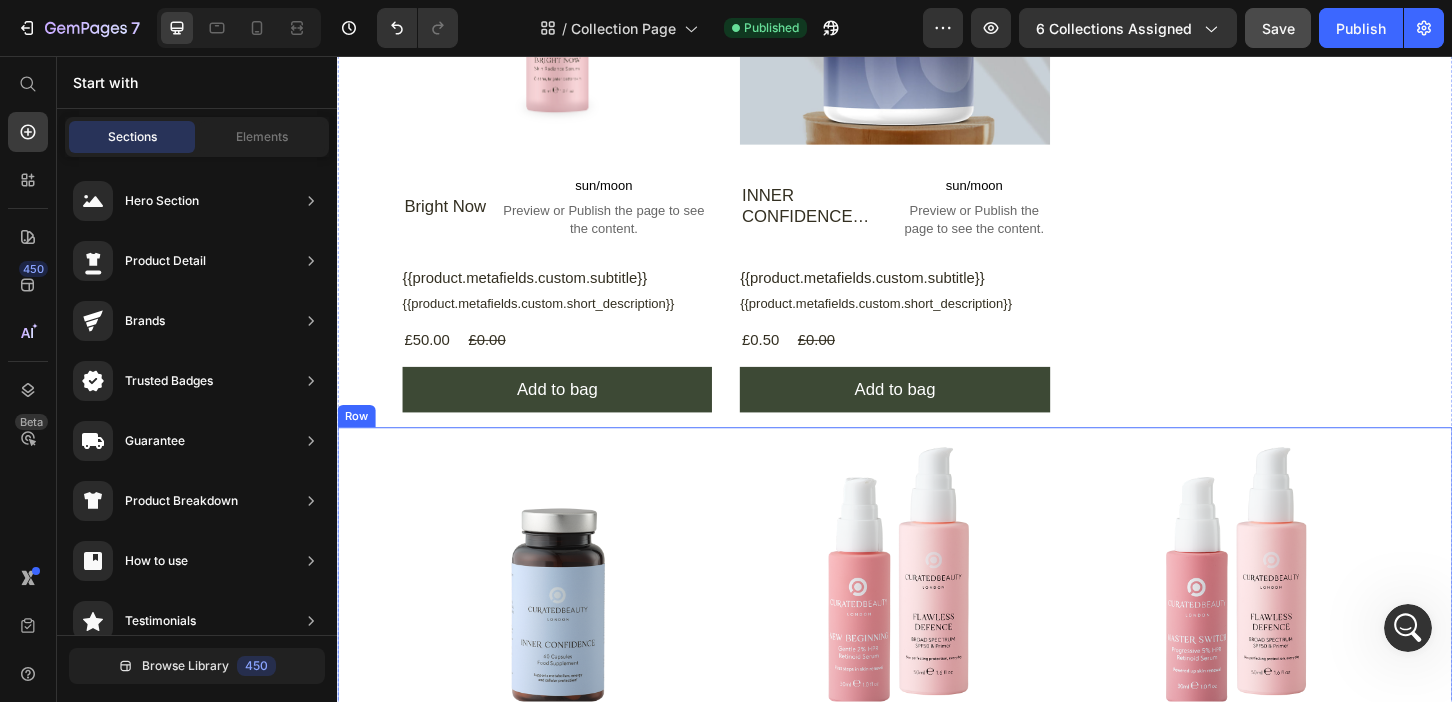 click on "Product Images Inner Confidence Product Title
sun/moon
Preview or Publish the page to see the content. sun/moon Row {{product.metafields.custom.subtitle}} Custom Code {{product.metafields.custom.short_description}} Custom Code £0.50 Product Price £60.00 Product Price Row Add to bag Product Cart Button Row Product Images Future Proof – First Steps Duo Product Title
sun/moon
Preview or Publish the page to see the content. sun/moon Row {{product.metafields.custom.subtitle}} Custom Code {{product.metafields.custom.short_description}} Custom Code £0.50 Product Price £105.00 Product Price Row Add to bag Product Cart Button Row Product Images Future Proof – Powered Up Duo Product Title
sun/moon
Preview or Publish the page to see the content. sun/moon Row {{product.metafields.custom.subtitle}} Custom Code {{product.metafields.custom.short_description}} Custom Code £0.50 Product Price £105.00 Product Price Row Add to bag Product Cart Button Row Product Images New Beginning" at bounding box center (937, 1427) 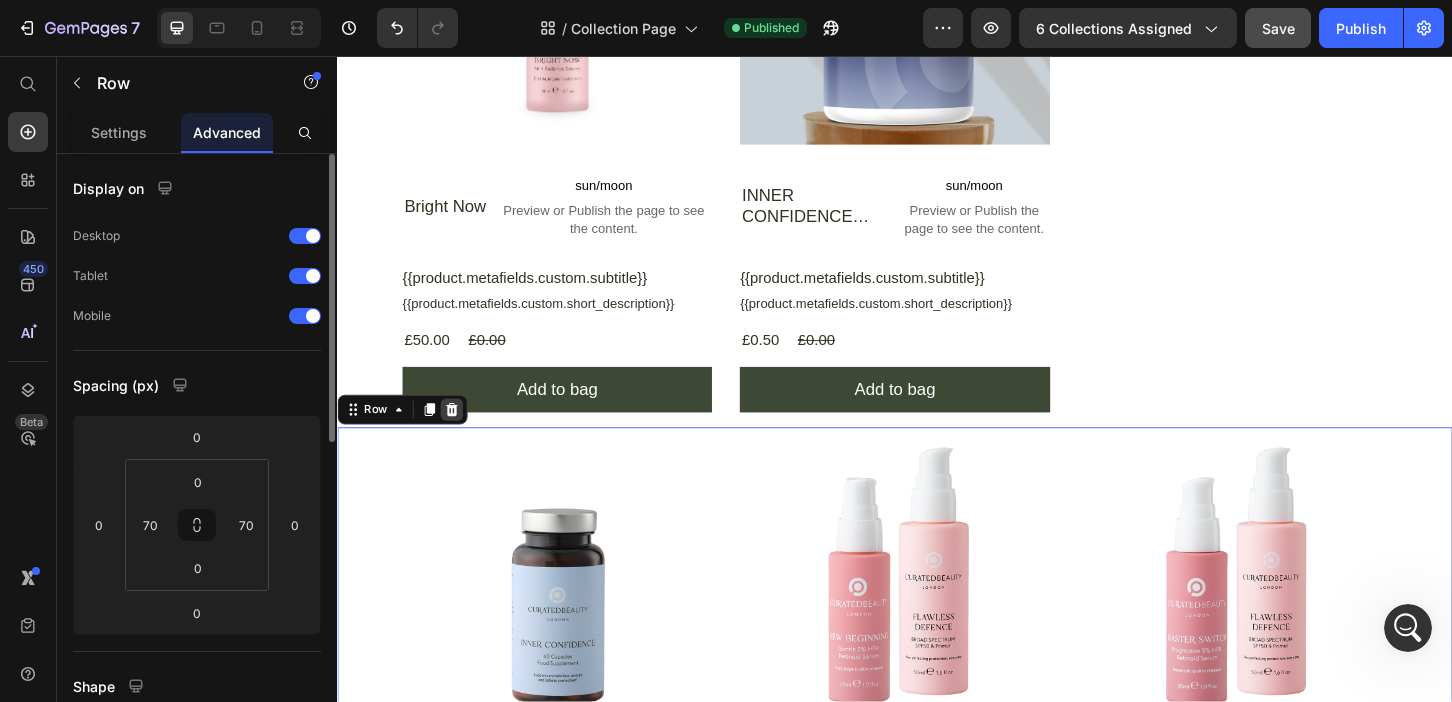 click 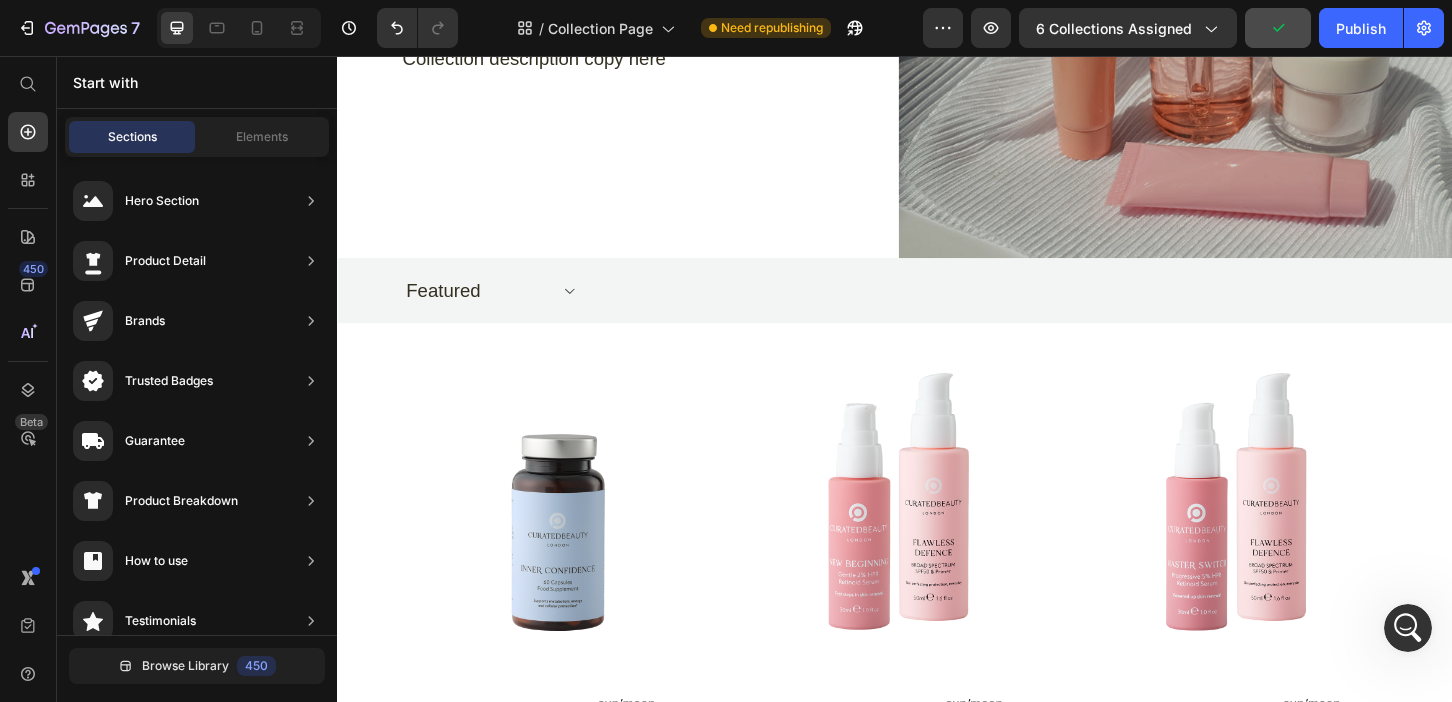 scroll, scrollTop: 288, scrollLeft: 0, axis: vertical 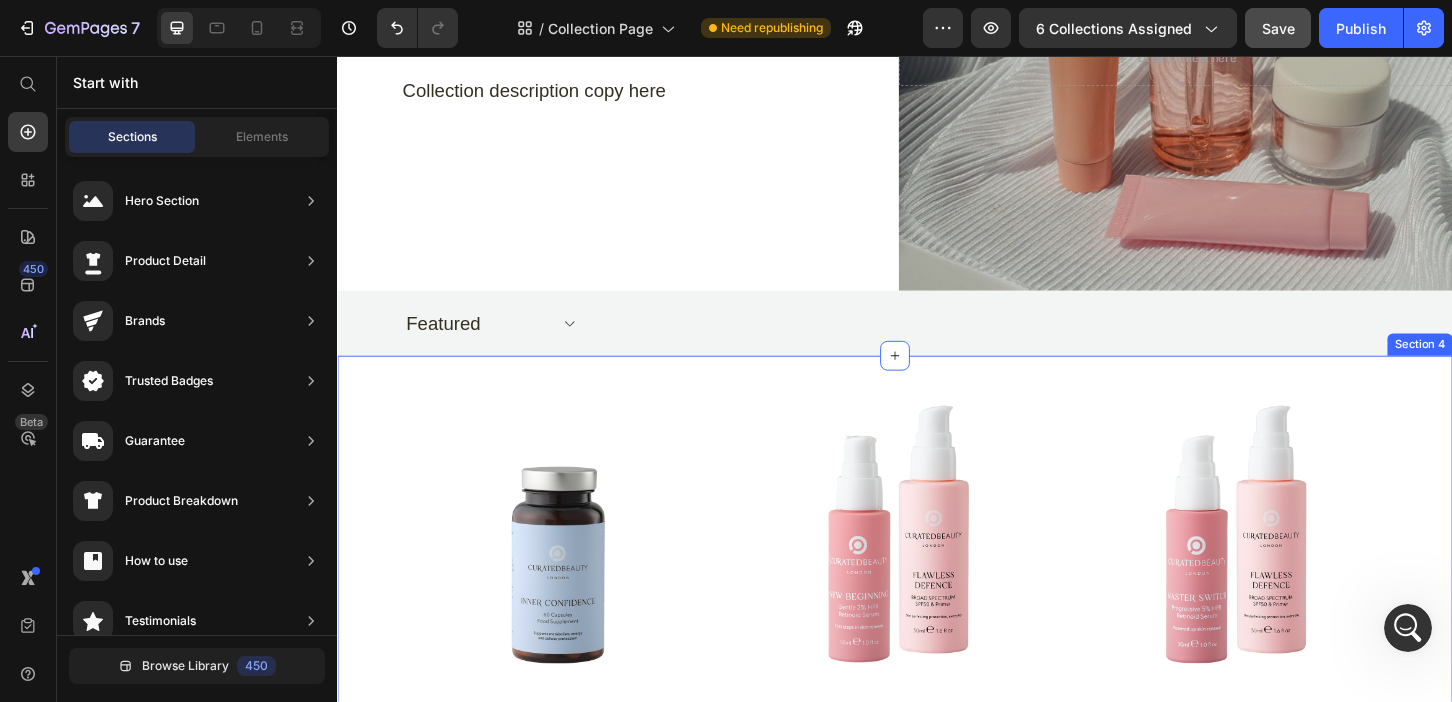 click on "Product Images Inner Confidence Product Title
sun/moon
Preview or Publish the page to see the content. sun/moon Row {{product.metafields.custom.subtitle}} Custom Code {{product.metafields.custom.short_description}} Custom Code £0.50 Product Price £60.00 Product Price Row Add to bag Product Cart Button Row Product Images Future Proof – First Steps Duo Product Title
sun/moon
Preview or Publish the page to see the content. sun/moon Row {{product.metafields.custom.subtitle}} Custom Code {{product.metafields.custom.short_description}} Custom Code £0.50 Product Price £105.00 Product Price Row Add to bag Product Cart Button Row Product Images Future Proof – Powered Up Duo Product Title
sun/moon
Preview or Publish the page to see the content. sun/moon Row {{product.metafields.custom.subtitle}} Custom Code {{product.metafields.custom.short_description}} Custom Code £0.50 Product Price £105.00 Product Price Row Add to bag Product Cart Button Row Product Images New Beginning" at bounding box center [937, 1382] 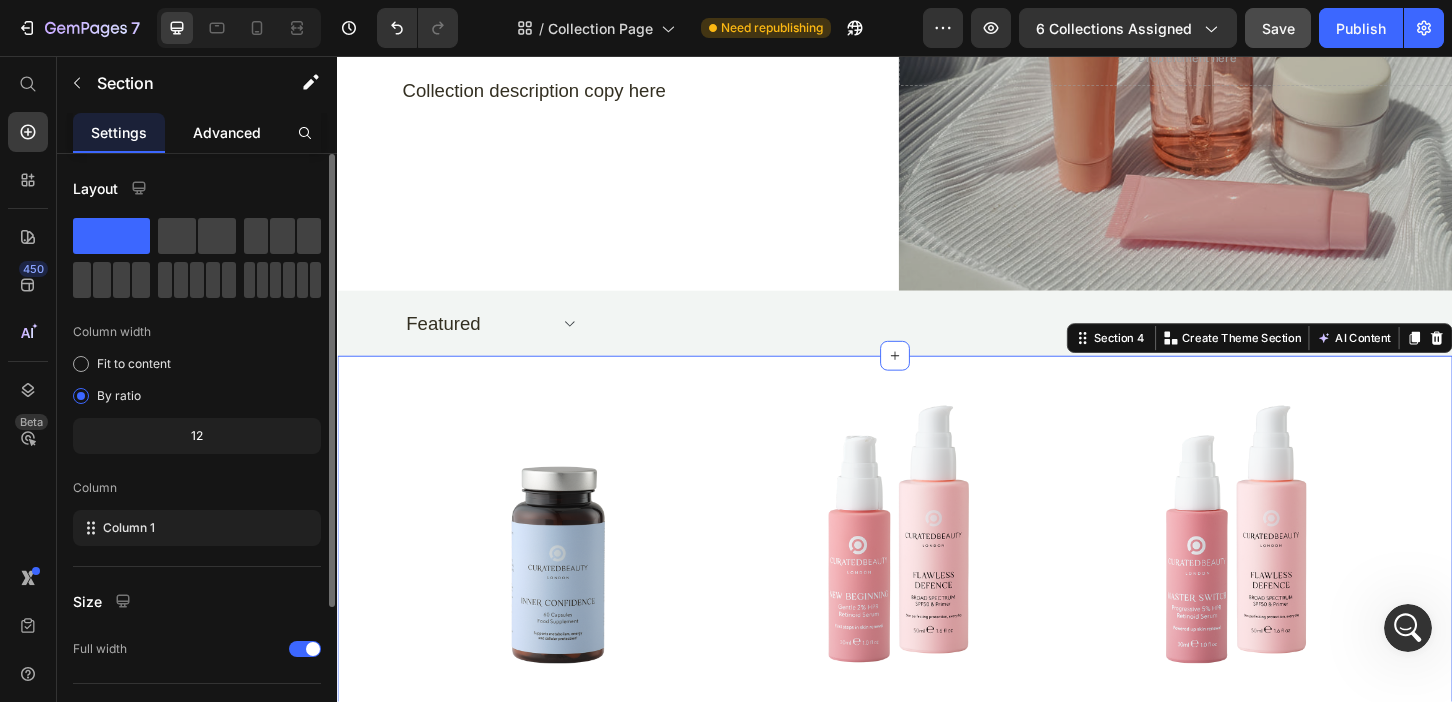 click on "Advanced" at bounding box center (227, 132) 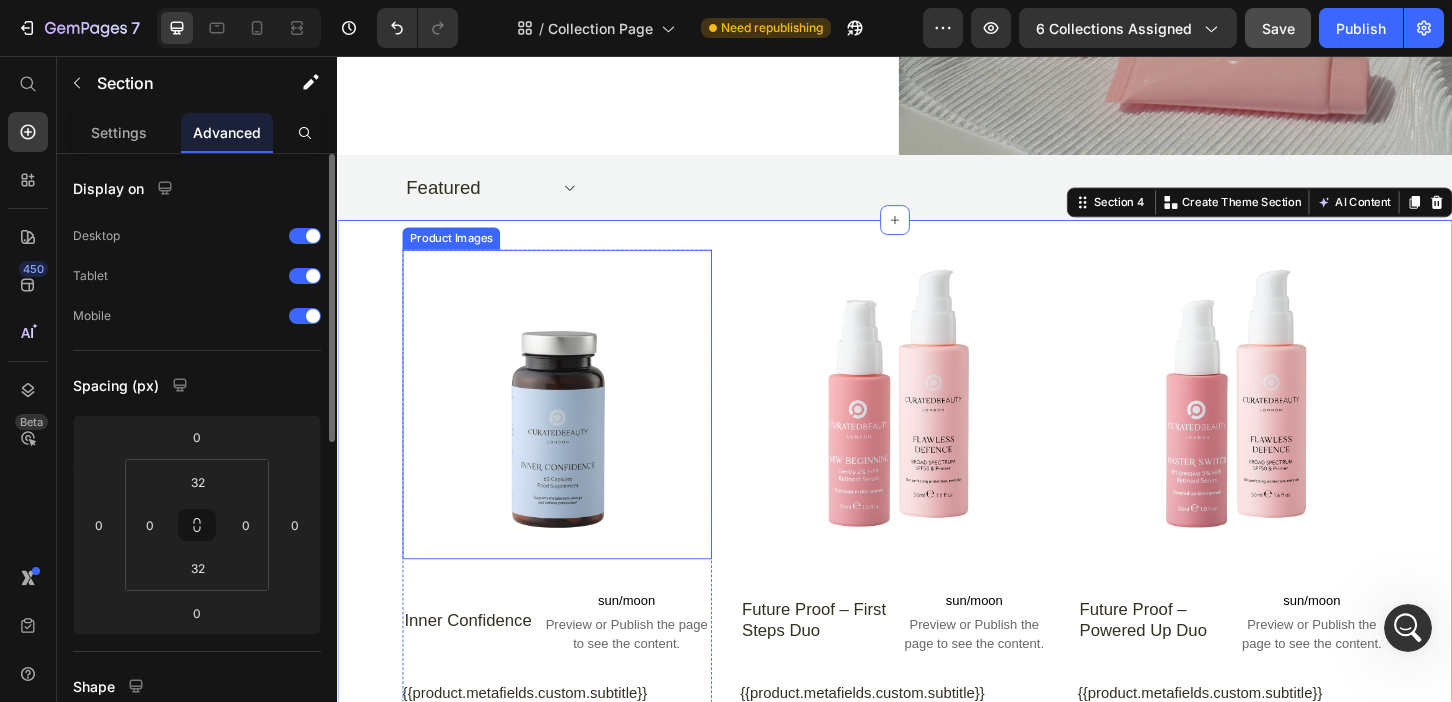 scroll, scrollTop: 233, scrollLeft: 0, axis: vertical 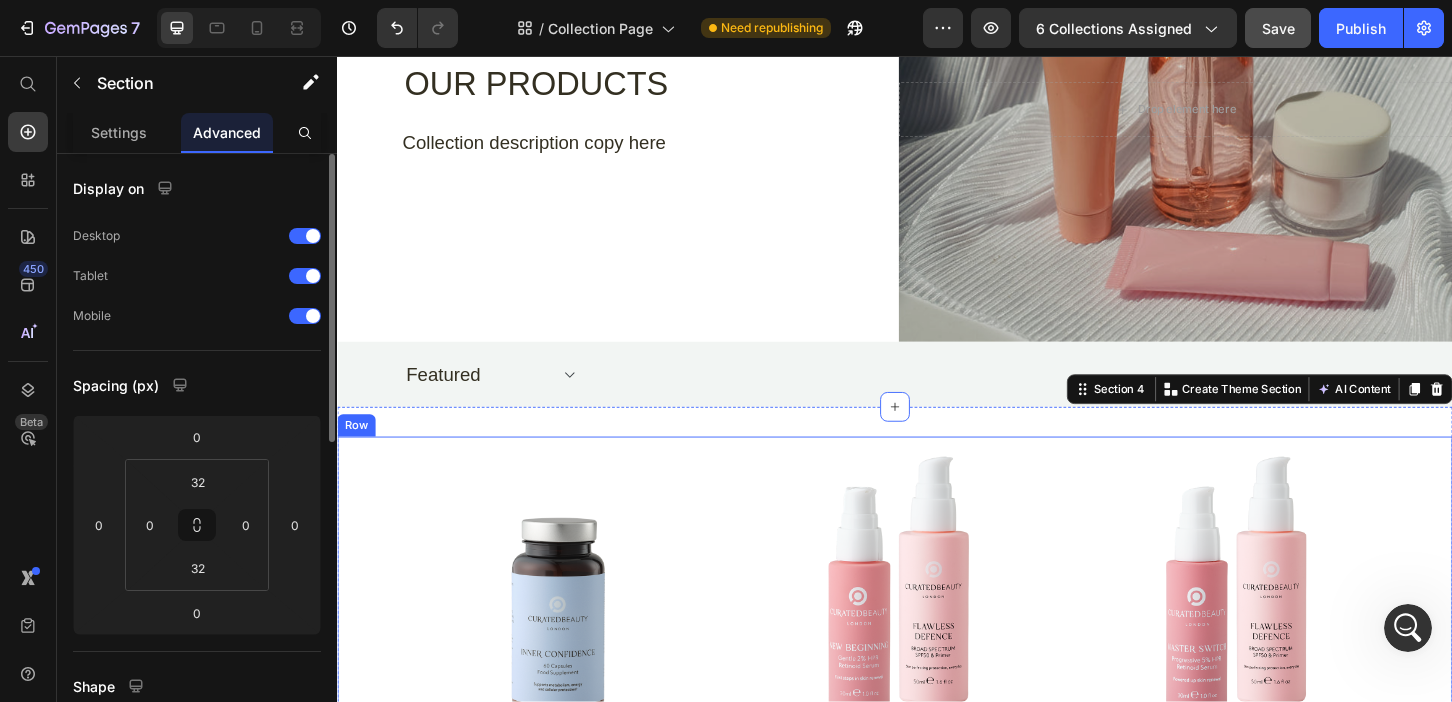 click on "Product Images Inner Confidence Product Title
sun/moon
Preview or Publish the page to see the content. sun/moon Row {{product.metafields.custom.subtitle}} Custom Code {{product.metafields.custom.short_description}} Custom Code £0.50 Product Price £60.00 Product Price Row Add to bag Product Cart Button Row Product Images Future Proof – First Steps Duo Product Title
sun/moon
Preview or Publish the page to see the content. sun/moon Row {{product.metafields.custom.subtitle}} Custom Code {{product.metafields.custom.short_description}} Custom Code £0.50 Product Price £105.00 Product Price Row Add to bag Product Cart Button Row Product Images Future Proof – Powered Up Duo Product Title
sun/moon
Preview or Publish the page to see the content. sun/moon Row {{product.metafields.custom.subtitle}} Custom Code {{product.metafields.custom.short_description}} Custom Code £0.50 Product Price £105.00 Product Price Row Add to bag Product Cart Button Row Product Images New Beginning" at bounding box center (937, 1437) 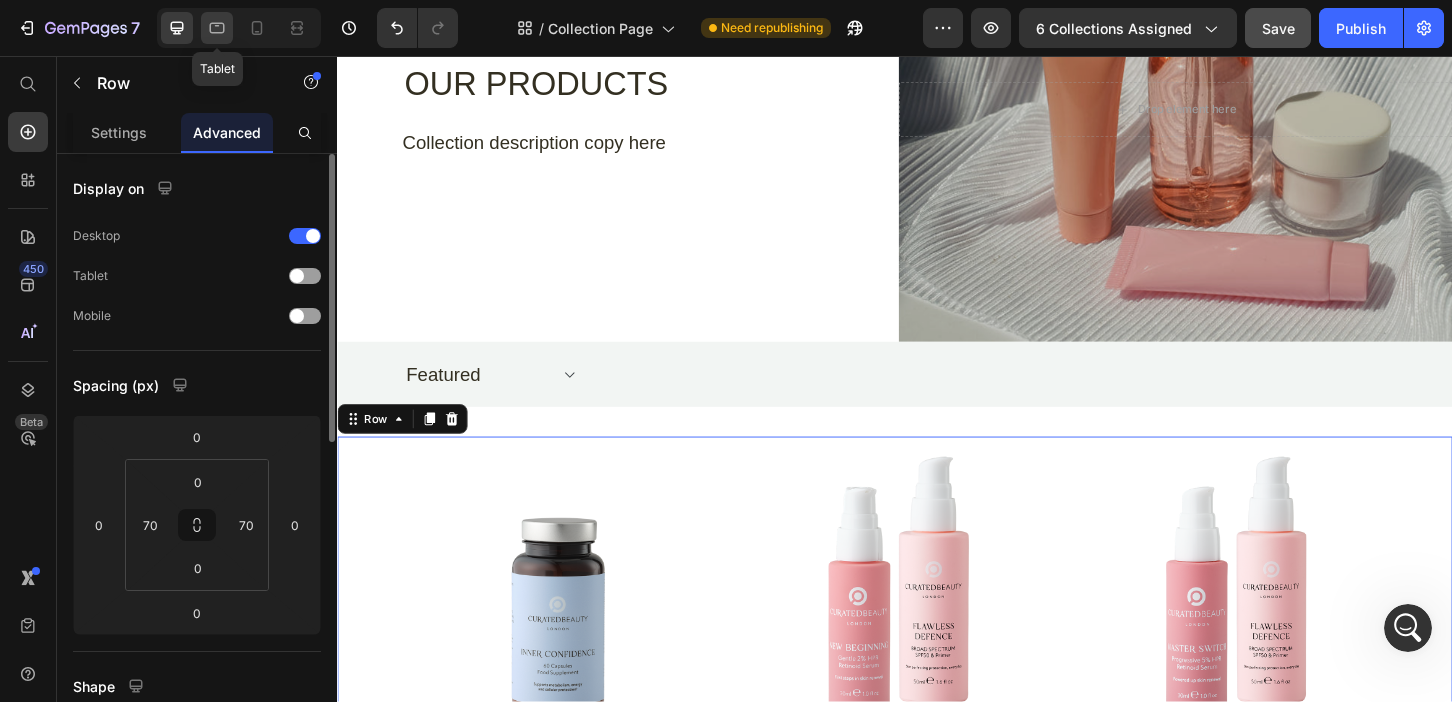 click 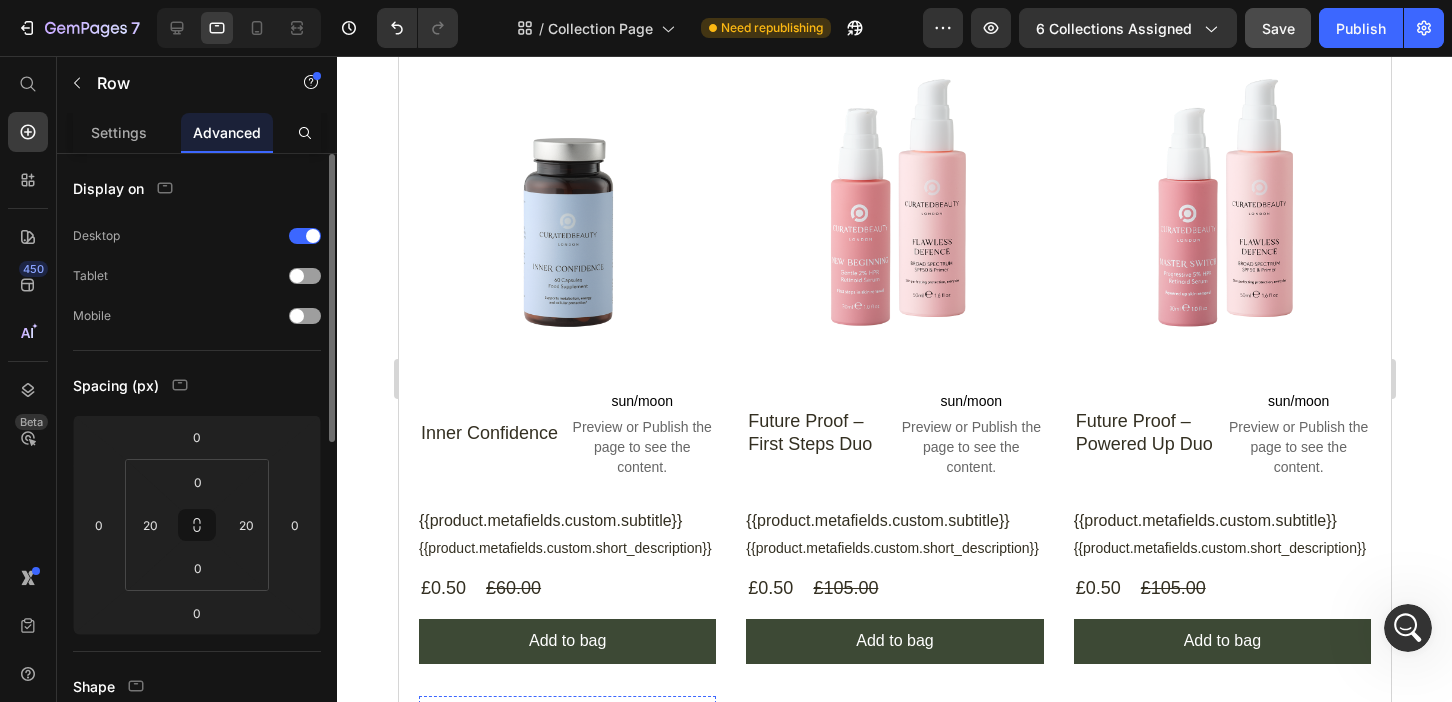 scroll, scrollTop: 123, scrollLeft: 0, axis: vertical 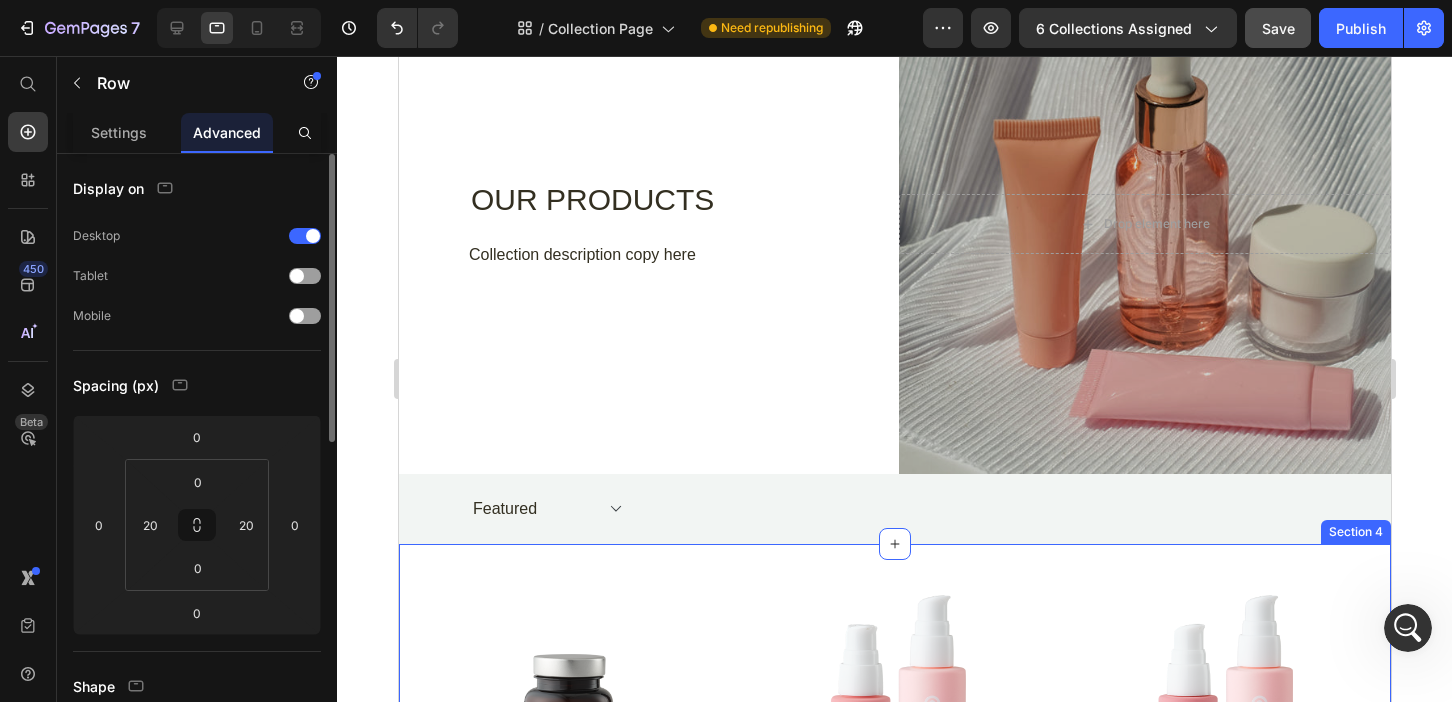 click on "Product Images Inner Confidence Product Title
sun/moon
Preview or Publish the page to see the content. sun/moon Row {{product.metafields.custom.subtitle}} Custom Code {{product.metafields.custom.short_description}} Custom Code £0.50 Product Price £60.00 Product Price Row Add to bag Product Cart Button Row Product Images Future Proof – First Steps Duo Product Title
sun/moon
Preview or Publish the page to see the content. sun/moon Row {{product.metafields.custom.subtitle}} Custom Code {{product.metafields.custom.short_description}} Custom Code £0.50 Product Price £105.00 Product Price Row Add to bag Product Cart Button Row Product Images Future Proof – Powered Up Duo Product Title
sun/moon
Preview or Publish the page to see the content. sun/moon Row {{product.metafields.custom.subtitle}} Custom Code {{product.metafields.custom.short_description}} Custom Code £0.50 Product Price £105.00 Product Price Row Add to bag Product Cart Button Row Product Images New Beginning" at bounding box center (894, 1521) 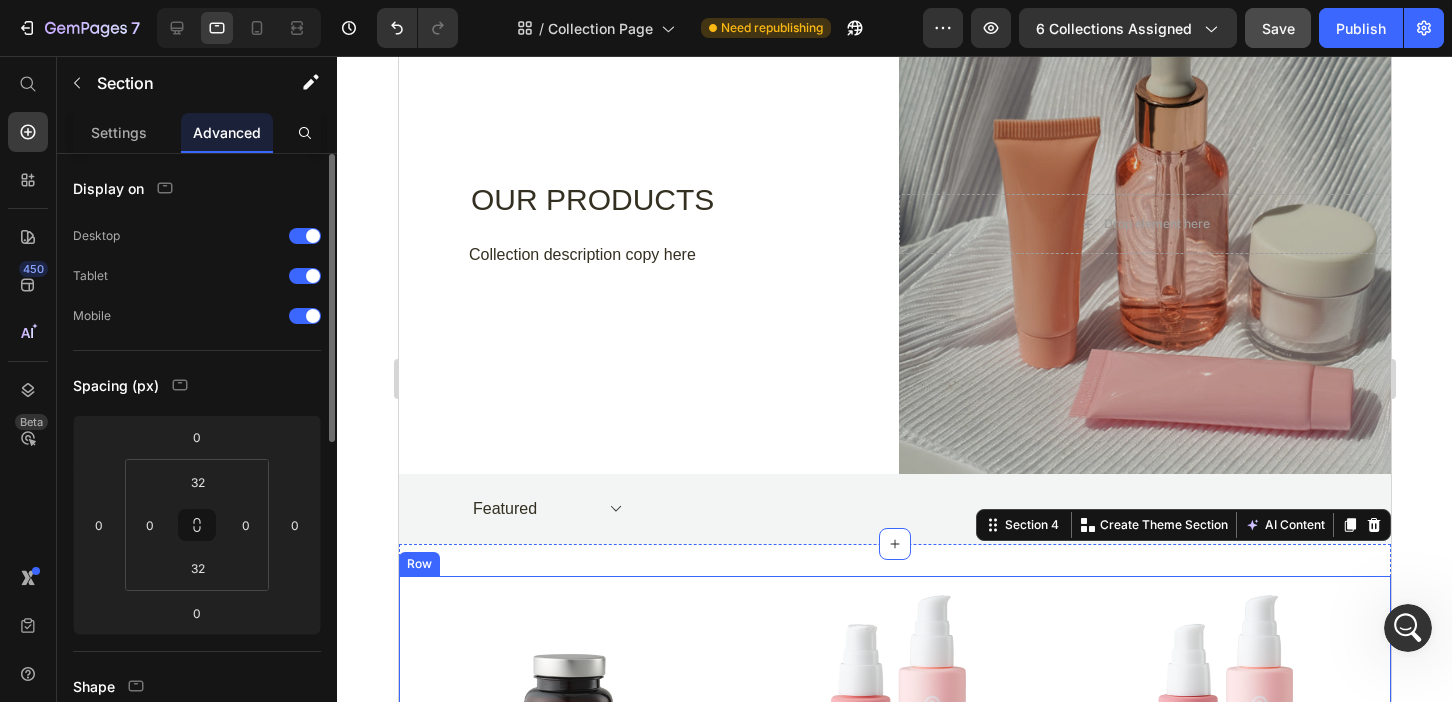 click on "Product Images Inner Confidence Product Title
sun/moon
Preview or Publish the page to see the content. sun/moon Row {{product.metafields.custom.subtitle}} Custom Code {{product.metafields.custom.short_description}} Custom Code £0.50 Product Price £60.00 Product Price Row Add to bag Product Cart Button Row Product Images Future Proof – First Steps Duo Product Title
sun/moon
Preview or Publish the page to see the content. sun/moon Row {{product.metafields.custom.subtitle}} Custom Code {{product.metafields.custom.short_description}} Custom Code £0.50 Product Price £105.00 Product Price Row Add to bag Product Cart Button Row Product Images Future Proof – Powered Up Duo Product Title
sun/moon
Preview or Publish the page to see the content. sun/moon Row {{product.metafields.custom.subtitle}} Custom Code {{product.metafields.custom.short_description}} Custom Code £0.50 Product Price £105.00 Product Price Row Add to bag Product Cart Button Row Product Images New Beginning" at bounding box center [894, 1521] 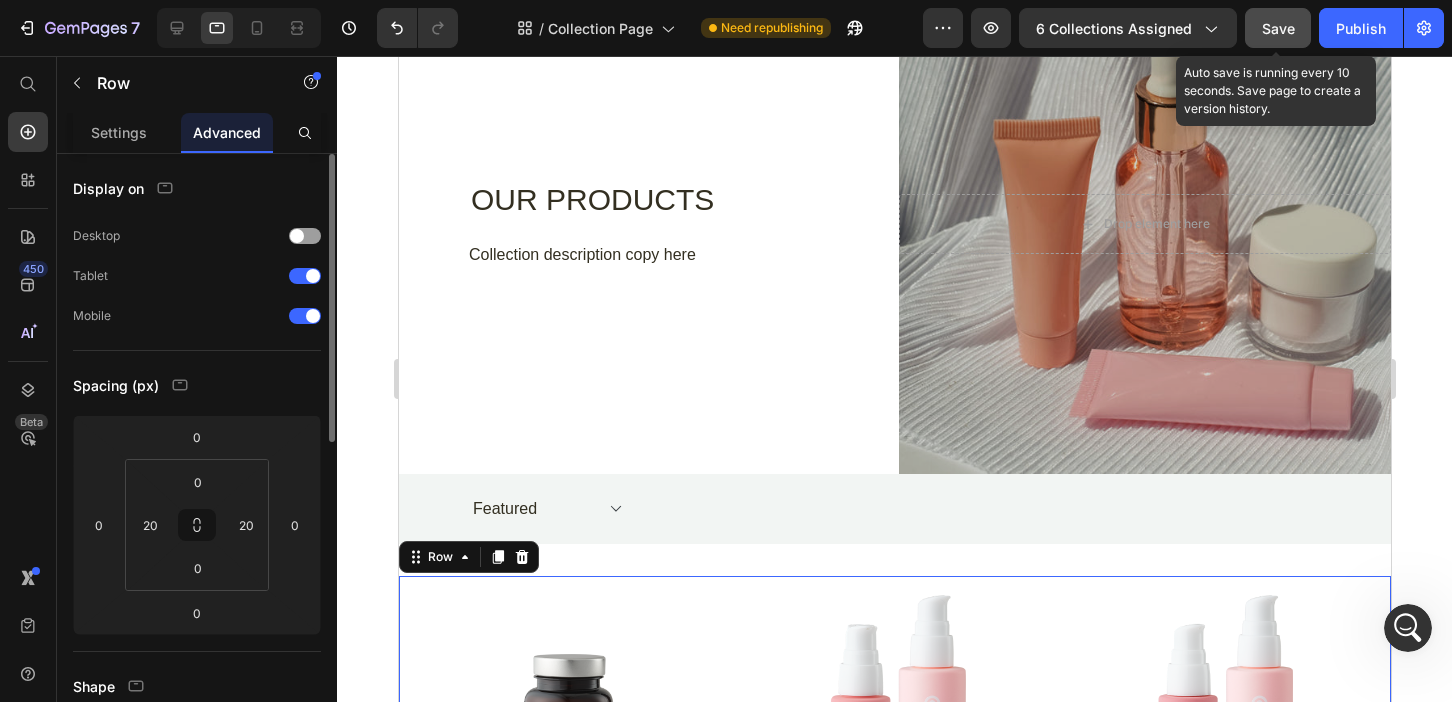 click on "Save" at bounding box center [1278, 28] 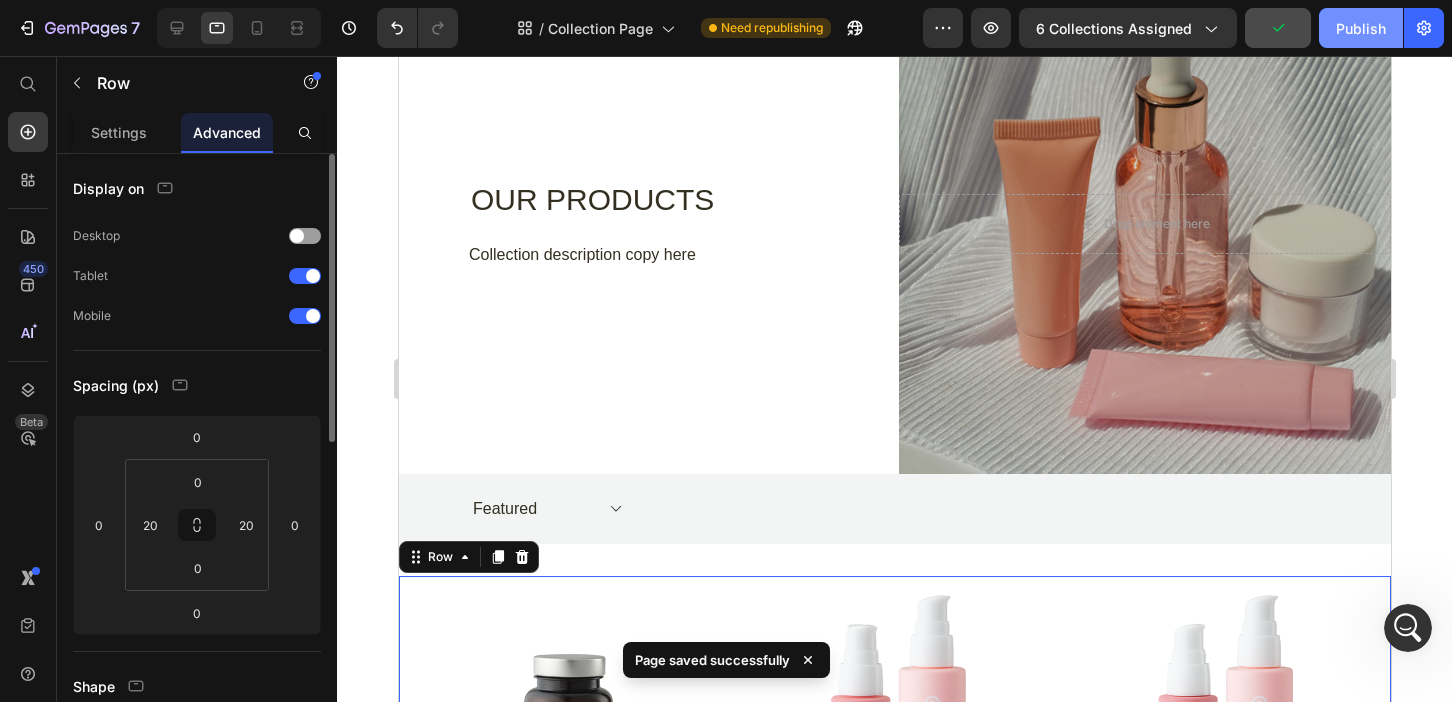 click on "Publish" at bounding box center (1361, 28) 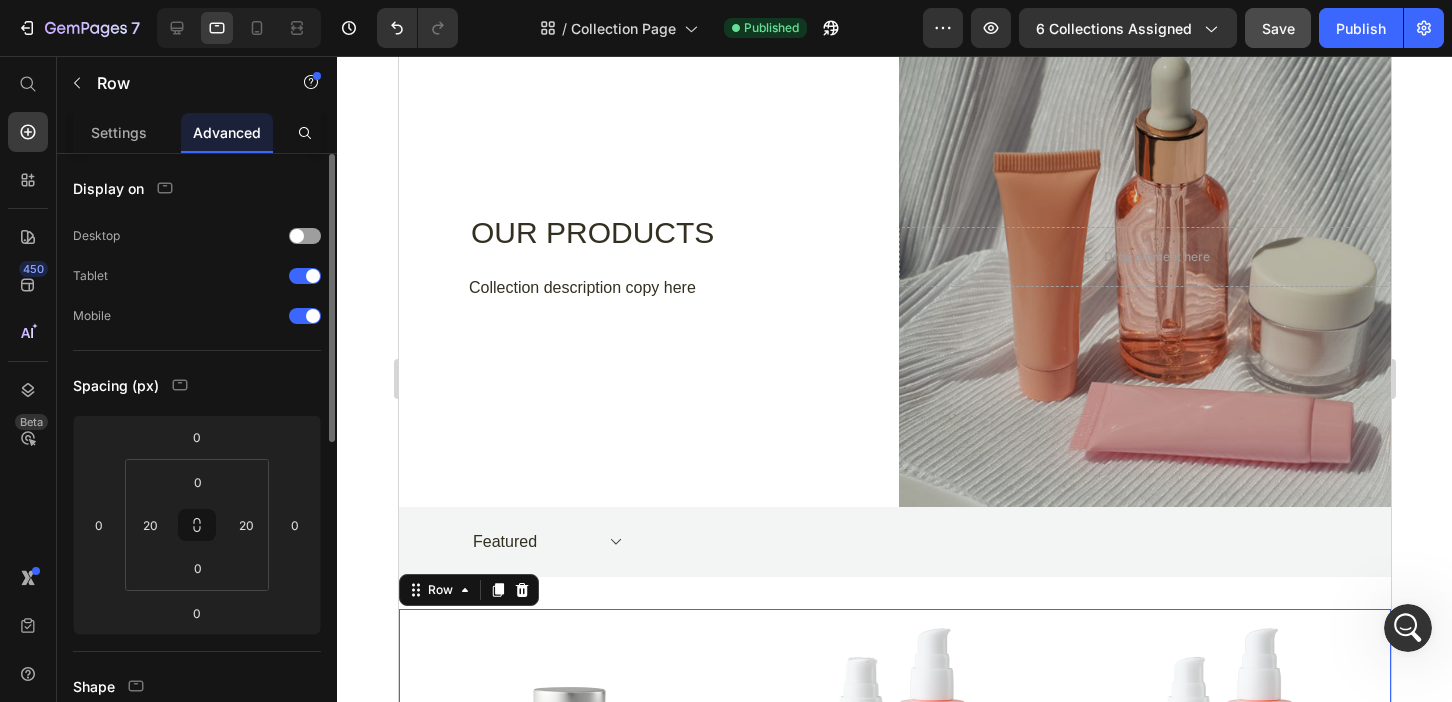 scroll, scrollTop: 0, scrollLeft: 0, axis: both 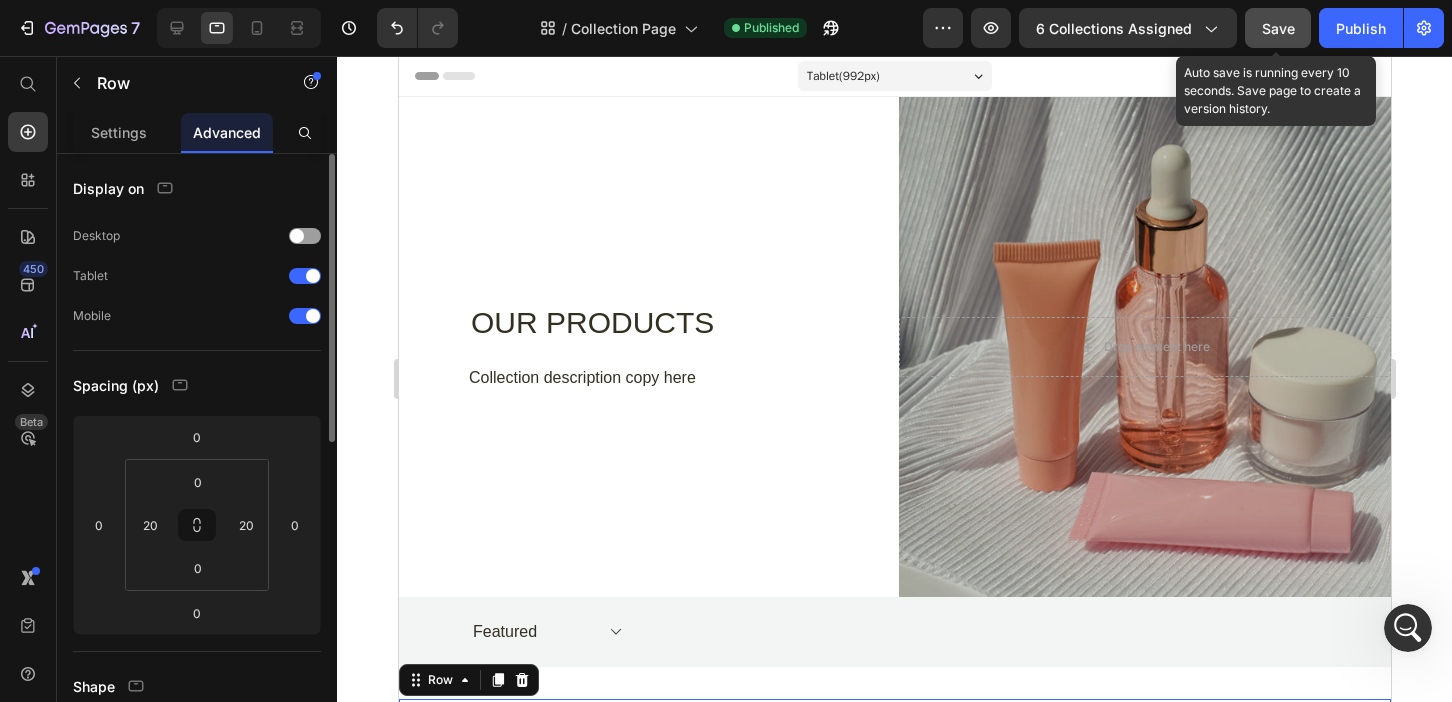 click on "Save" at bounding box center [1278, 28] 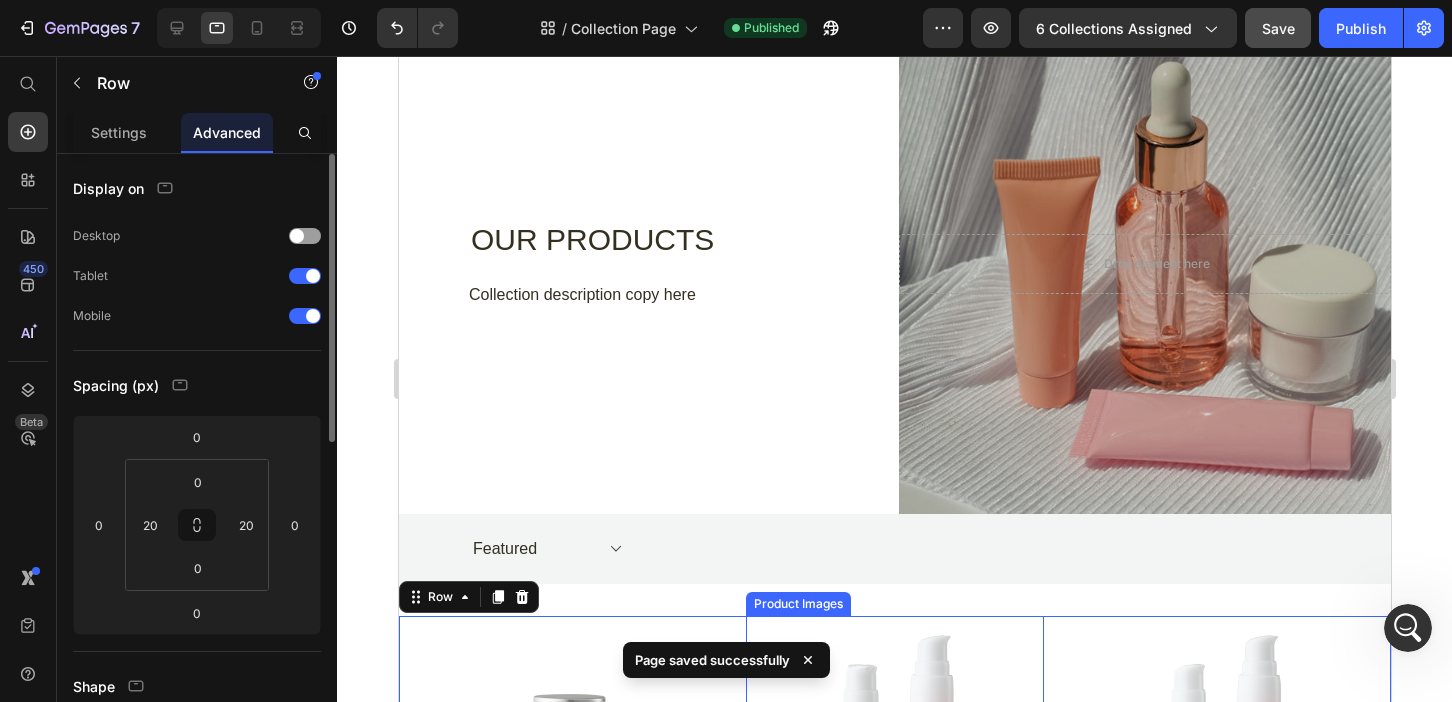 scroll, scrollTop: 0, scrollLeft: 0, axis: both 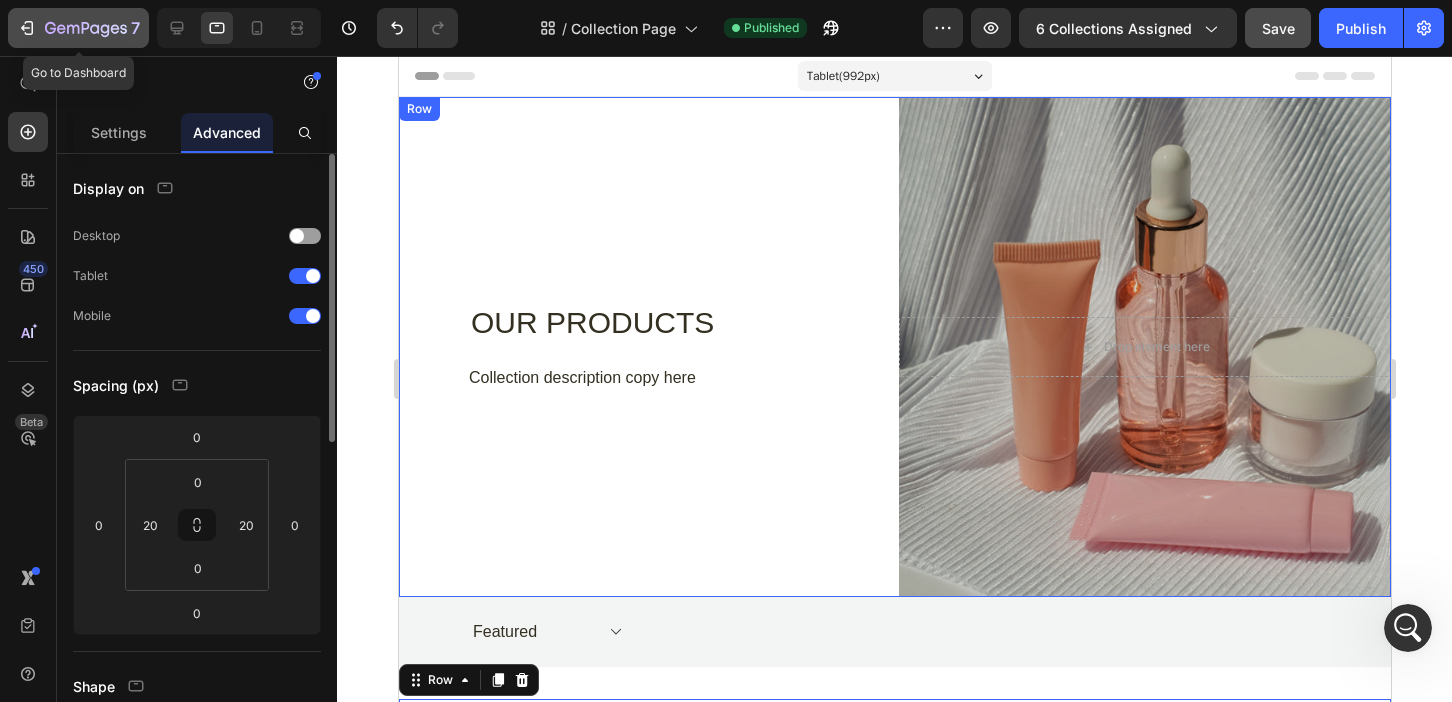 click 